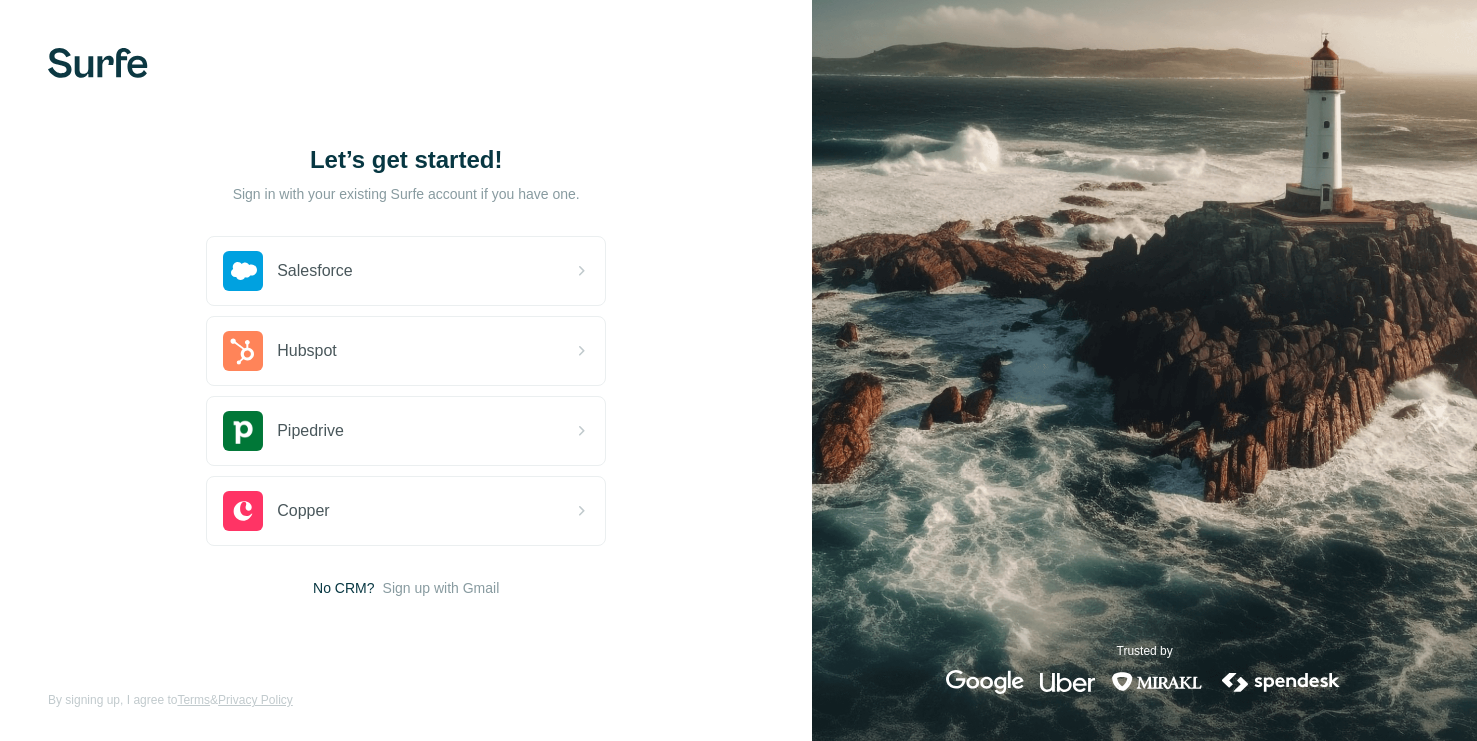 scroll, scrollTop: 0, scrollLeft: 0, axis: both 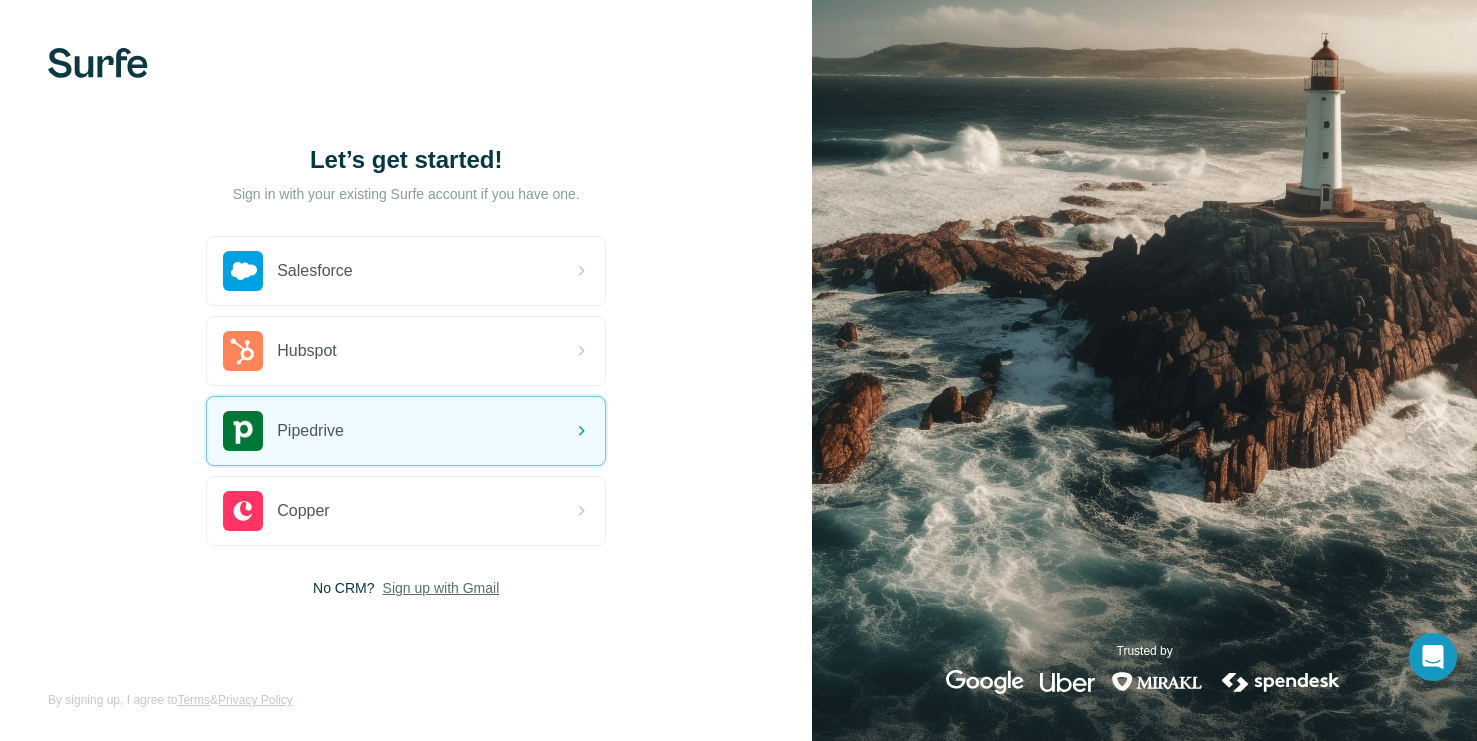 click on "Sign up with Gmail" at bounding box center (441, 588) 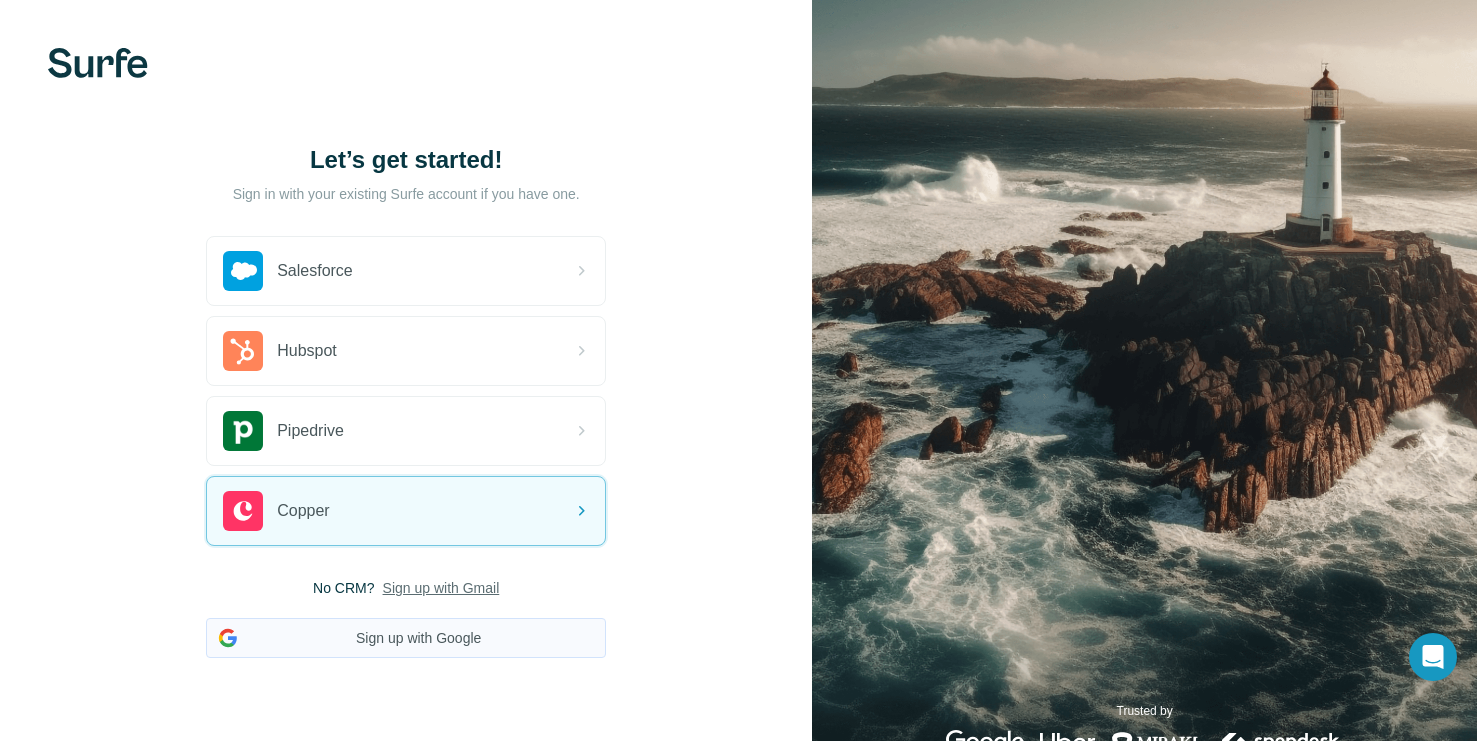 click on "Sign up with Google" at bounding box center (406, 638) 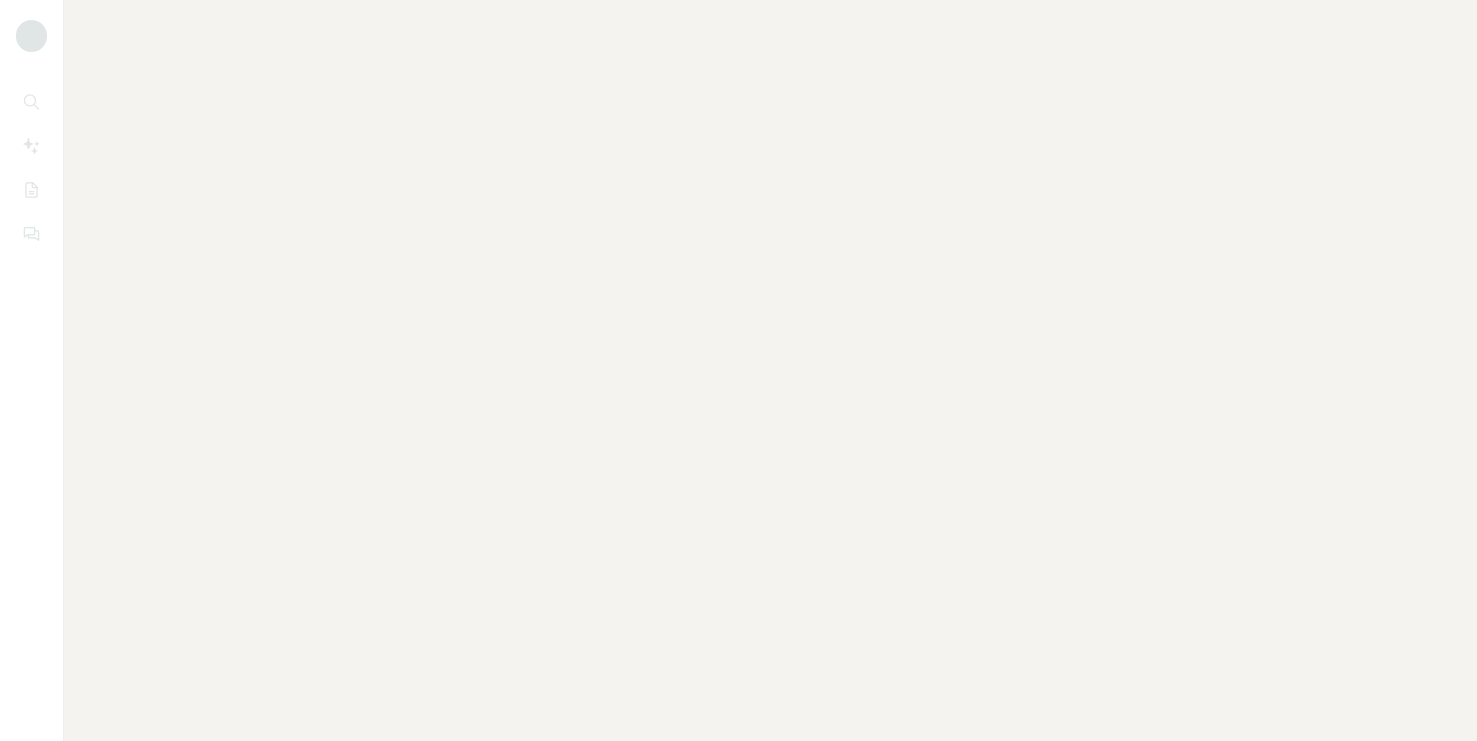scroll, scrollTop: 0, scrollLeft: 0, axis: both 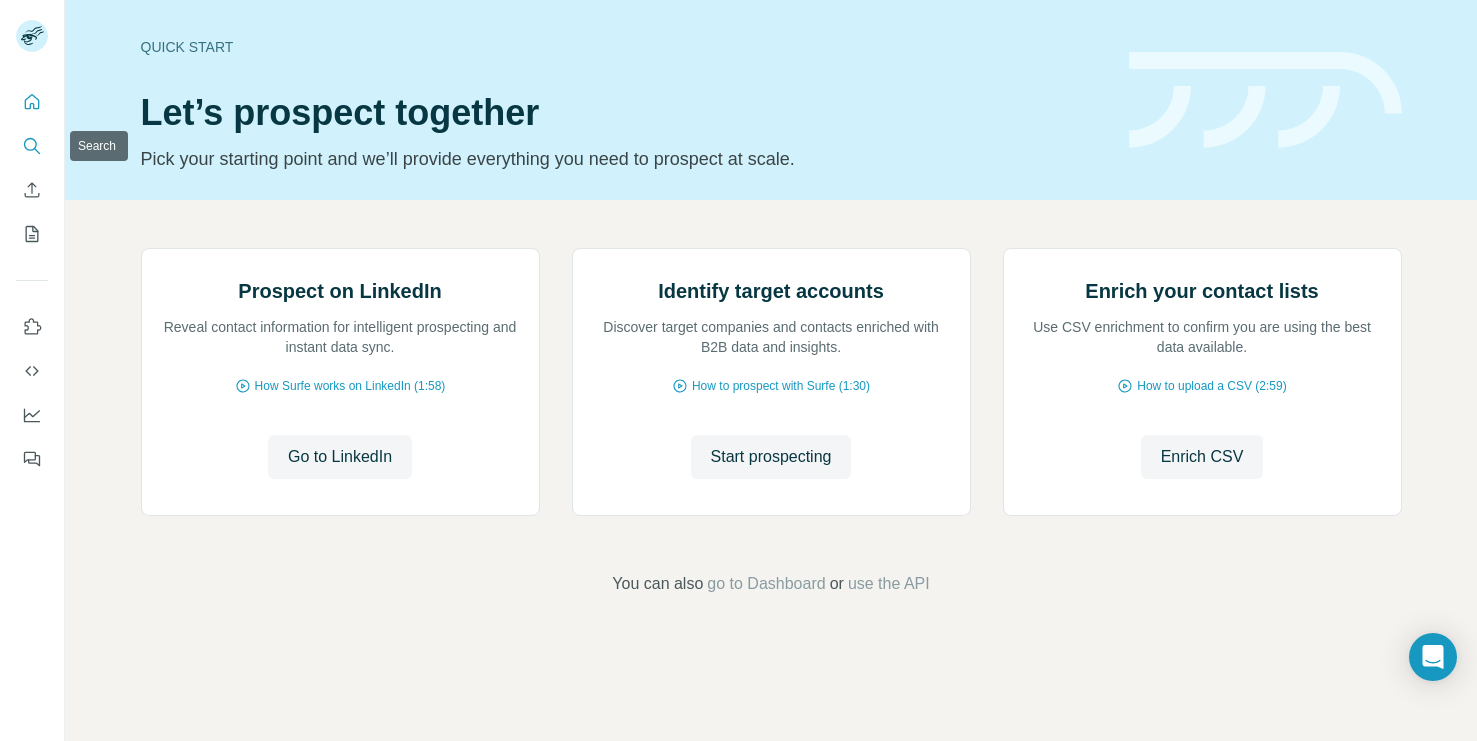 click 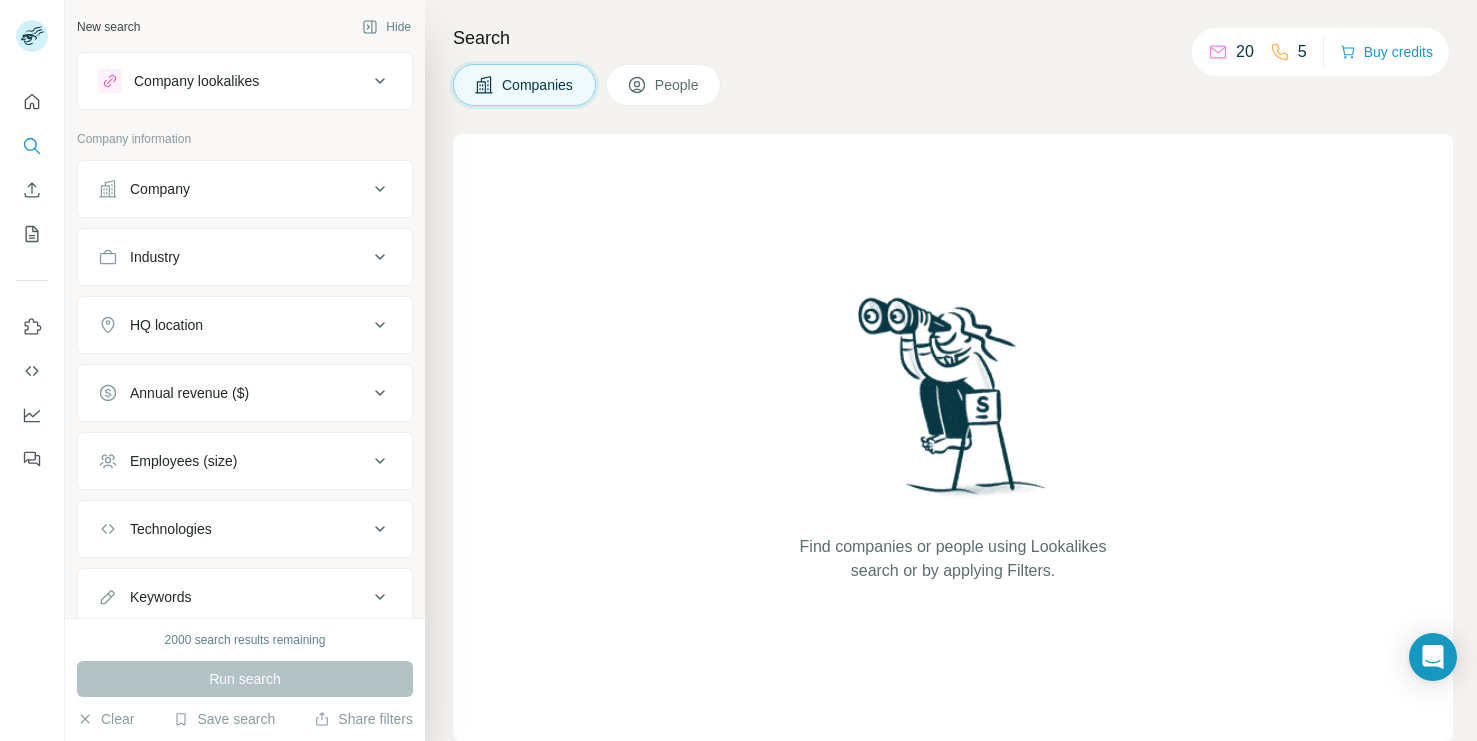 click on "Company" at bounding box center [233, 189] 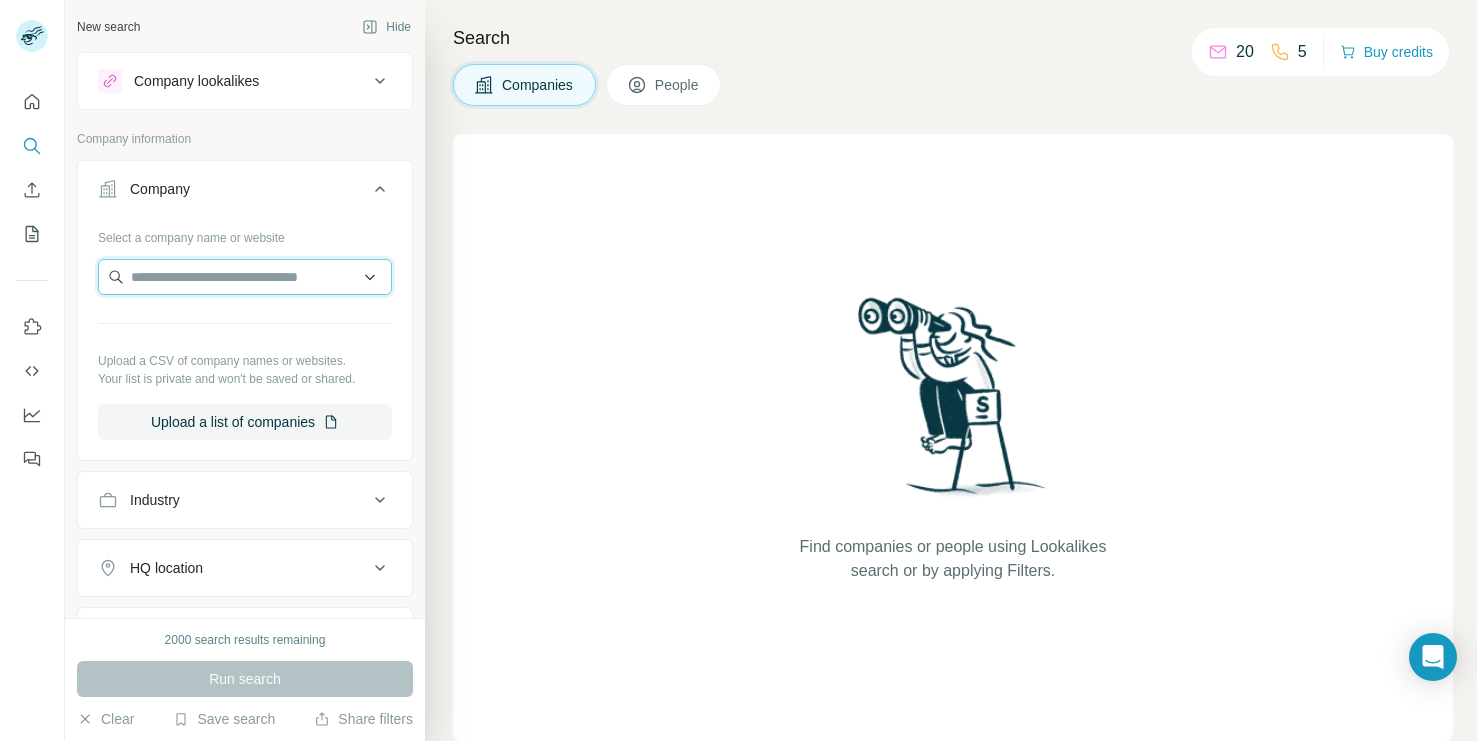 click at bounding box center (245, 277) 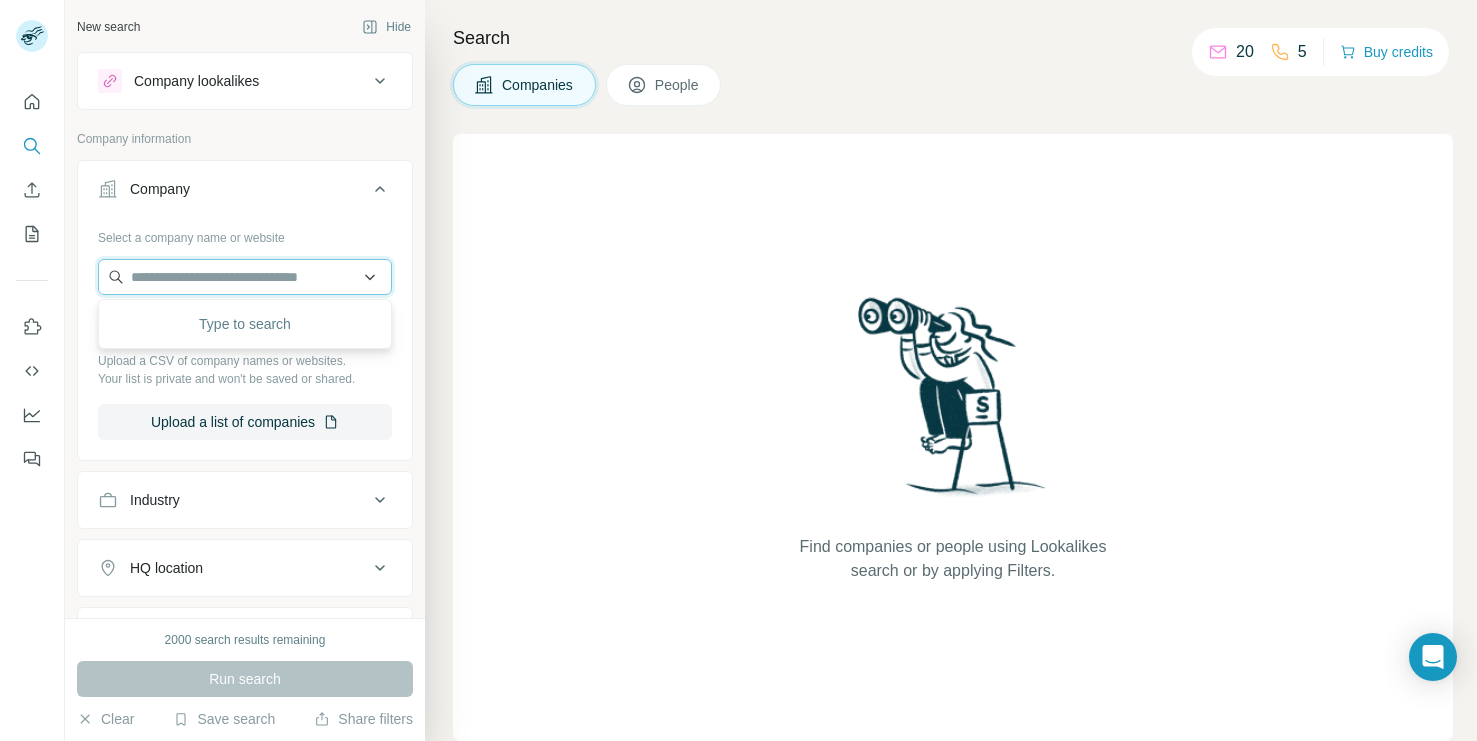 type on "*" 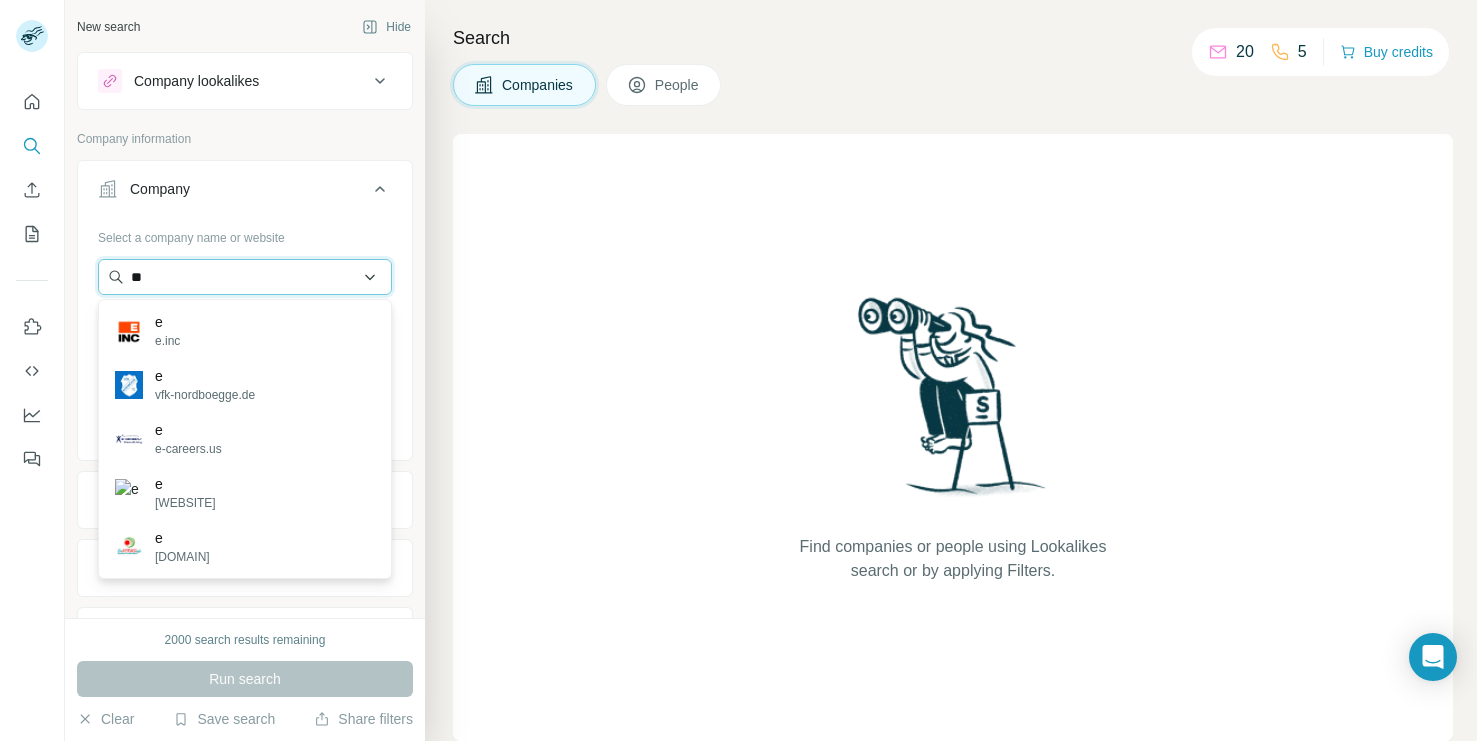 type on "*" 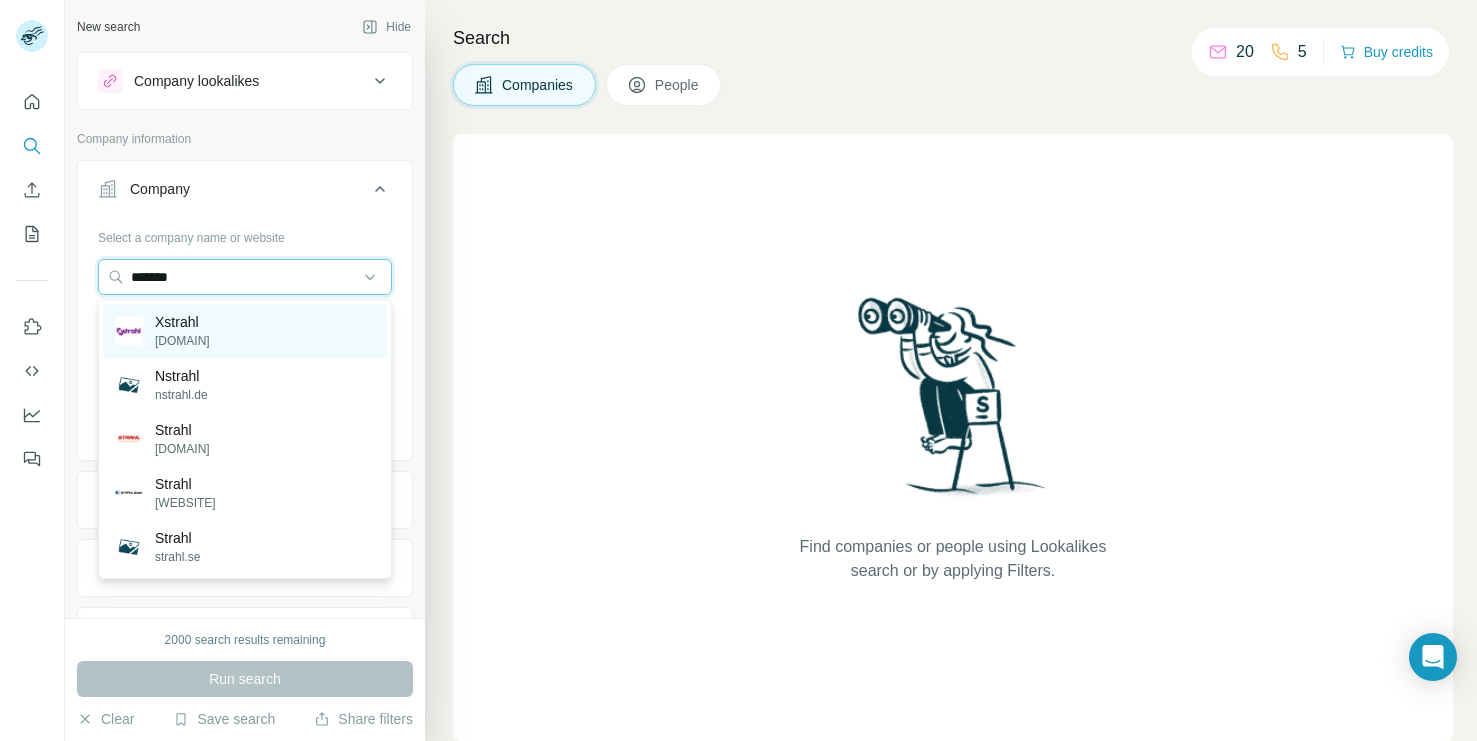 type on "*******" 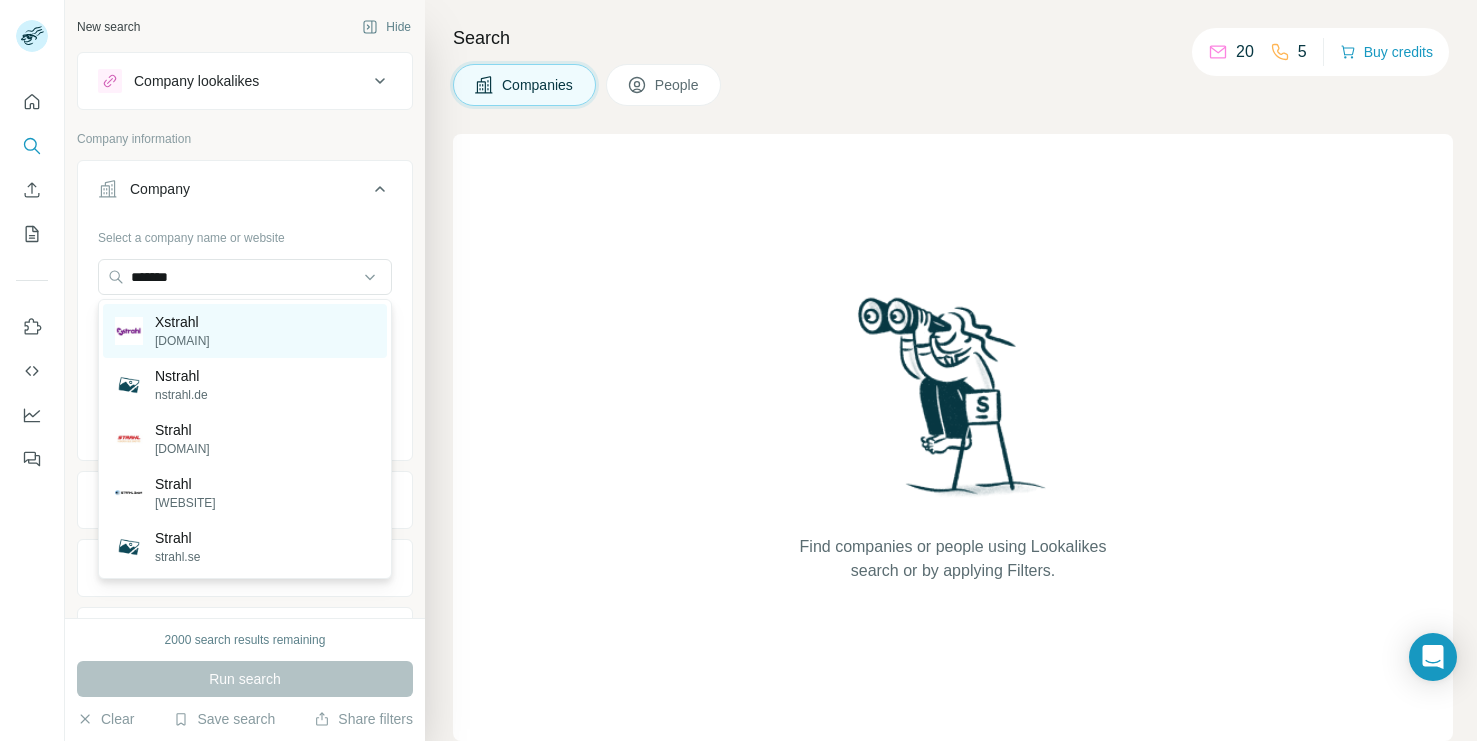 click on "[DOMAIN]" at bounding box center [182, 341] 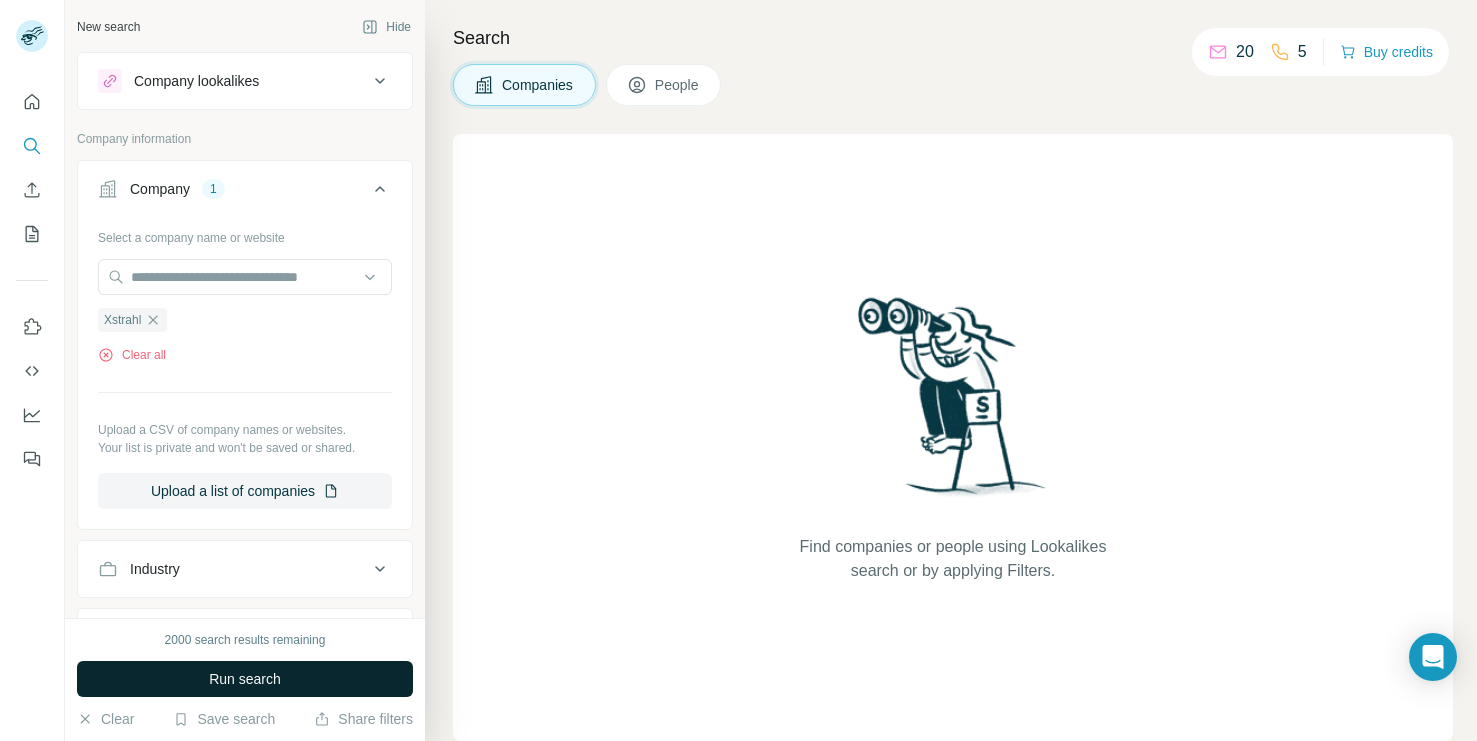 click on "Run search" at bounding box center (245, 679) 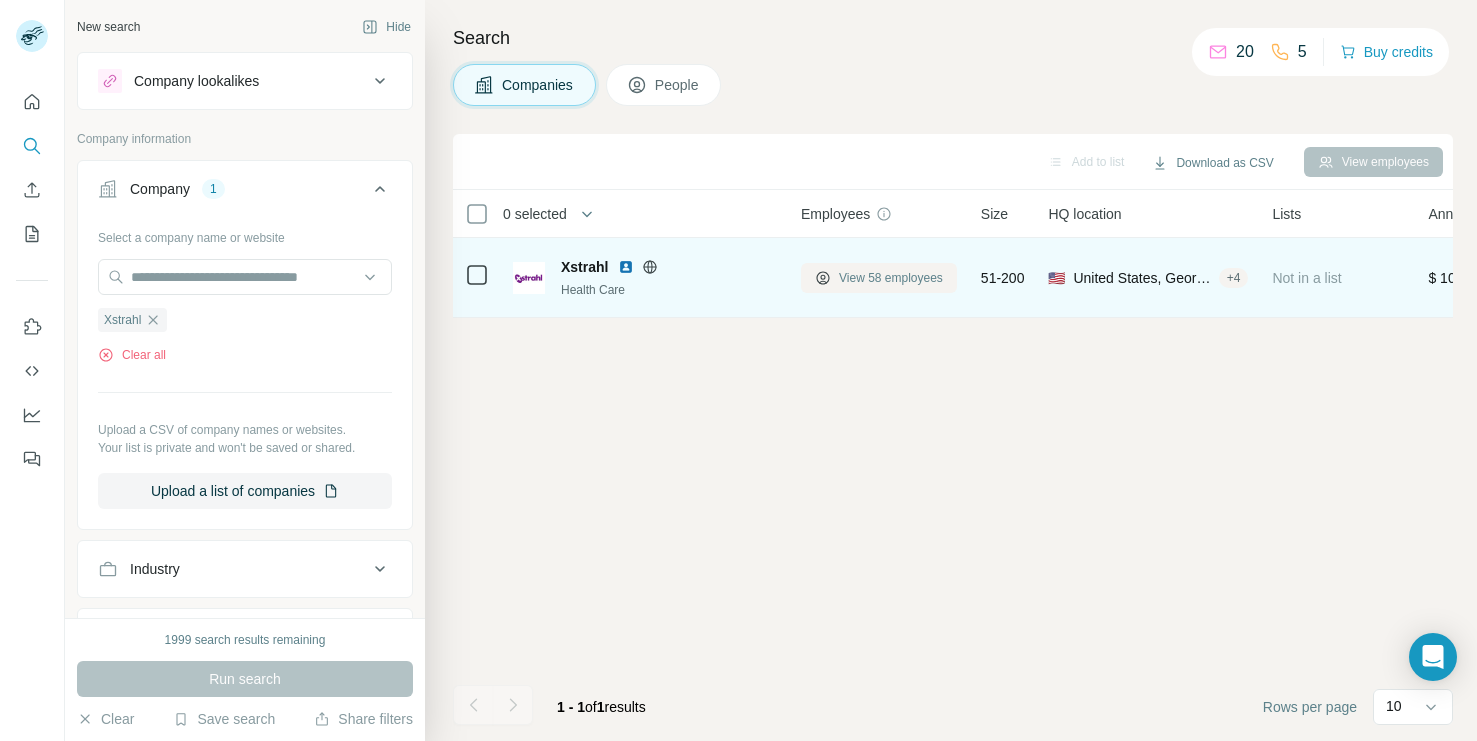 click on "View 58 employees" at bounding box center (891, 278) 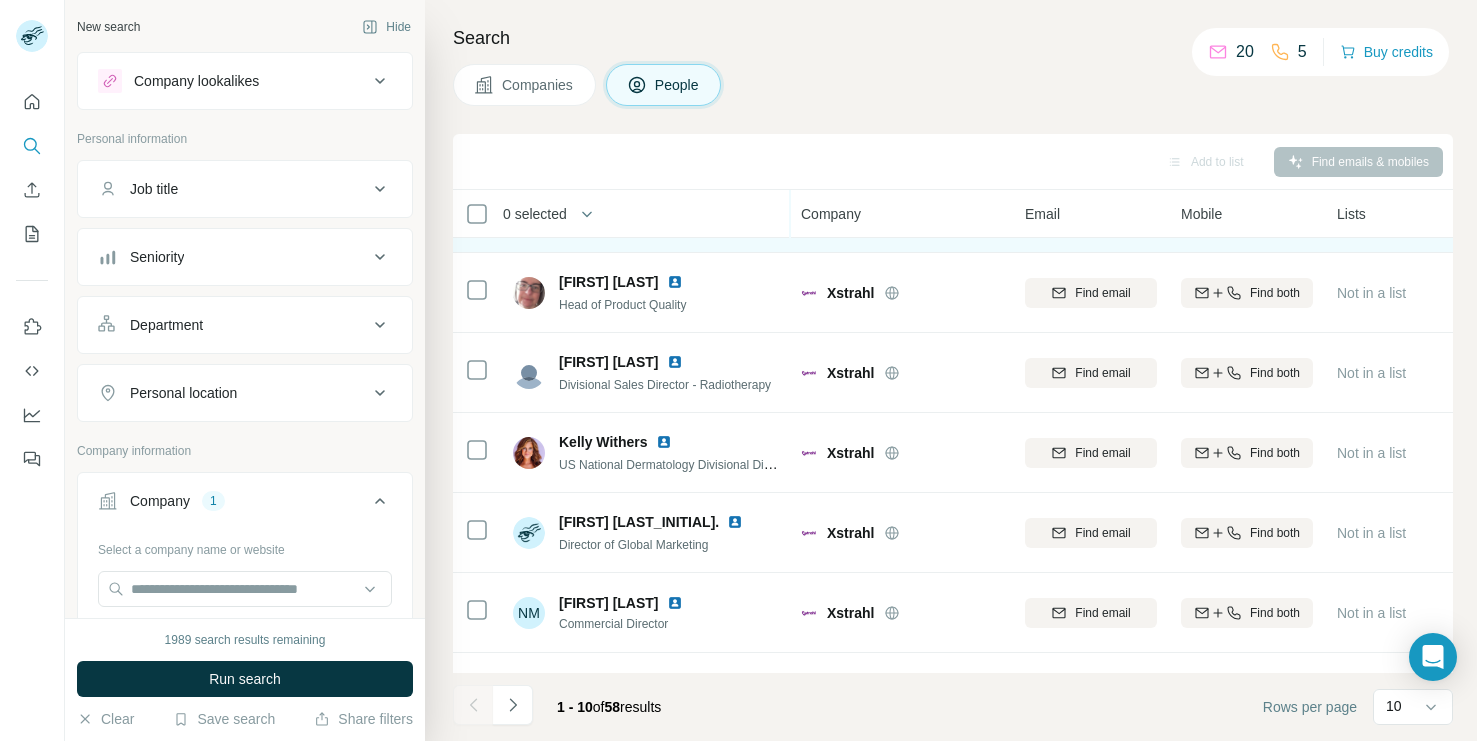 scroll, scrollTop: 365, scrollLeft: 0, axis: vertical 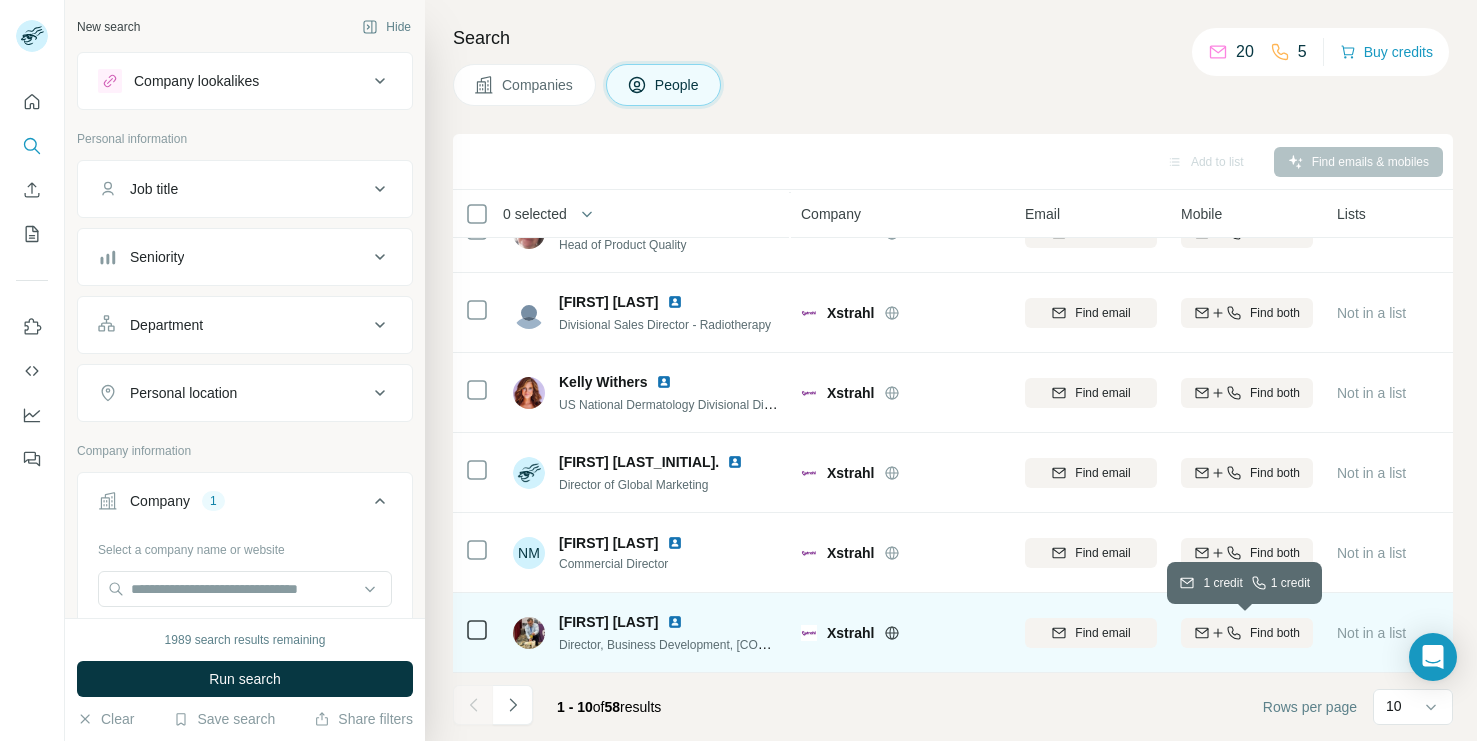 click on "Find both" at bounding box center (1275, 633) 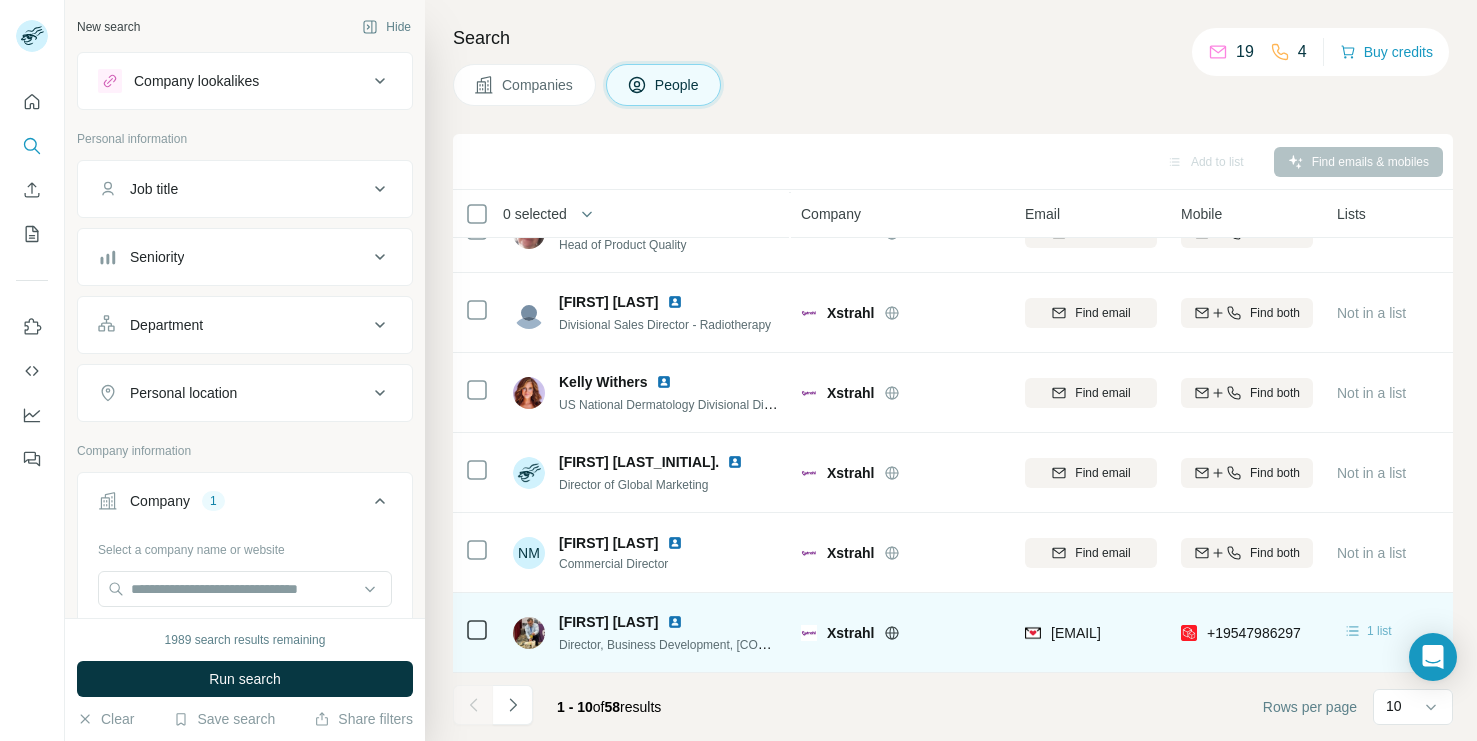click on "1 list" at bounding box center [1379, 631] 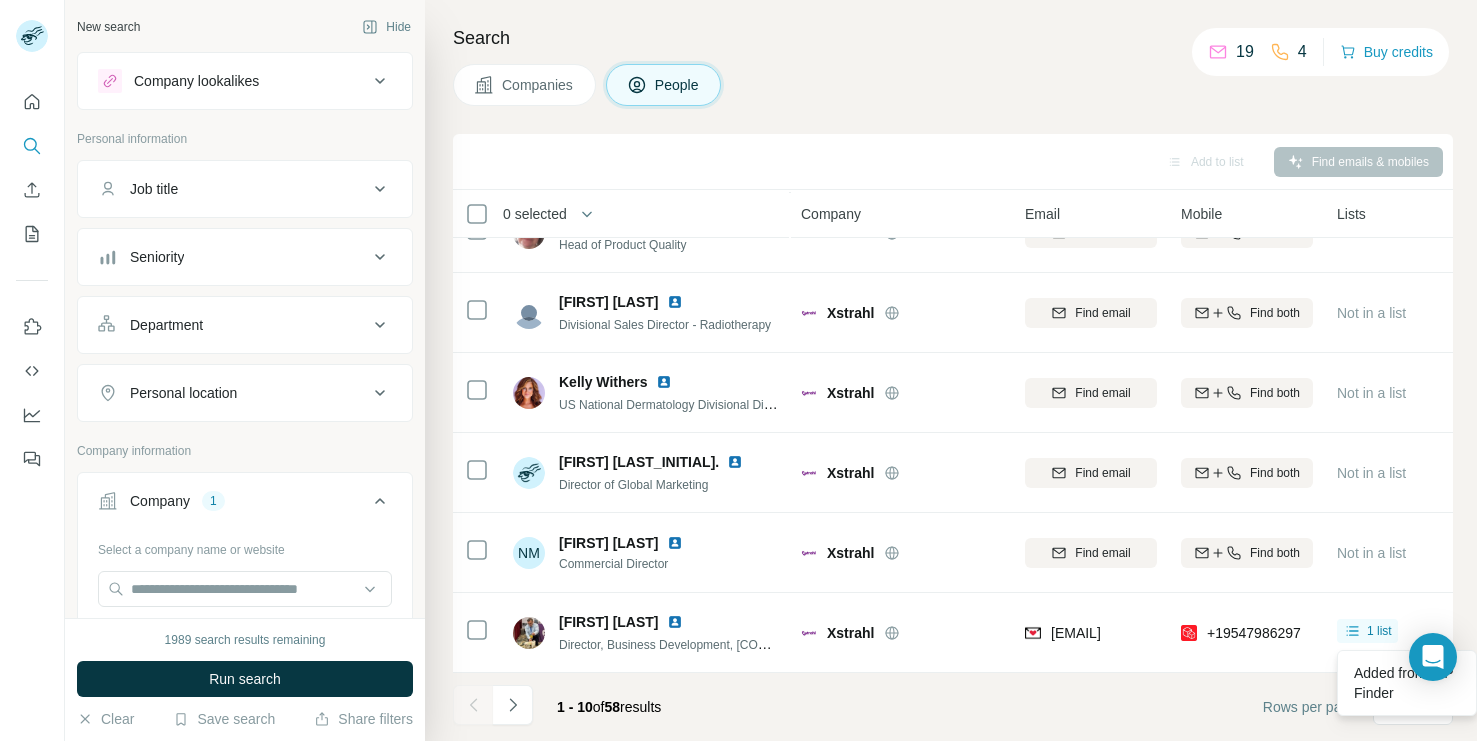click on "1 - 10 of 58 results Rows per page 10" at bounding box center (953, 707) 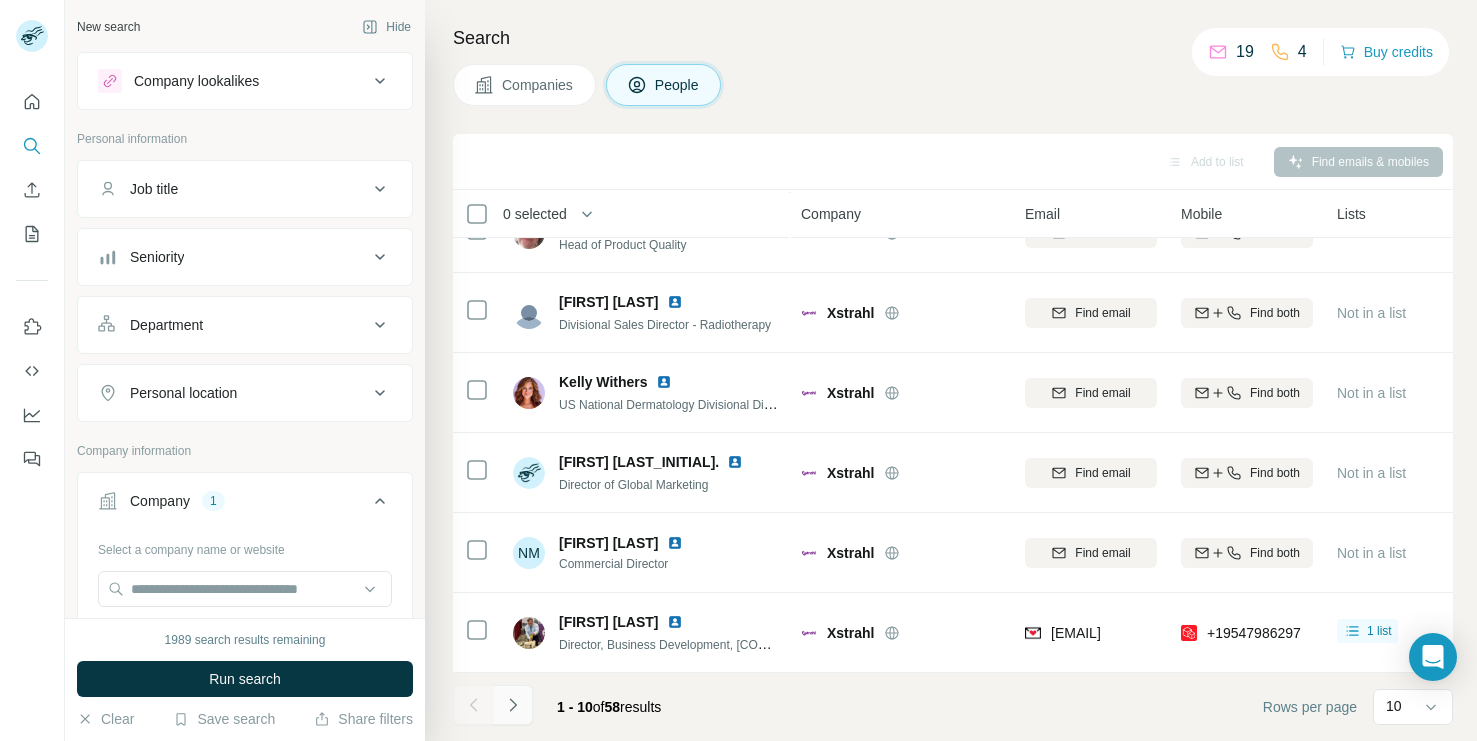 click 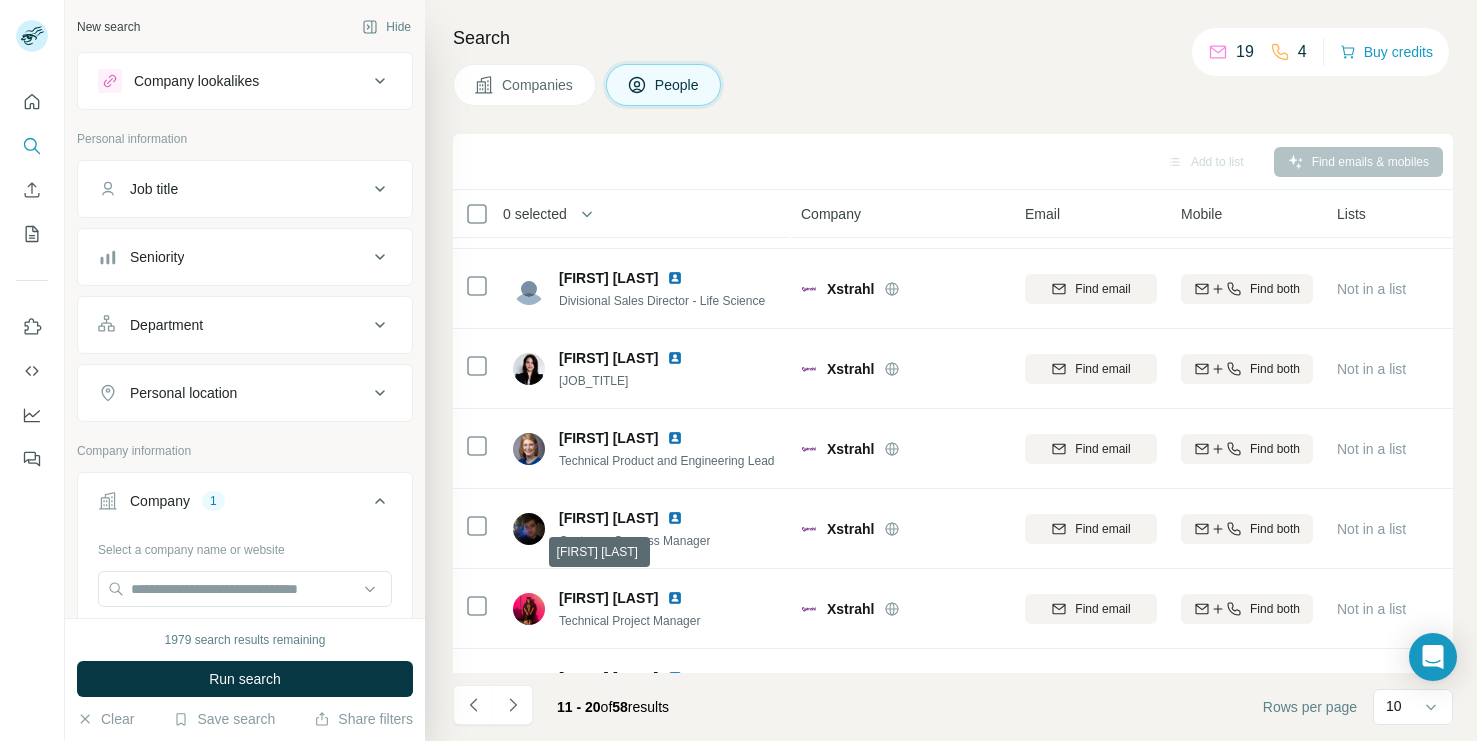 scroll, scrollTop: 66, scrollLeft: 0, axis: vertical 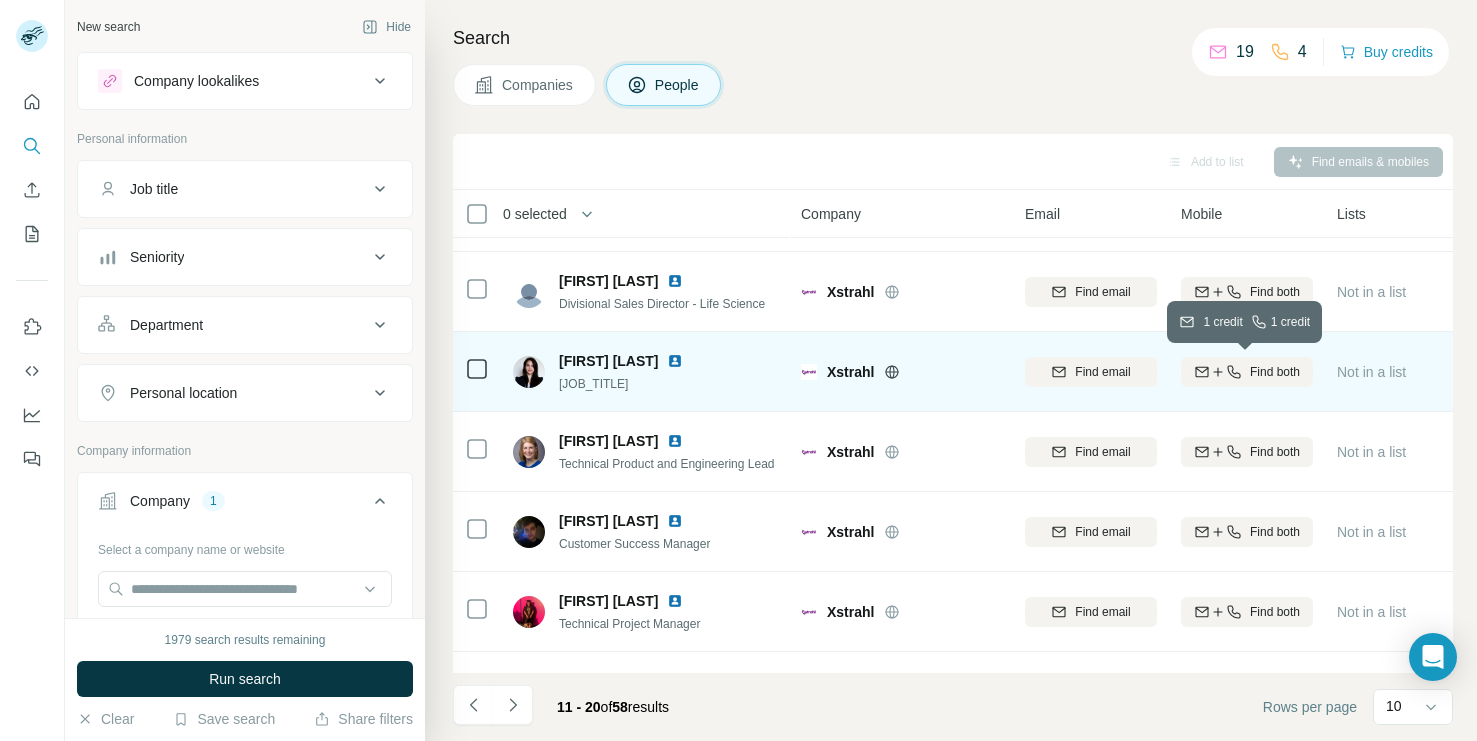 click on "Find both" at bounding box center [1275, 372] 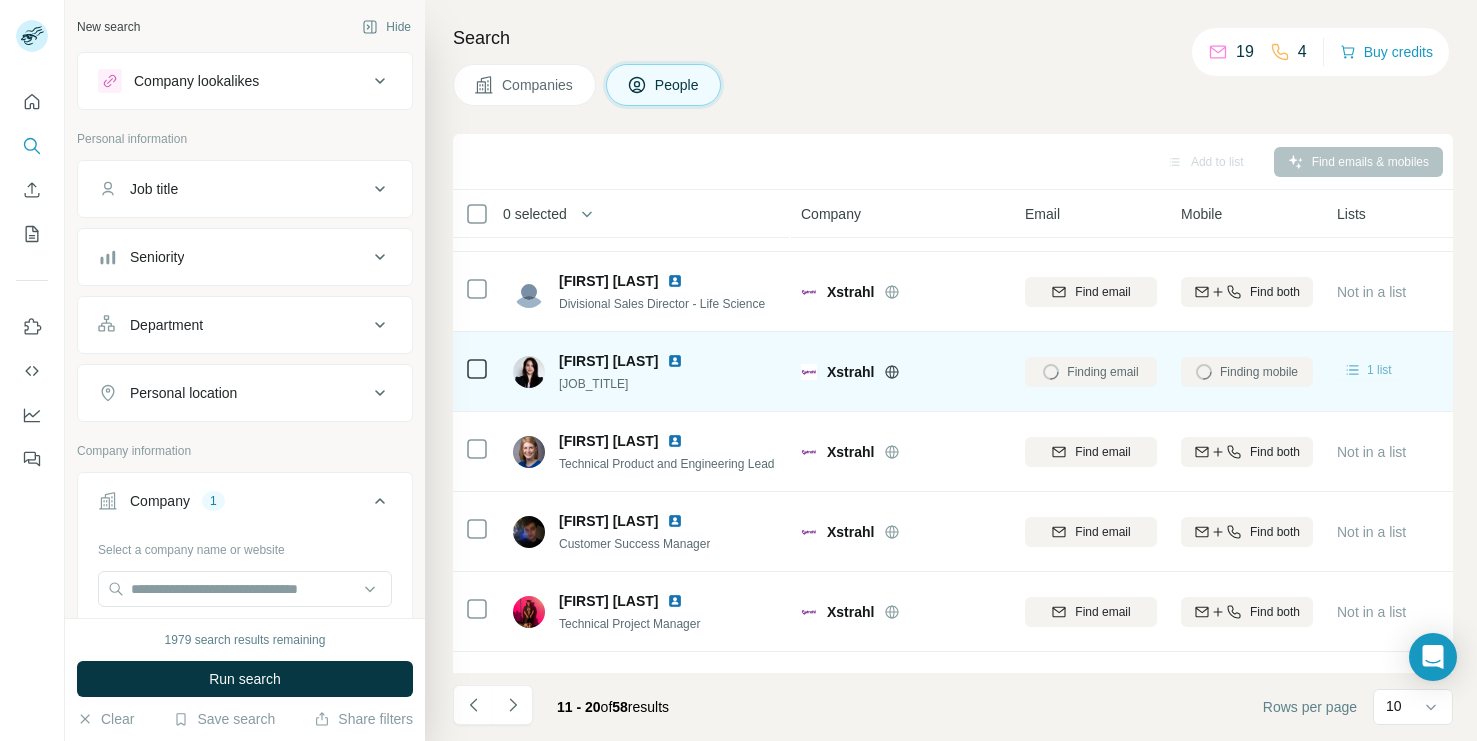 click on "1 list" at bounding box center (1379, 370) 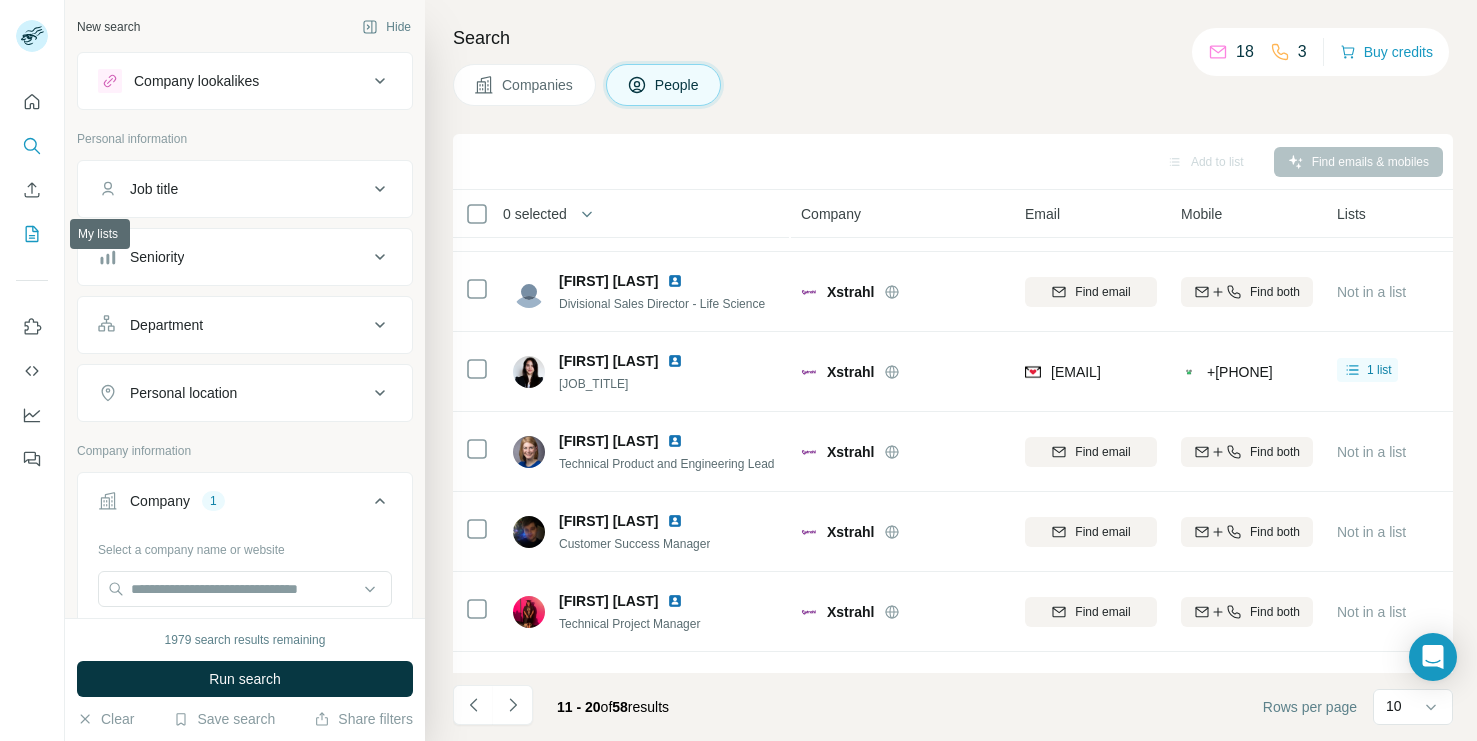 click at bounding box center [32, 234] 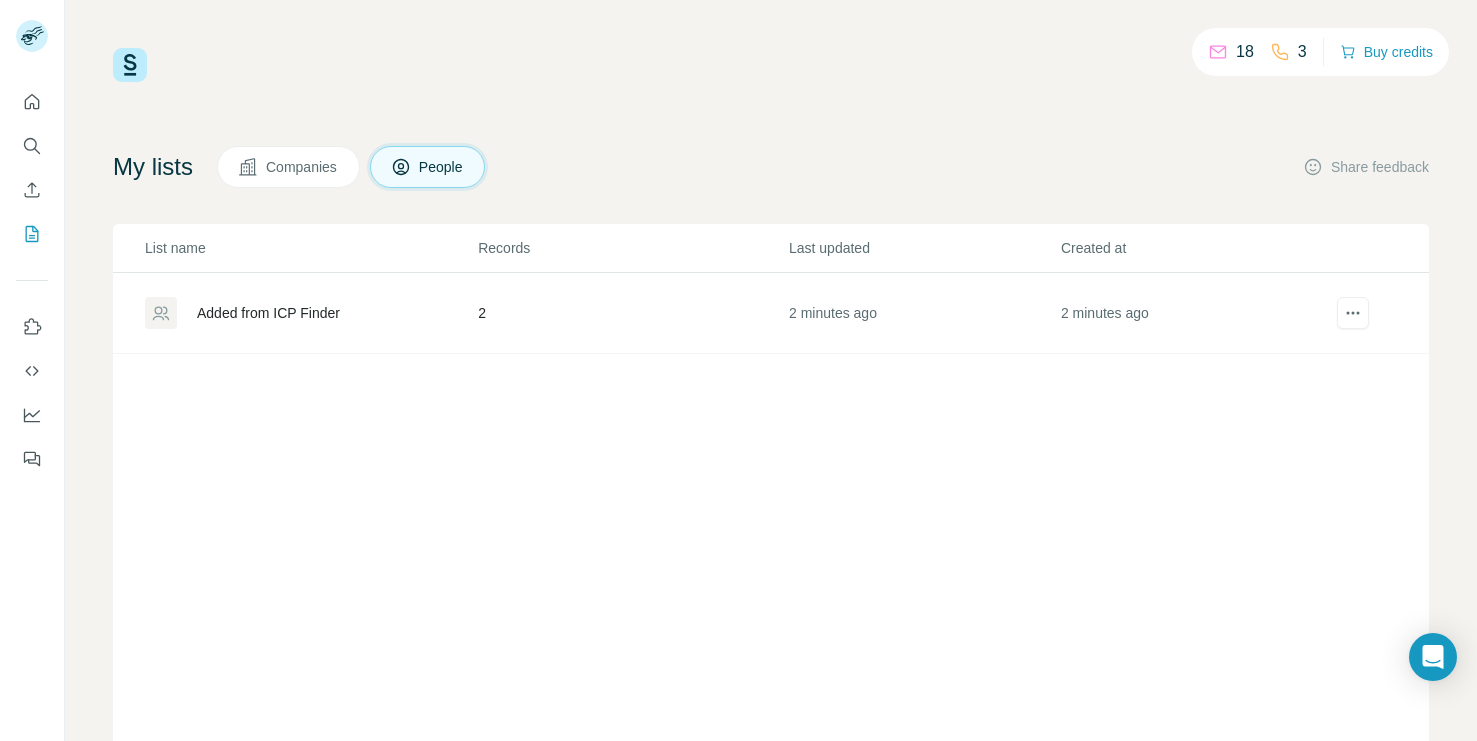 click on "Added from ICP Finder" at bounding box center (268, 313) 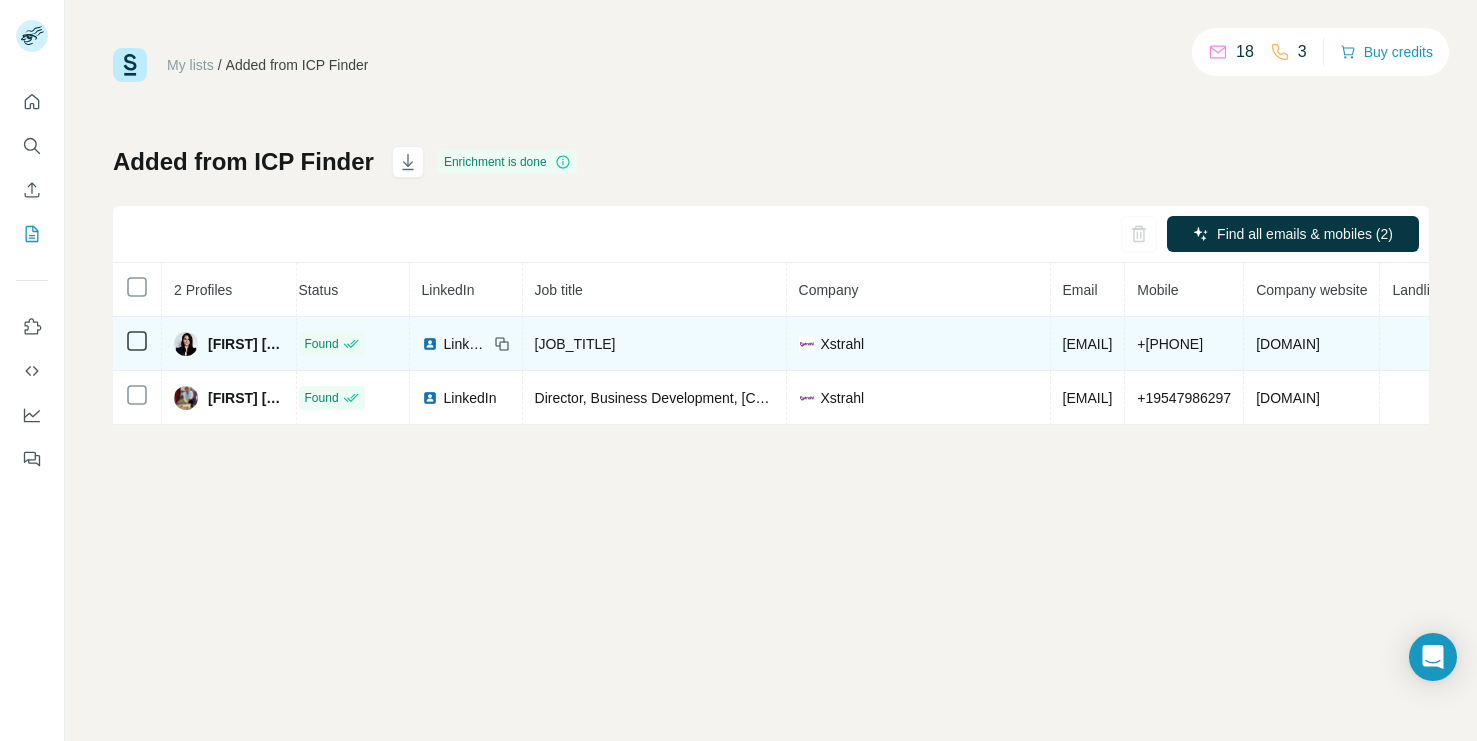 scroll, scrollTop: 0, scrollLeft: 0, axis: both 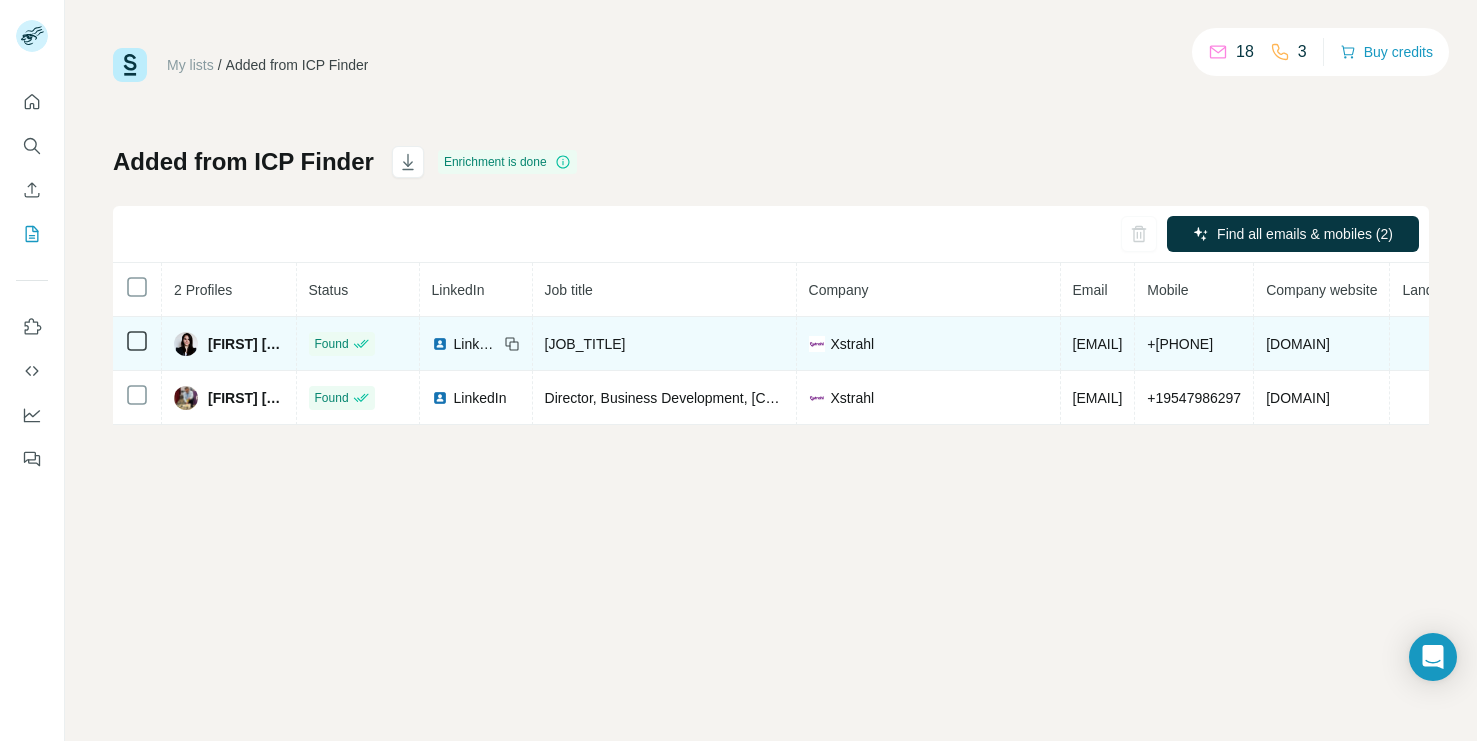 click on "LinkedIn" at bounding box center (476, 344) 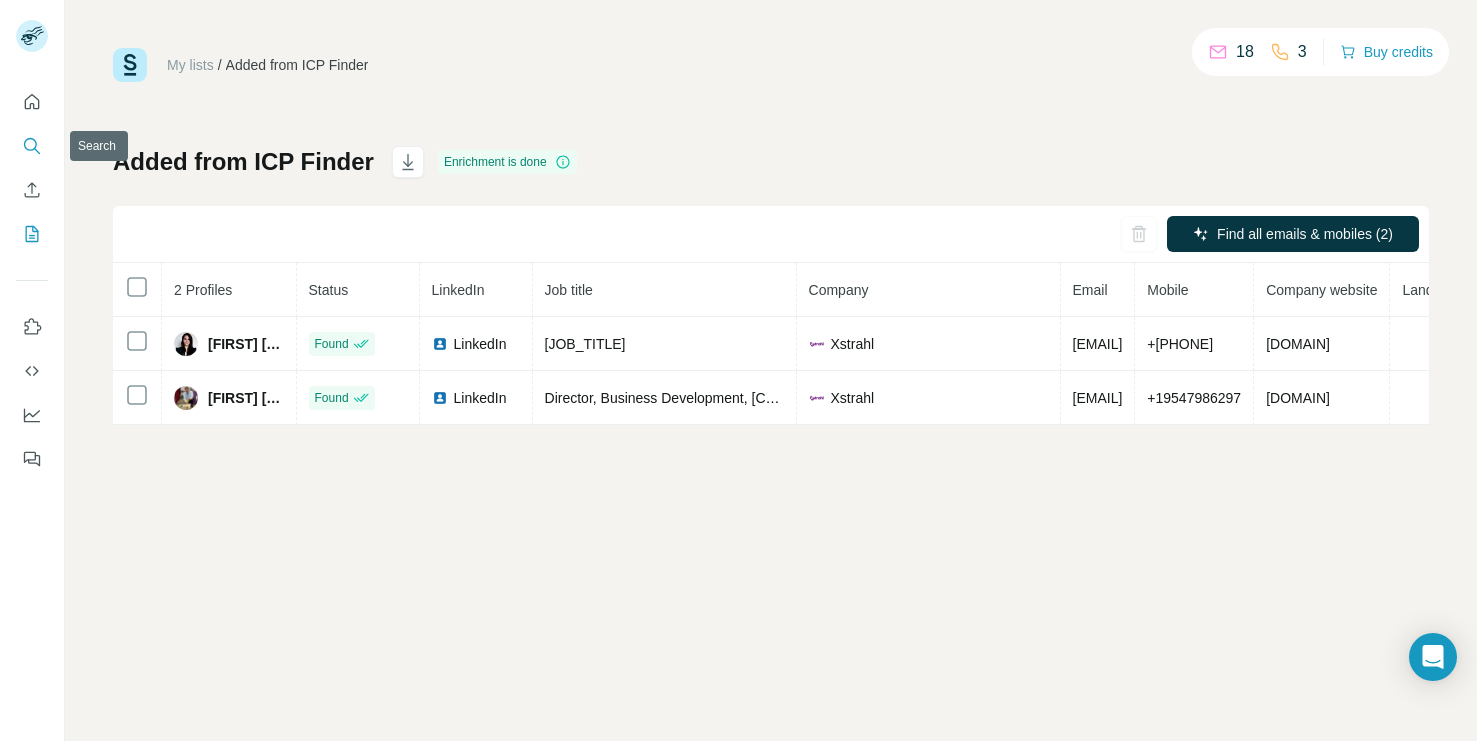 click 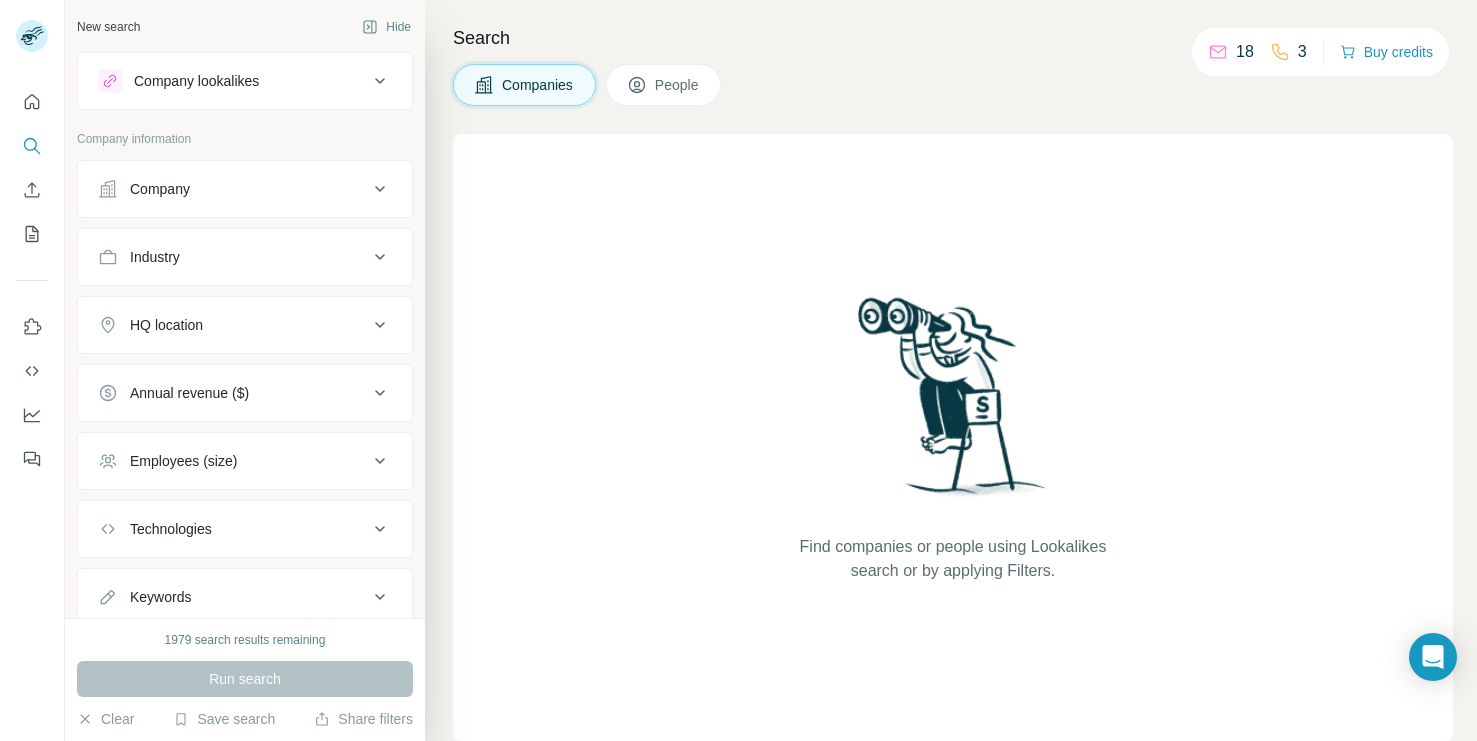 click on "Company" at bounding box center [233, 189] 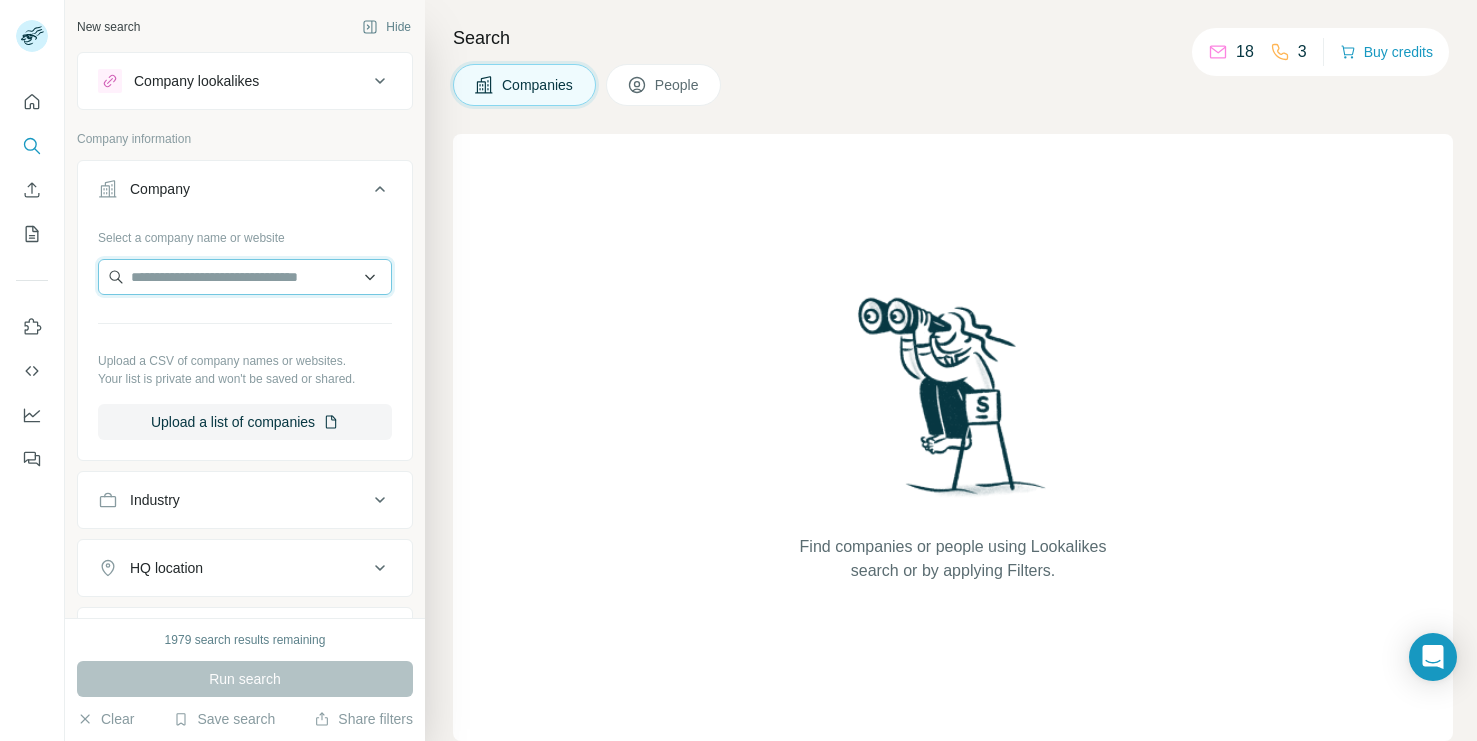 click at bounding box center (245, 277) 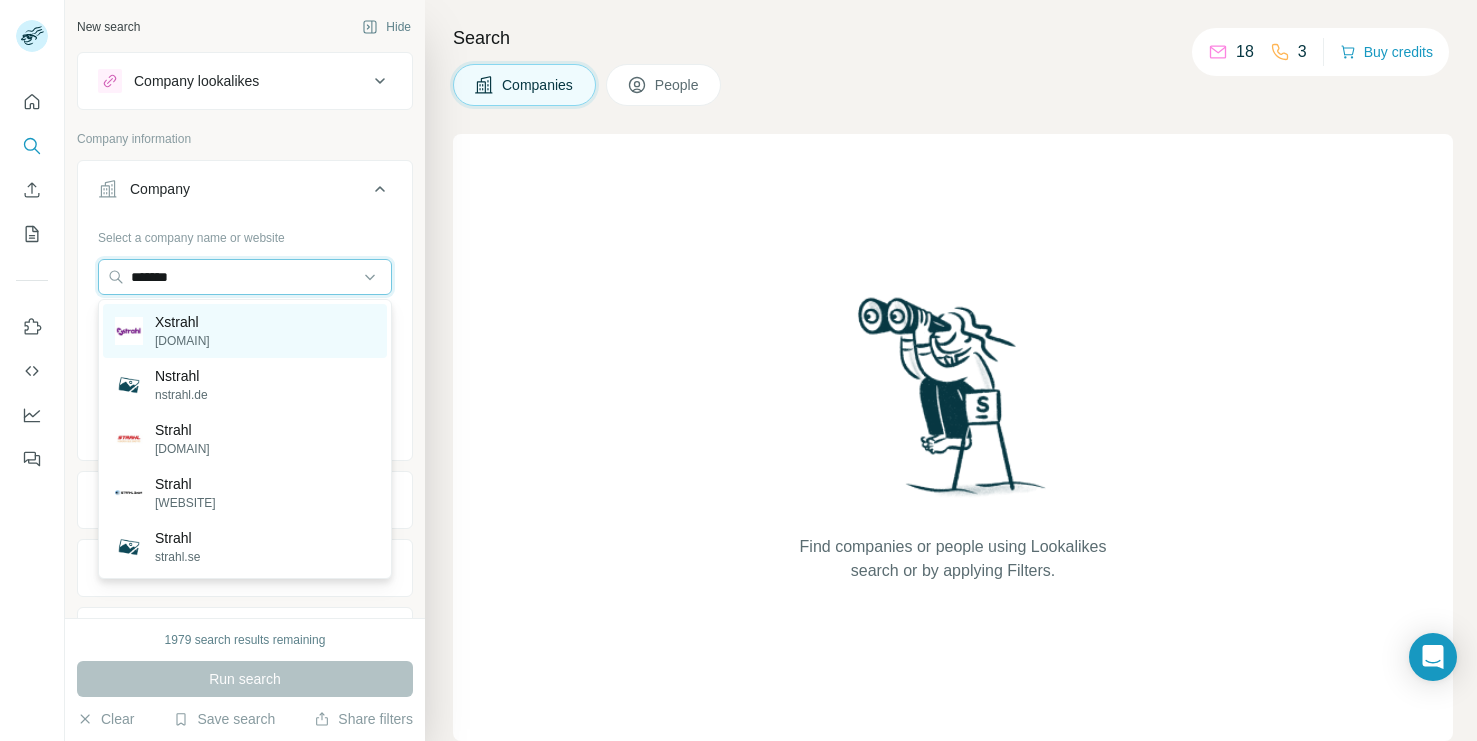 type on "*******" 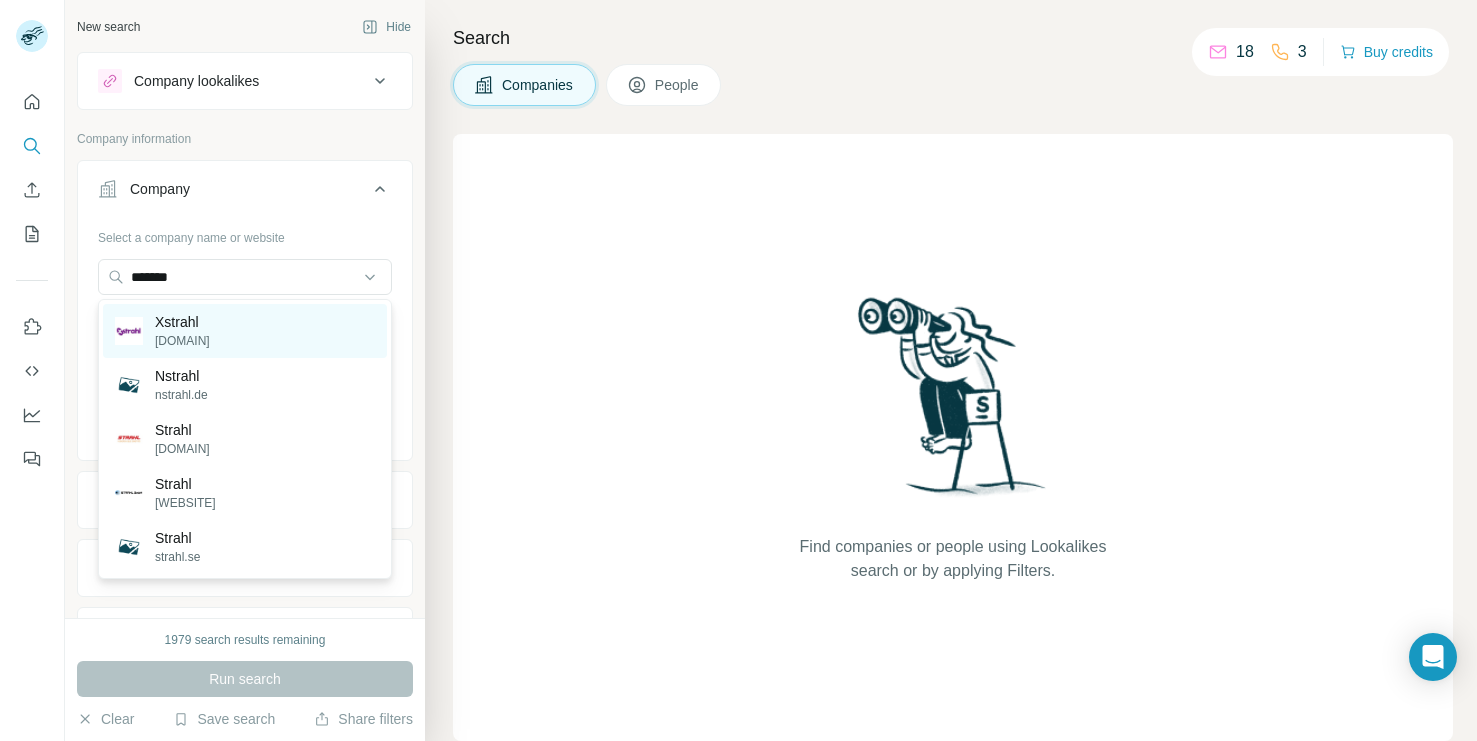 click on "[DOMAIN]" at bounding box center (182, 341) 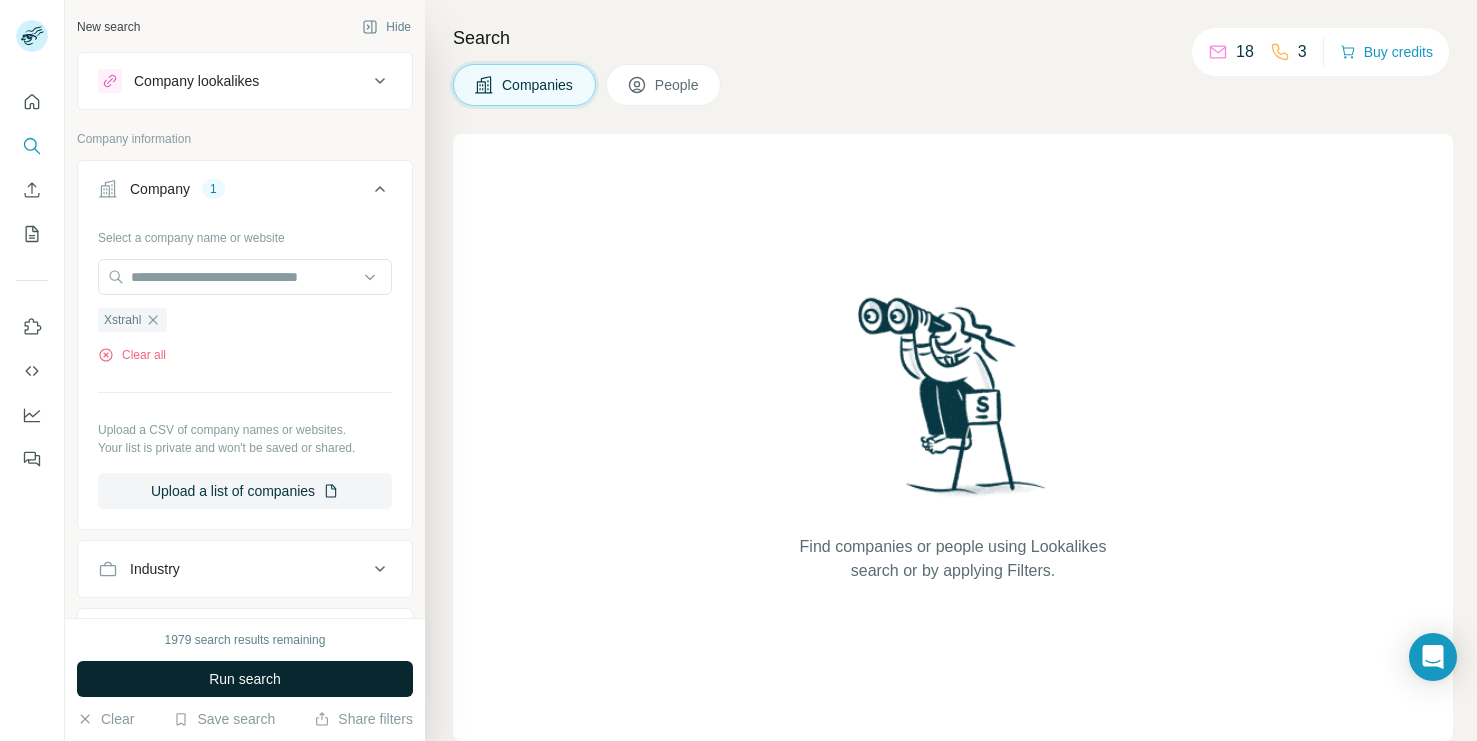 click on "Run search" at bounding box center [245, 679] 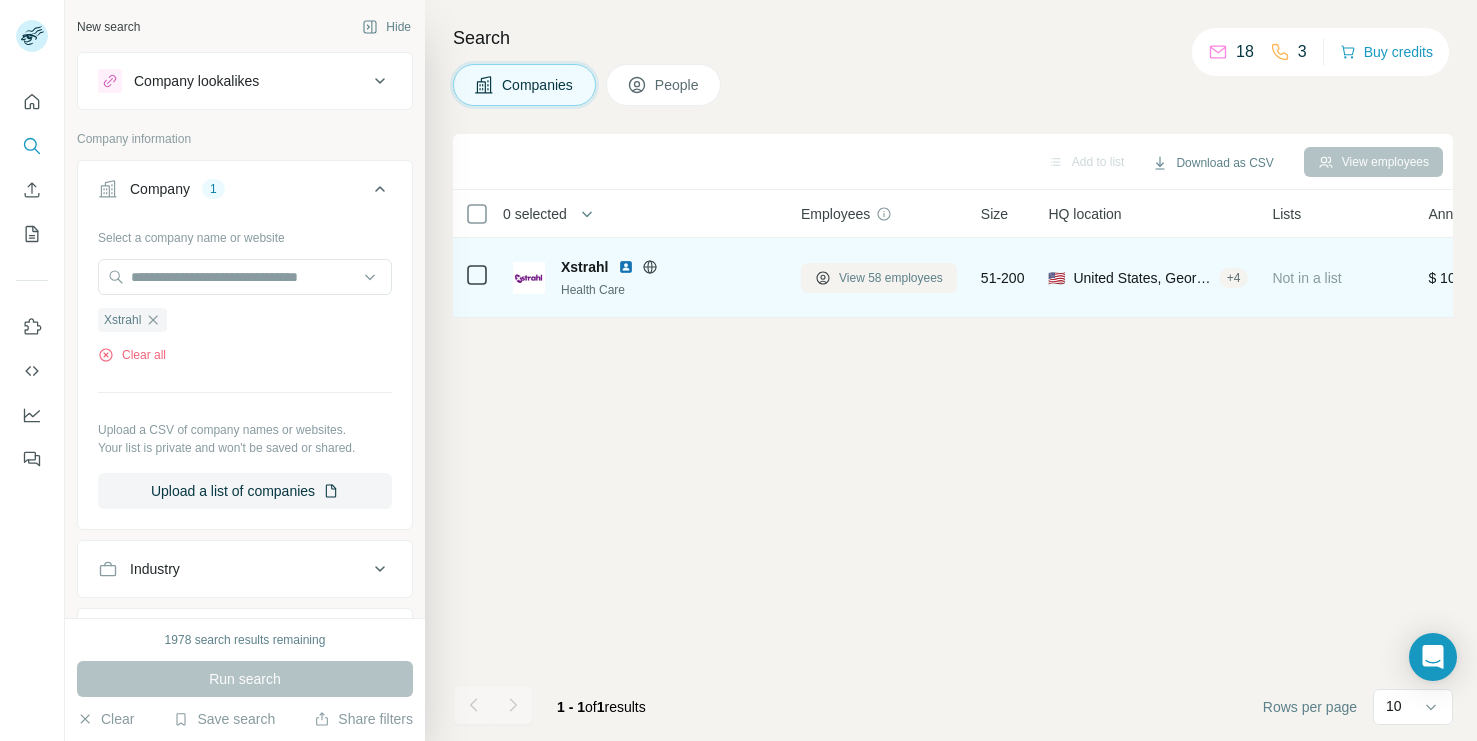 click on "View 58 employees" at bounding box center [879, 278] 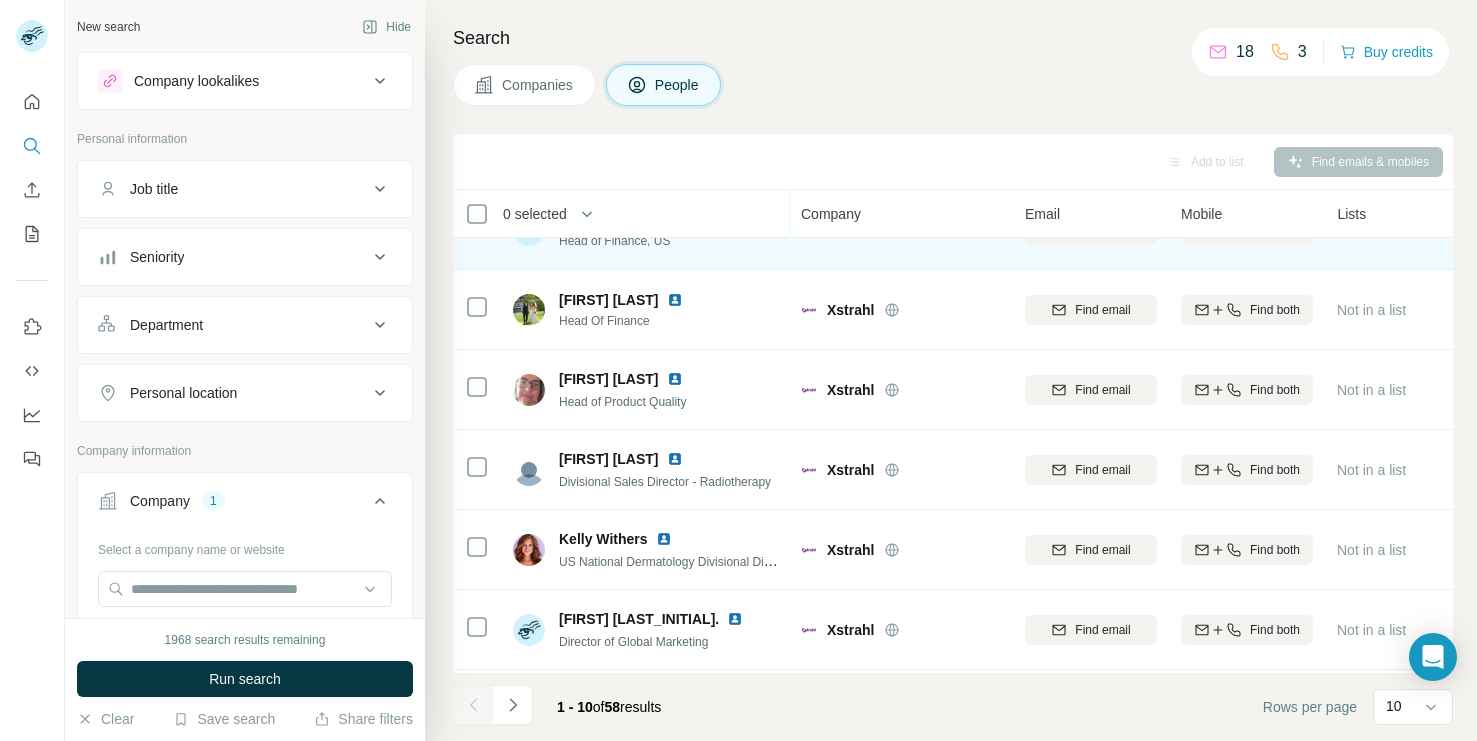 scroll, scrollTop: 365, scrollLeft: 0, axis: vertical 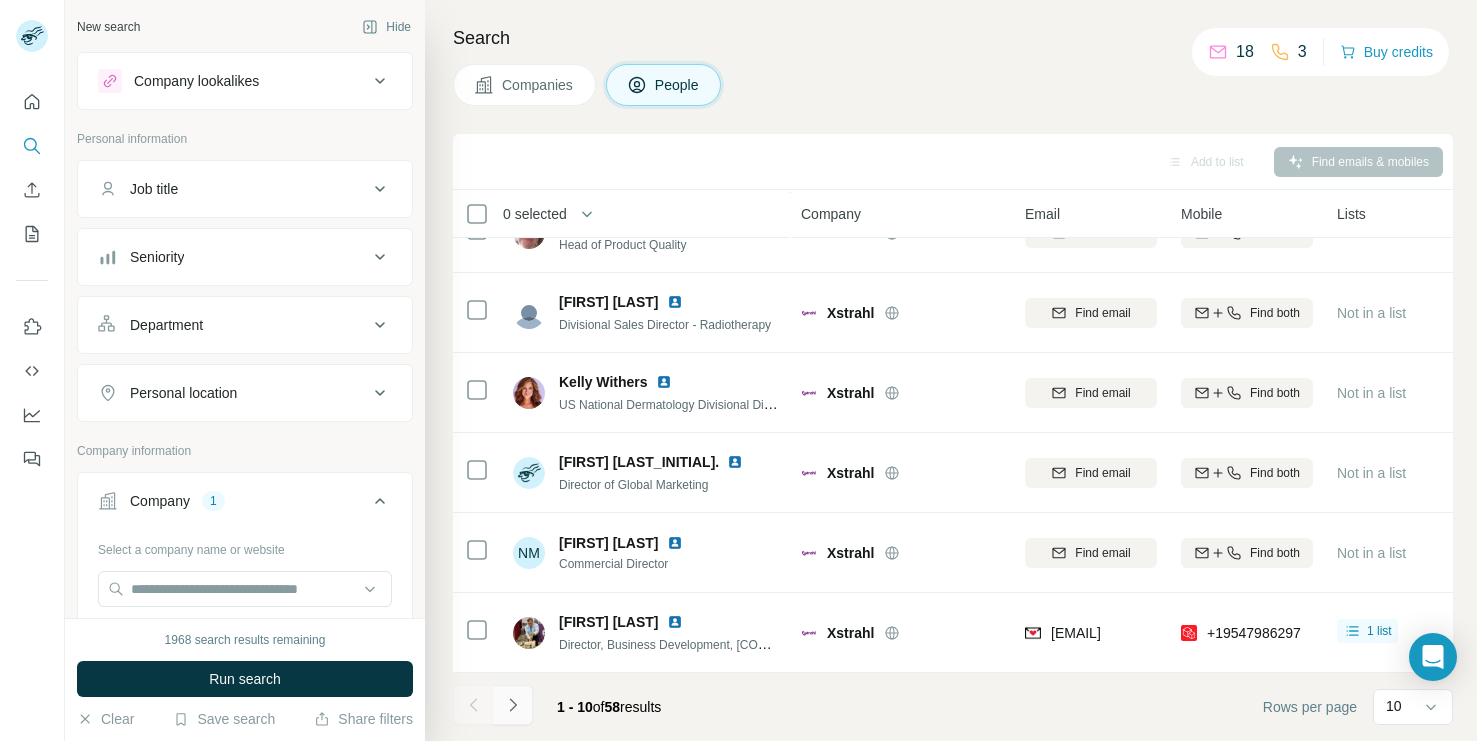 click 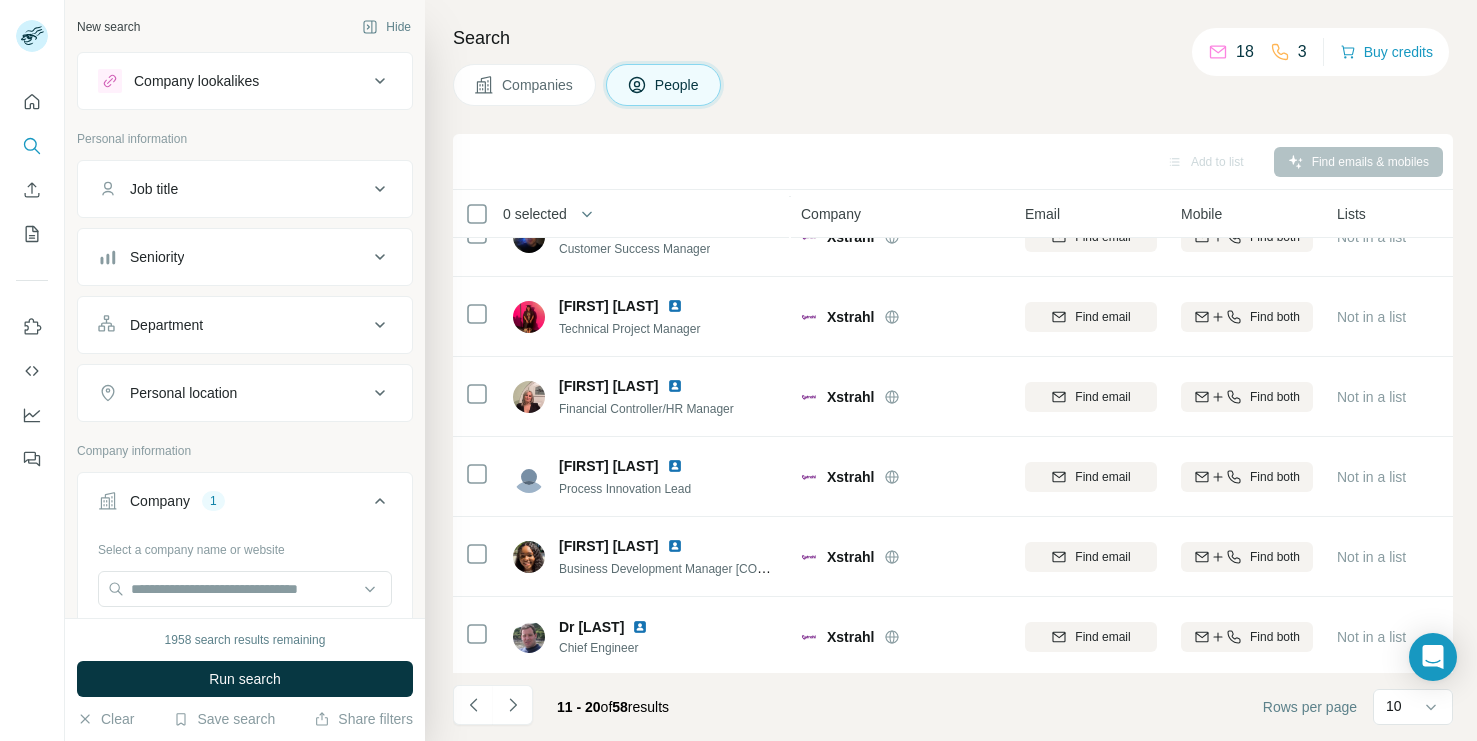 scroll, scrollTop: 365, scrollLeft: 0, axis: vertical 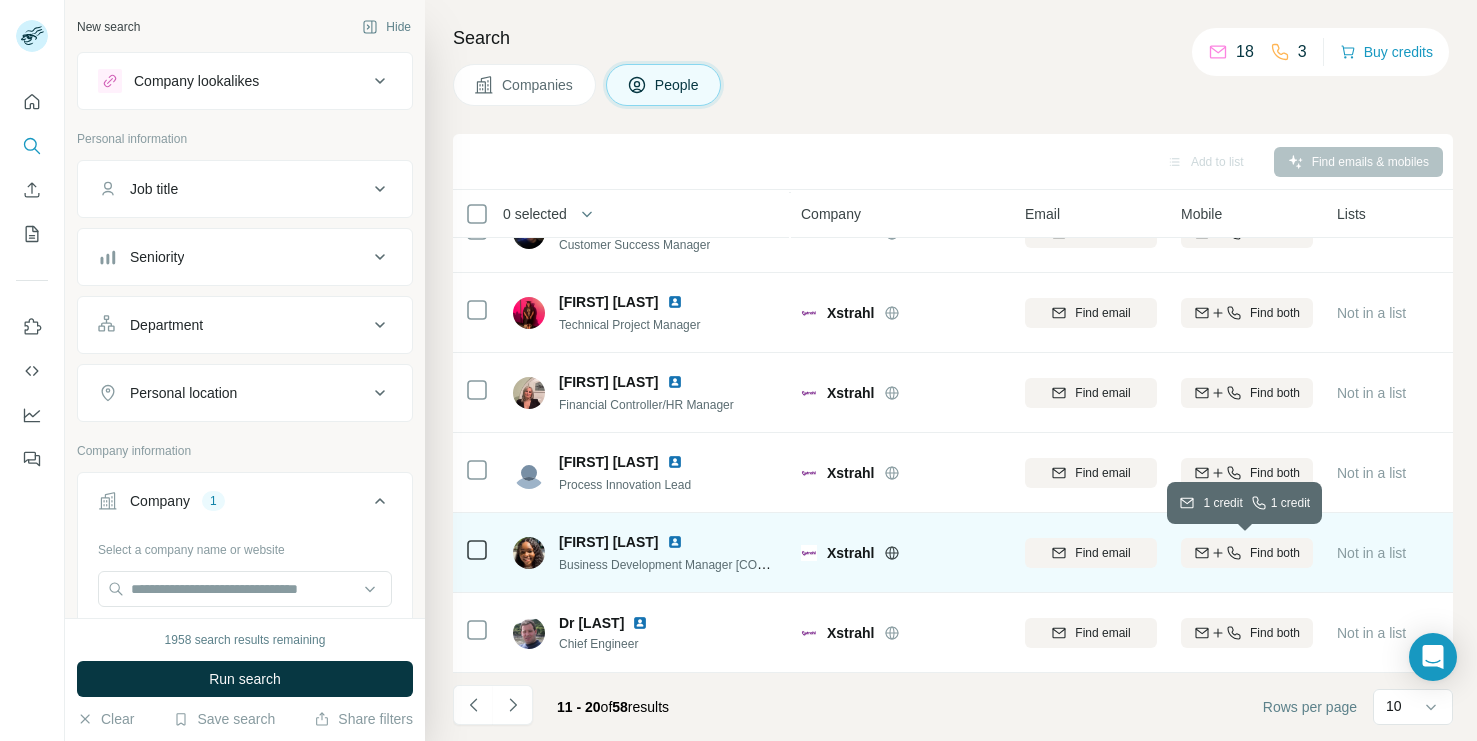 click 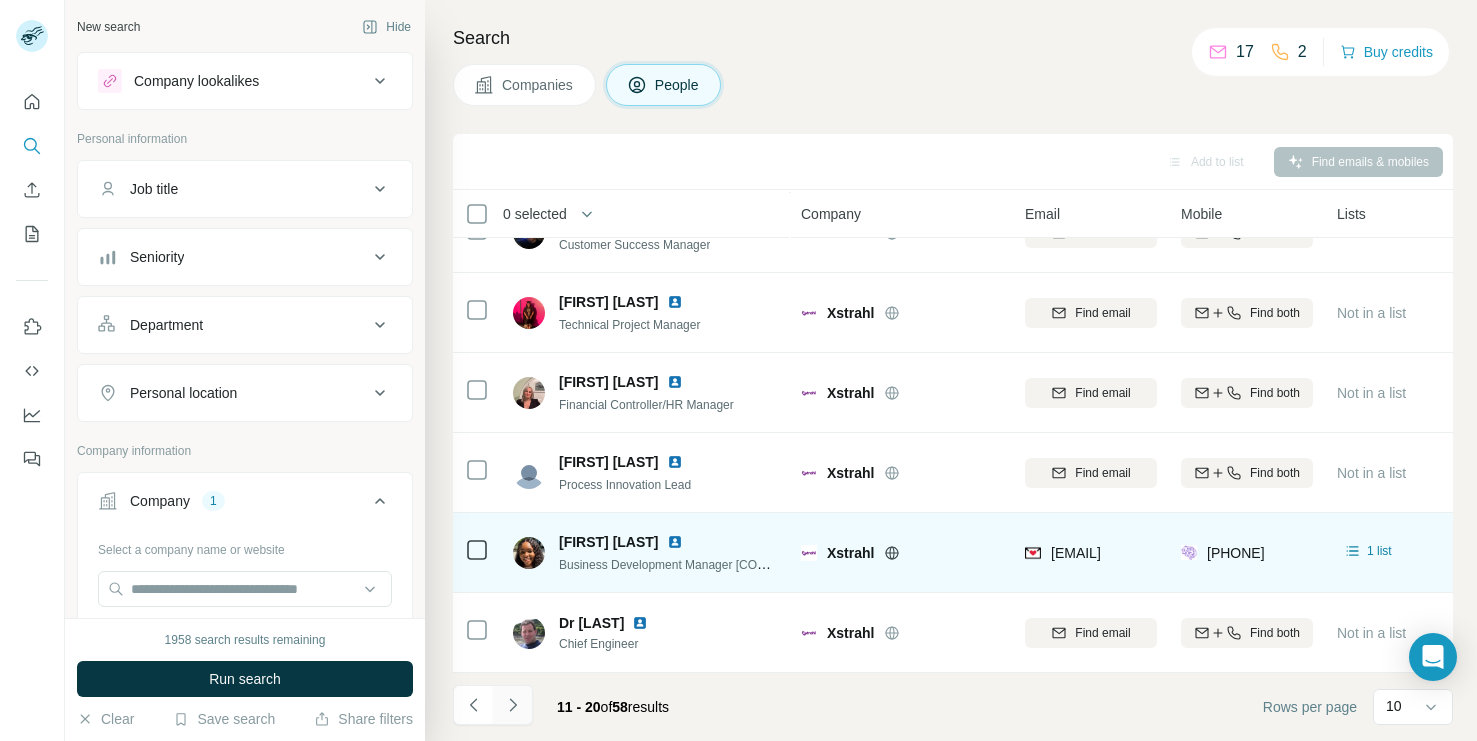 click 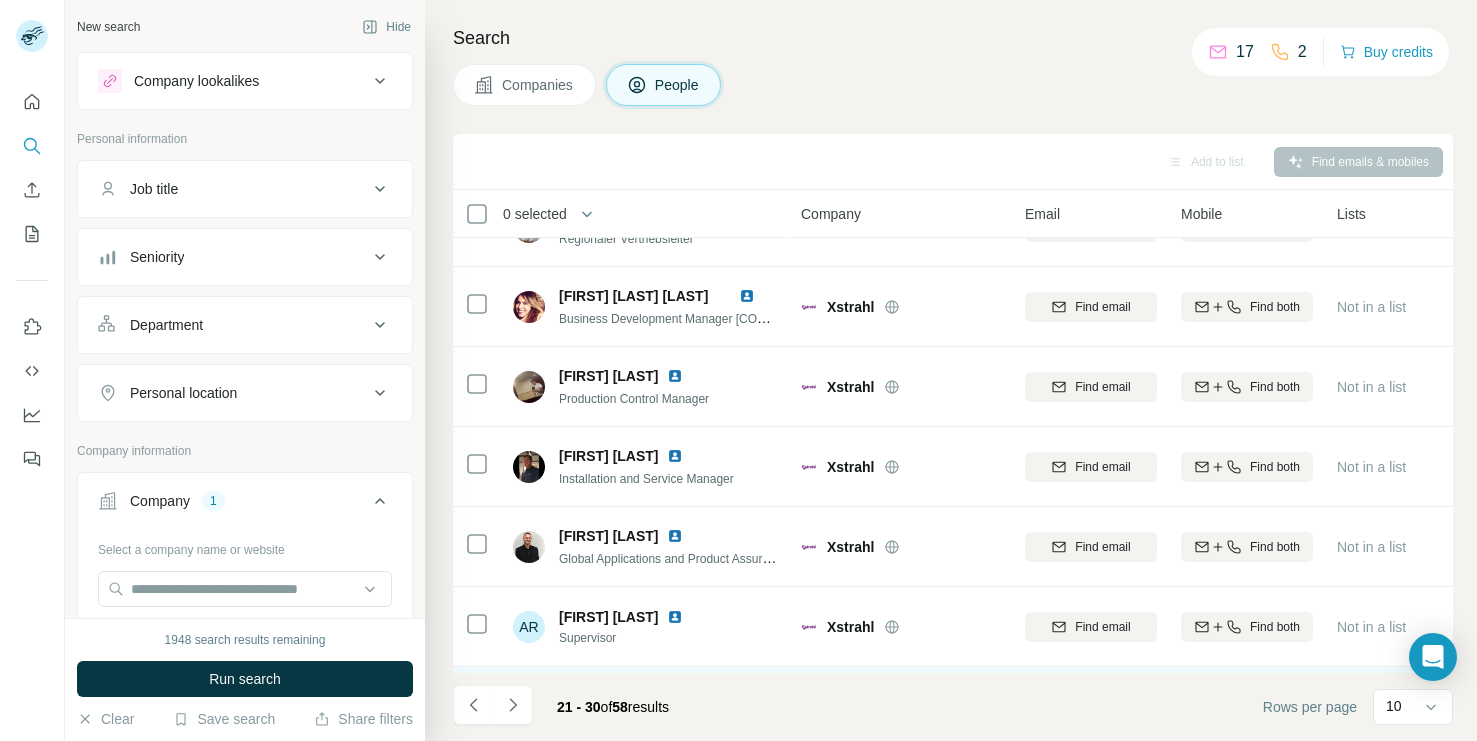 scroll, scrollTop: 219, scrollLeft: 0, axis: vertical 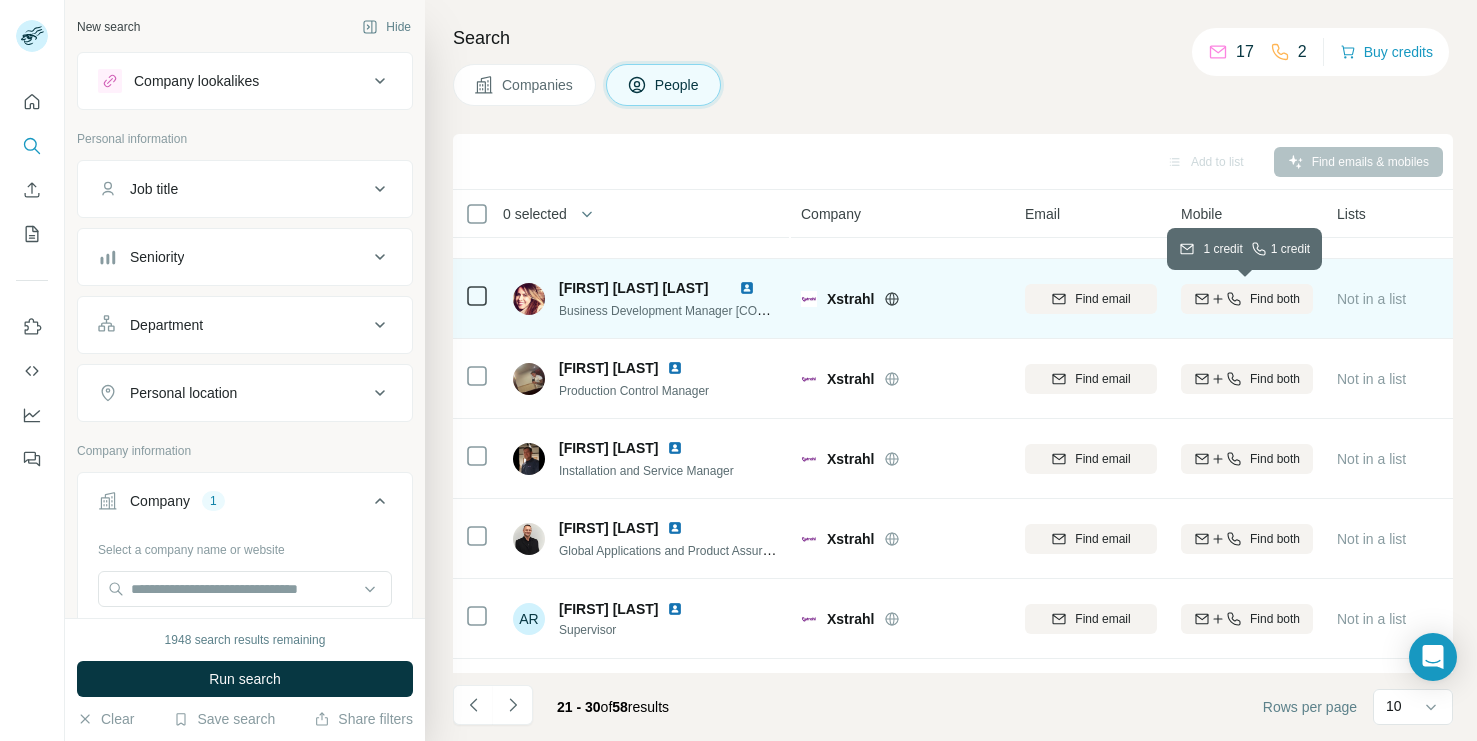click on "Find both" at bounding box center (1275, 299) 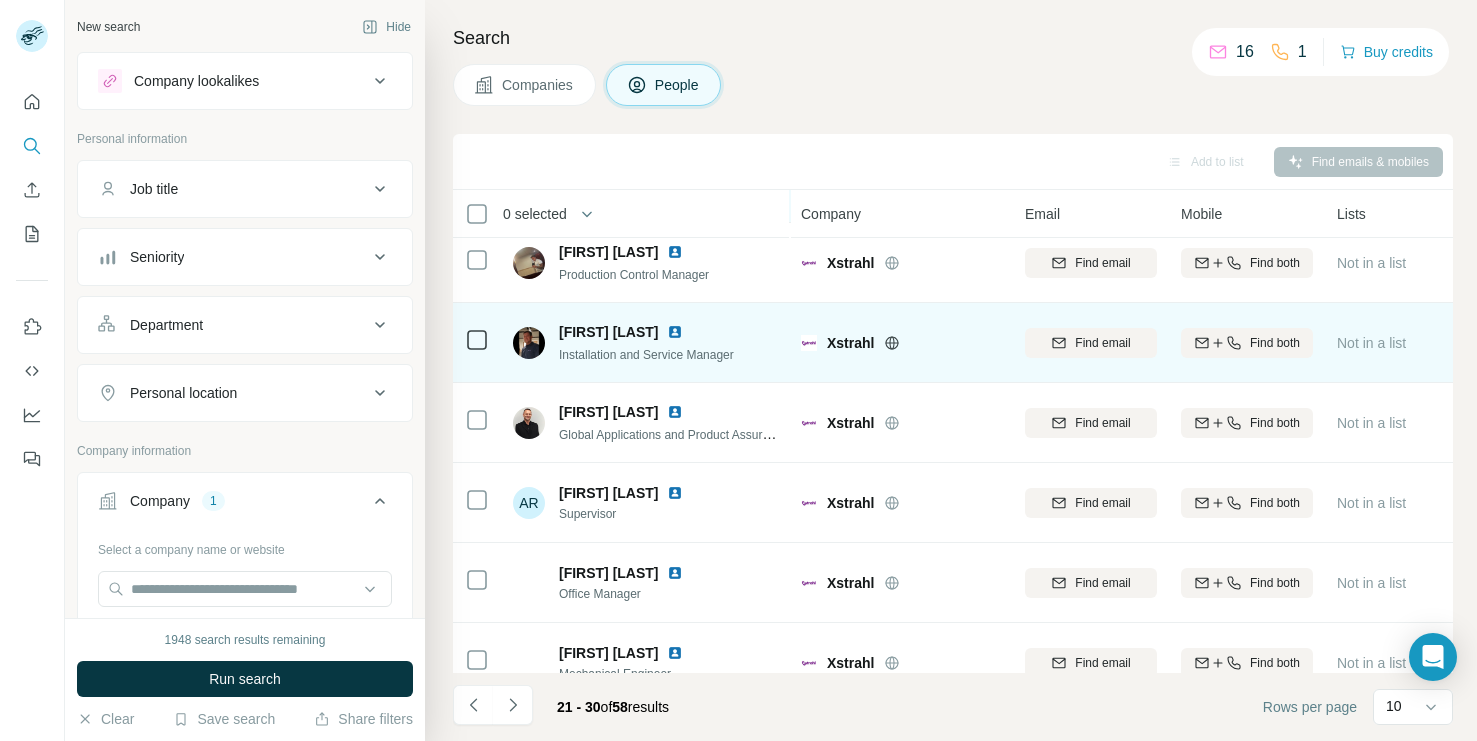 scroll, scrollTop: 365, scrollLeft: 0, axis: vertical 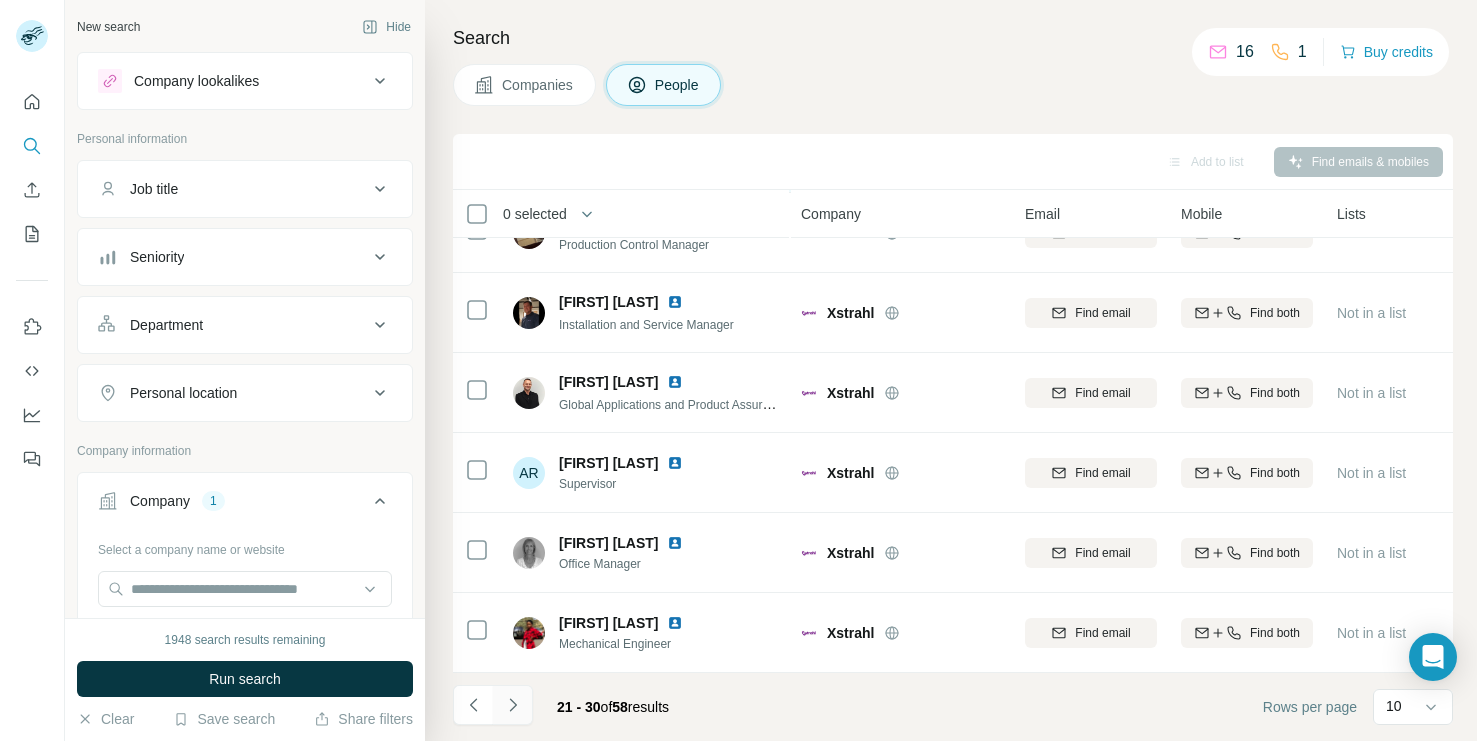click at bounding box center [513, 705] 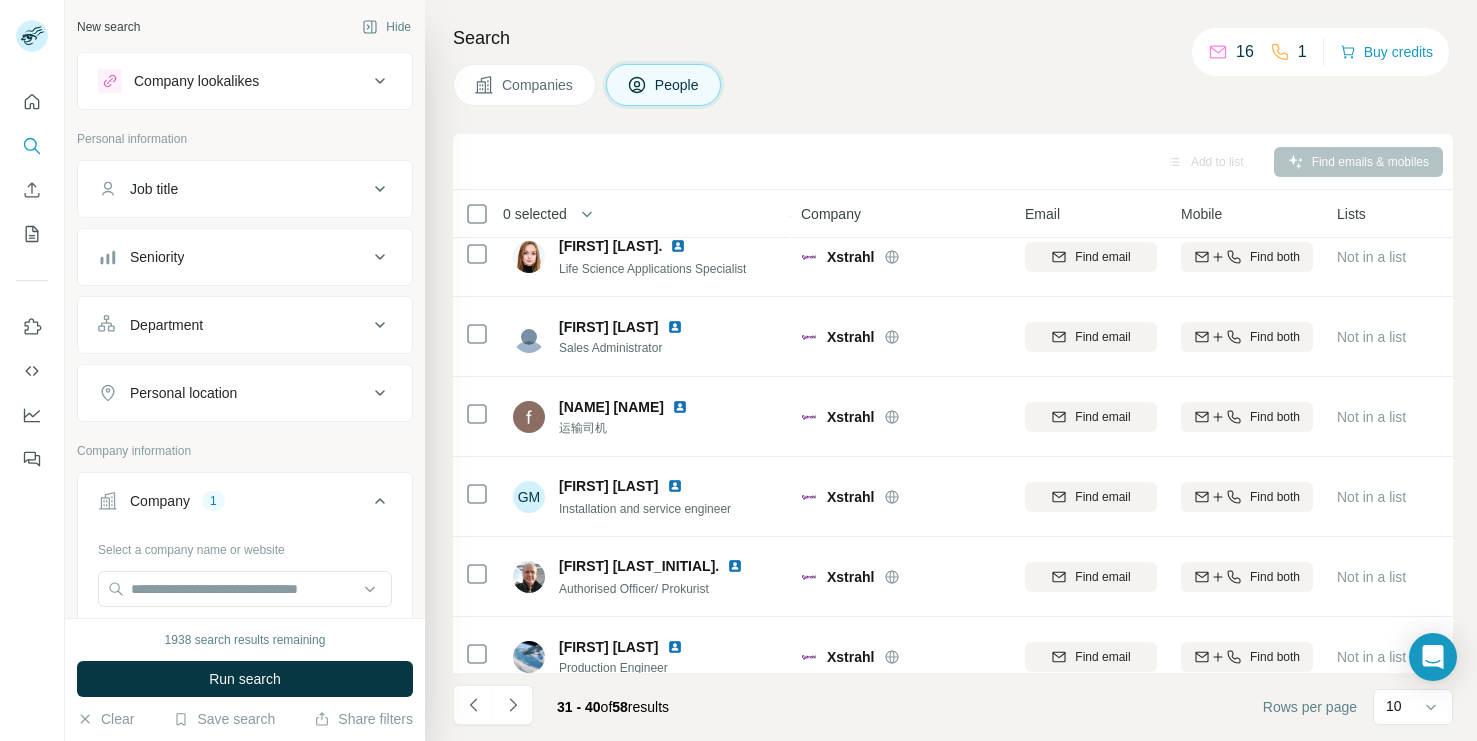scroll, scrollTop: 365, scrollLeft: 0, axis: vertical 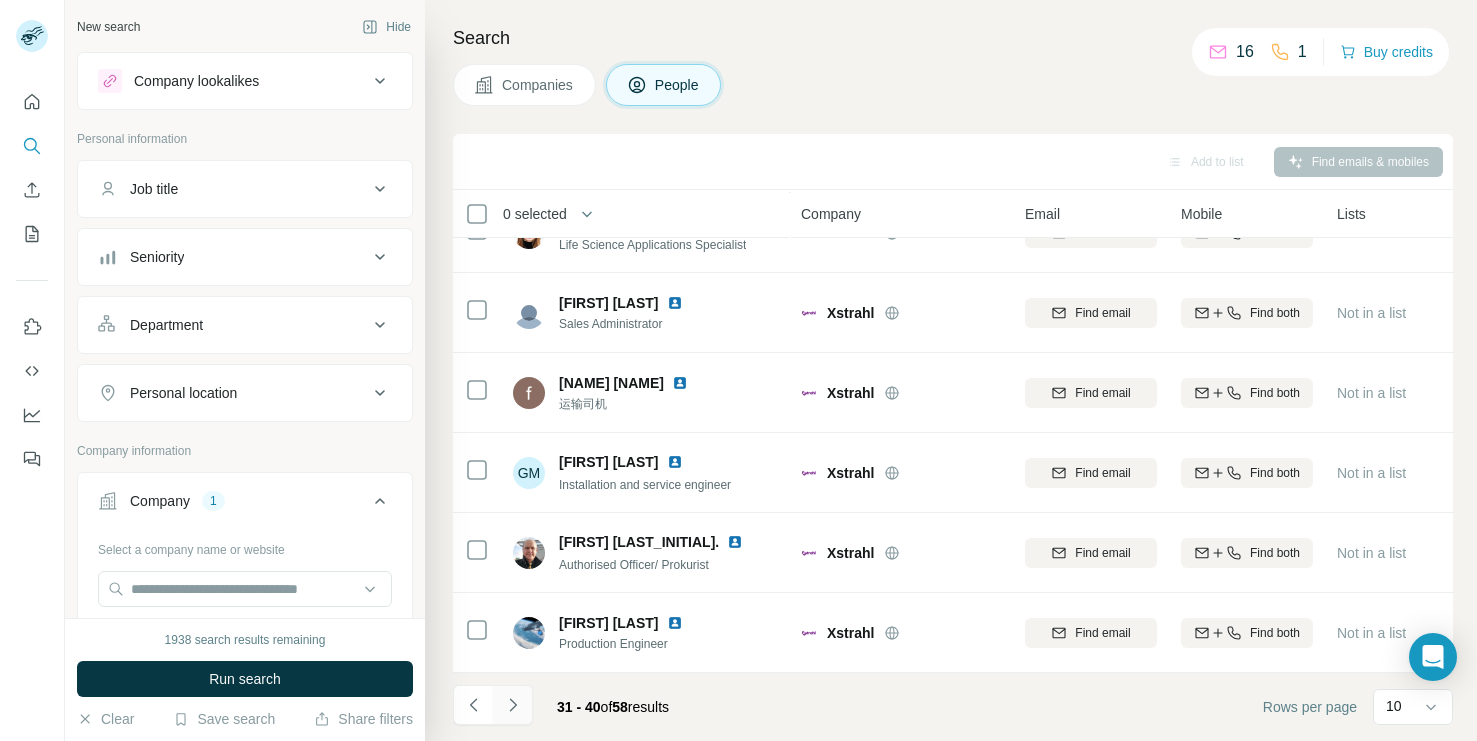 click at bounding box center (513, 705) 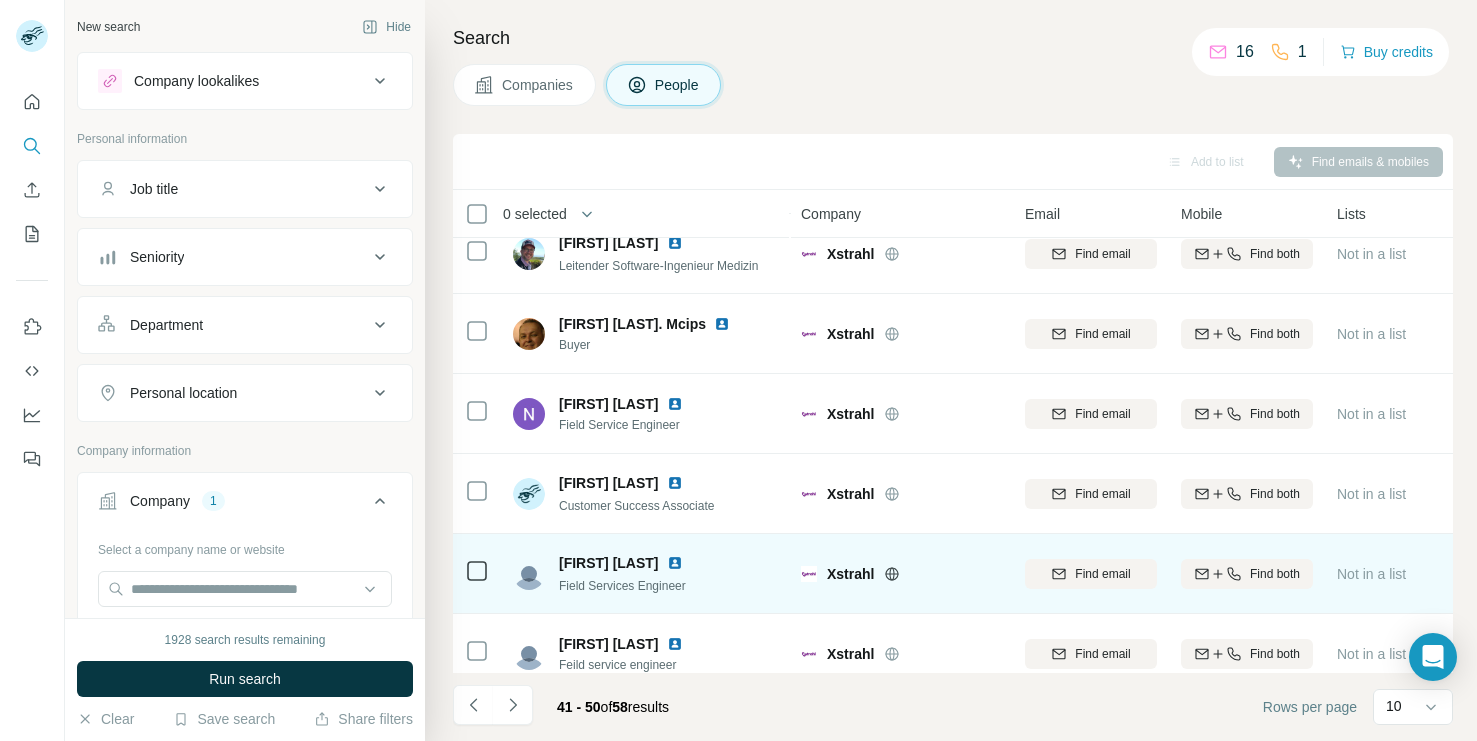 scroll, scrollTop: 365, scrollLeft: 0, axis: vertical 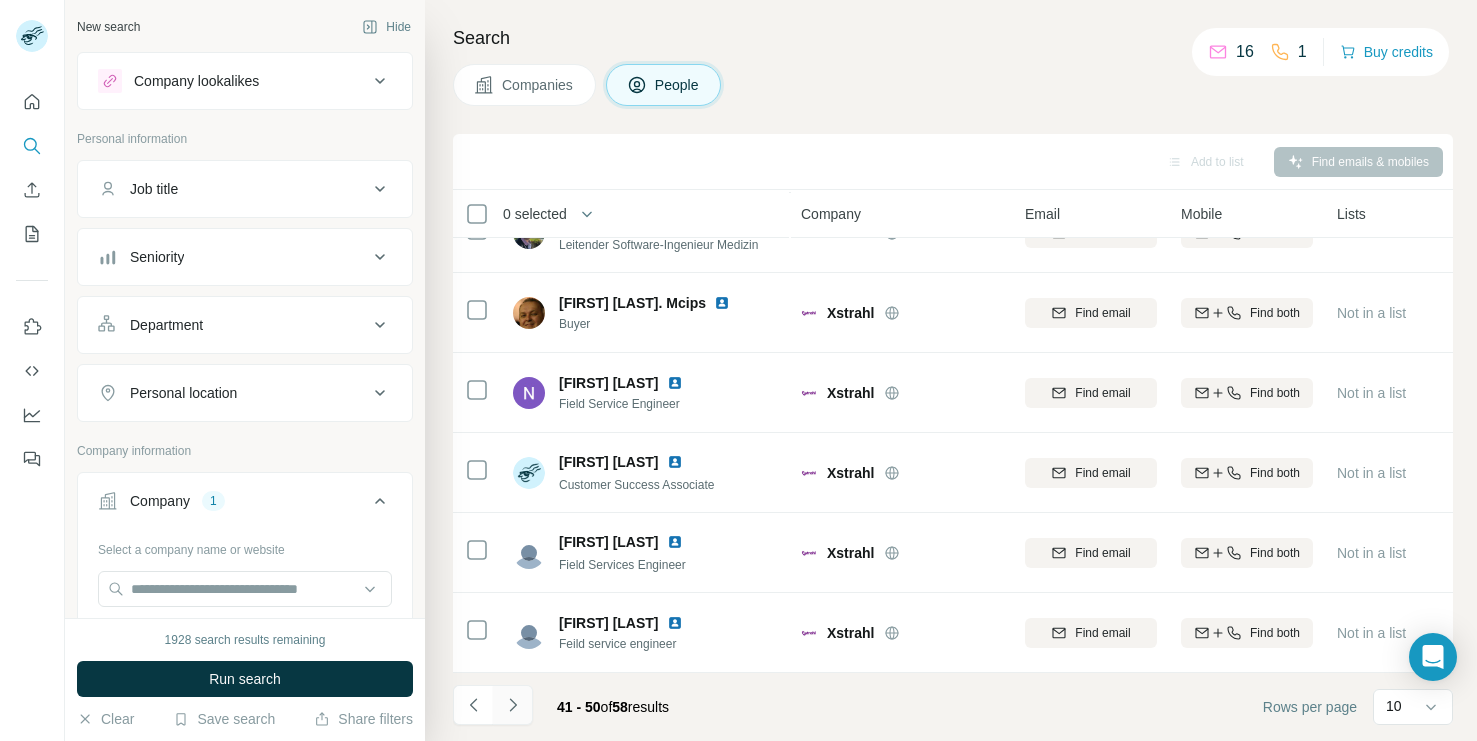 click 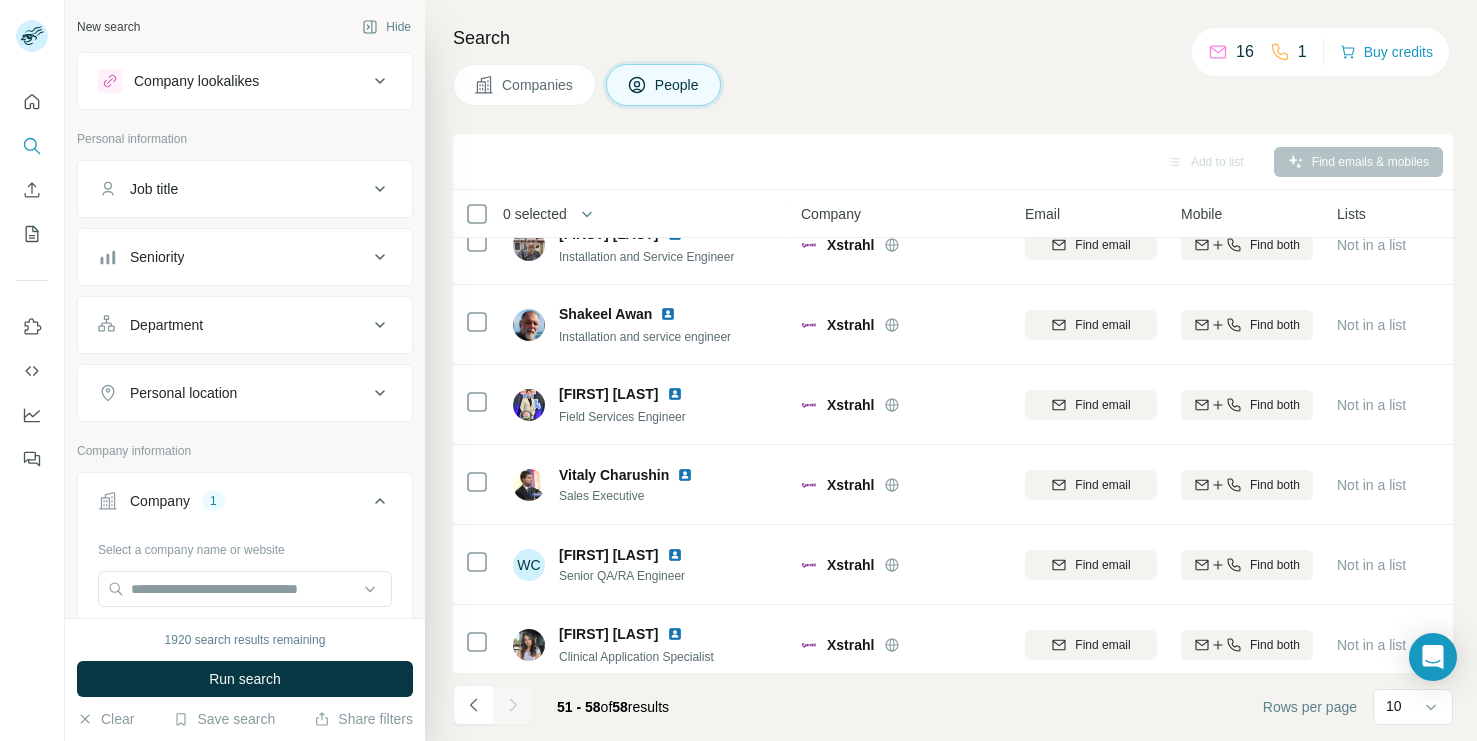 scroll, scrollTop: 205, scrollLeft: 0, axis: vertical 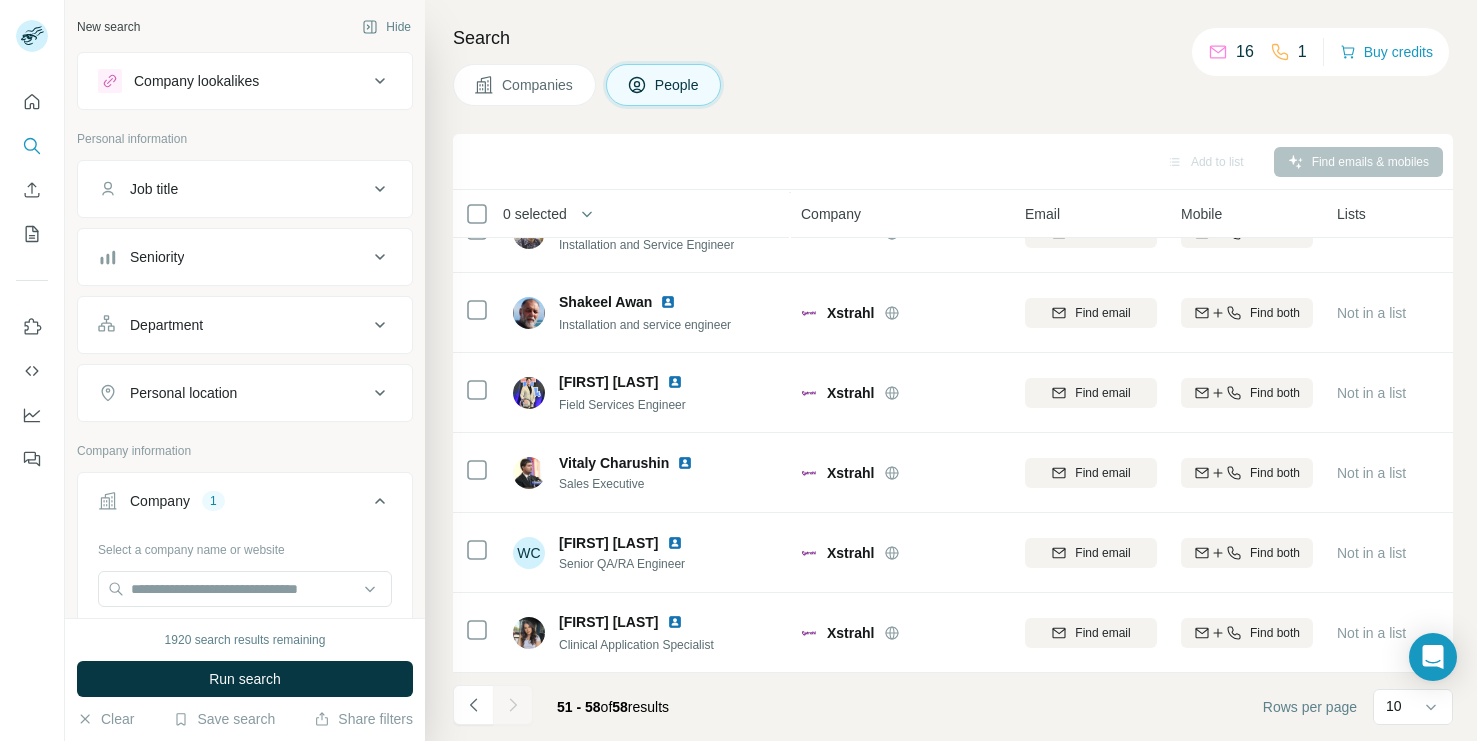 click on "Company lookalikes" at bounding box center [196, 81] 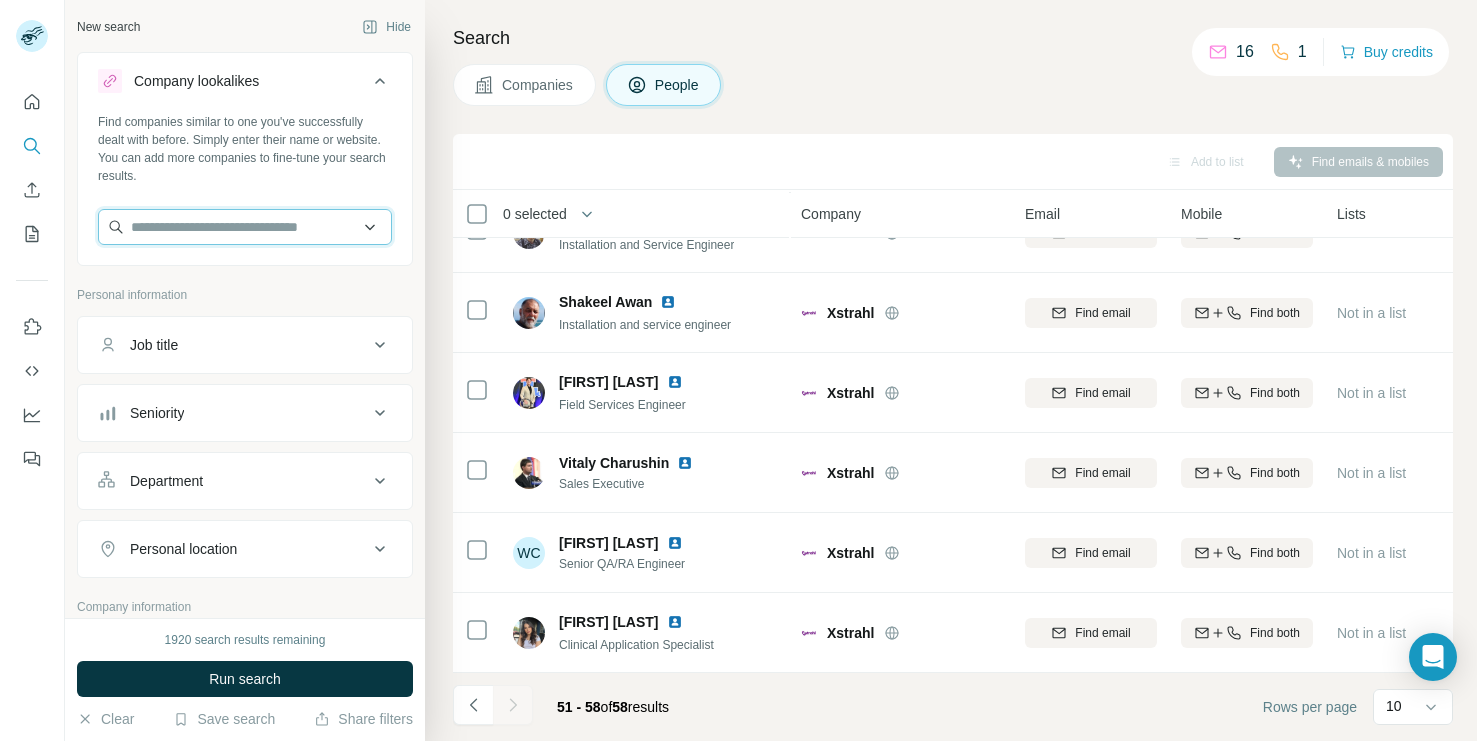 click at bounding box center [245, 227] 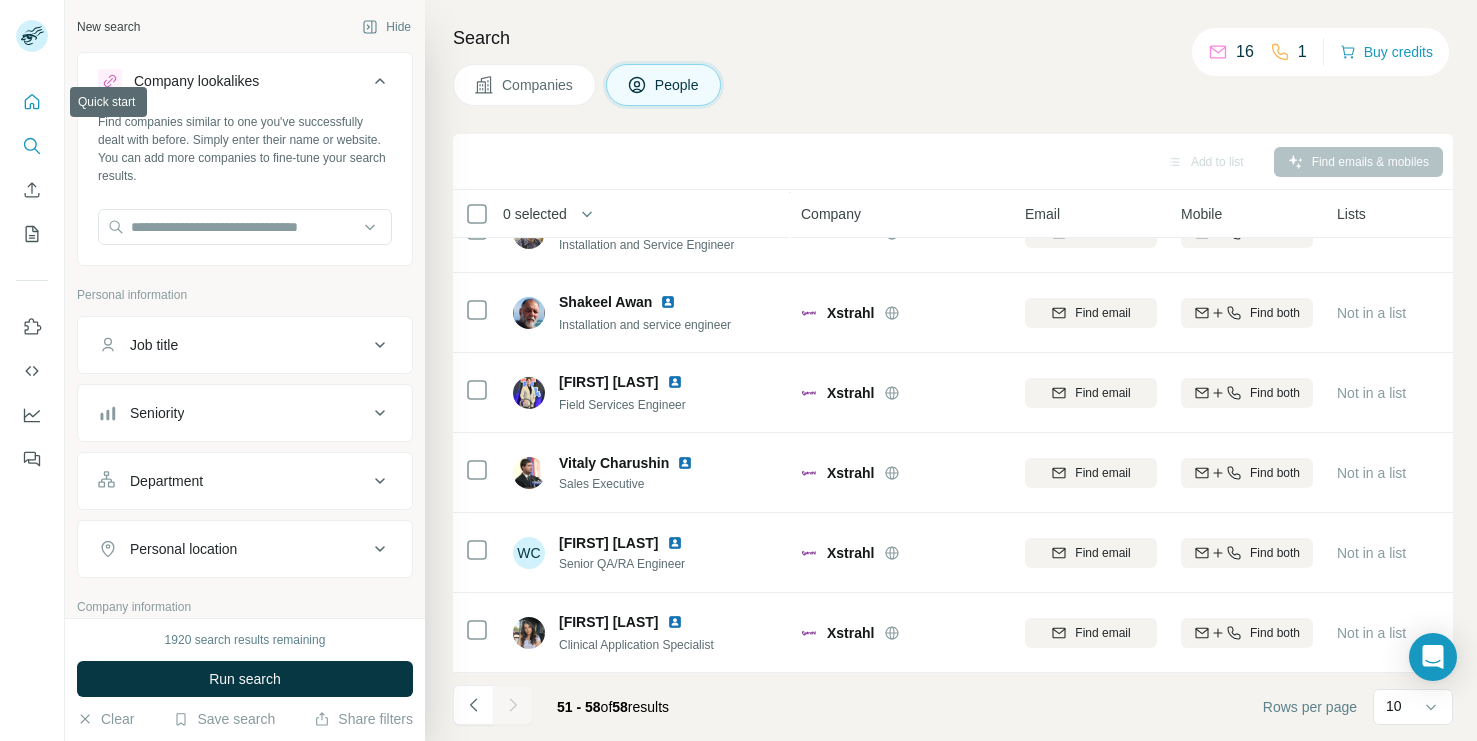 click 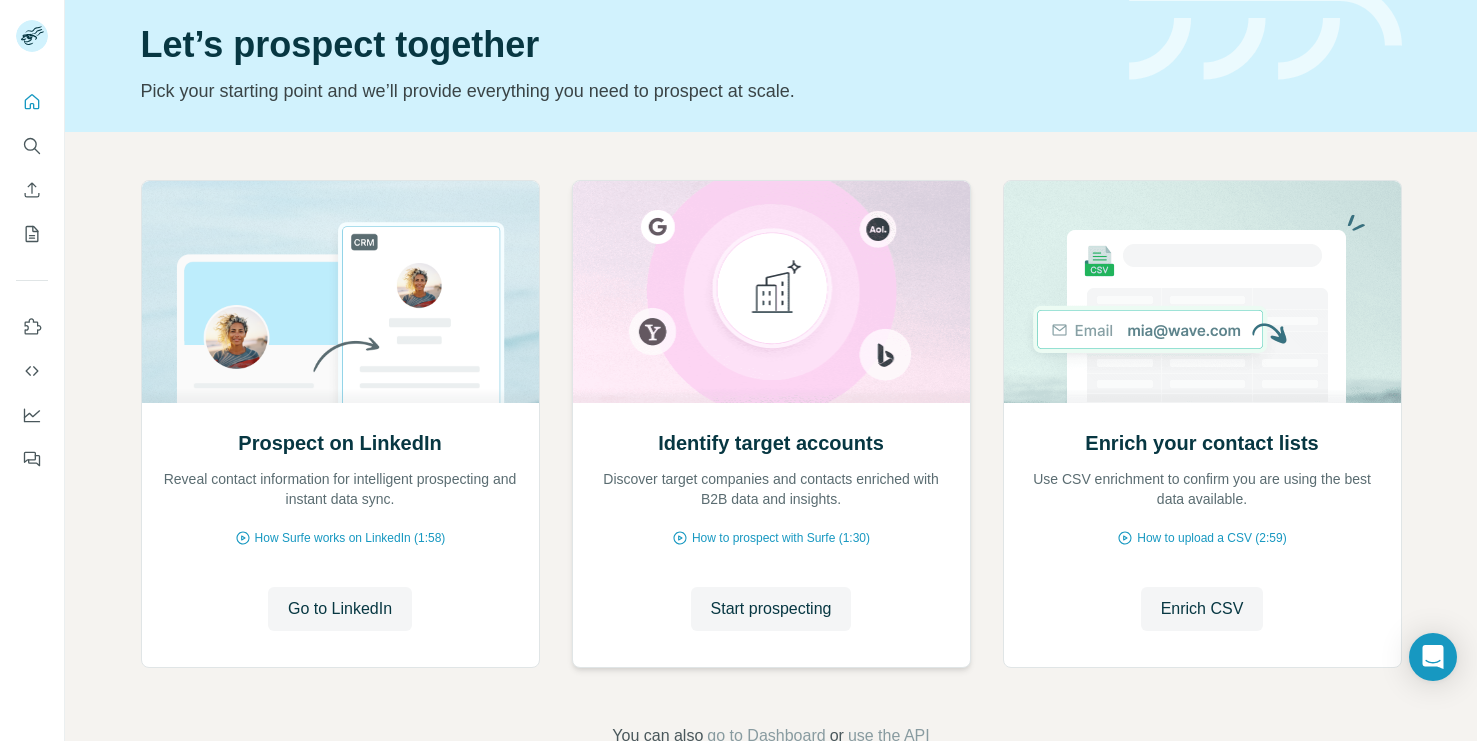 scroll, scrollTop: 0, scrollLeft: 0, axis: both 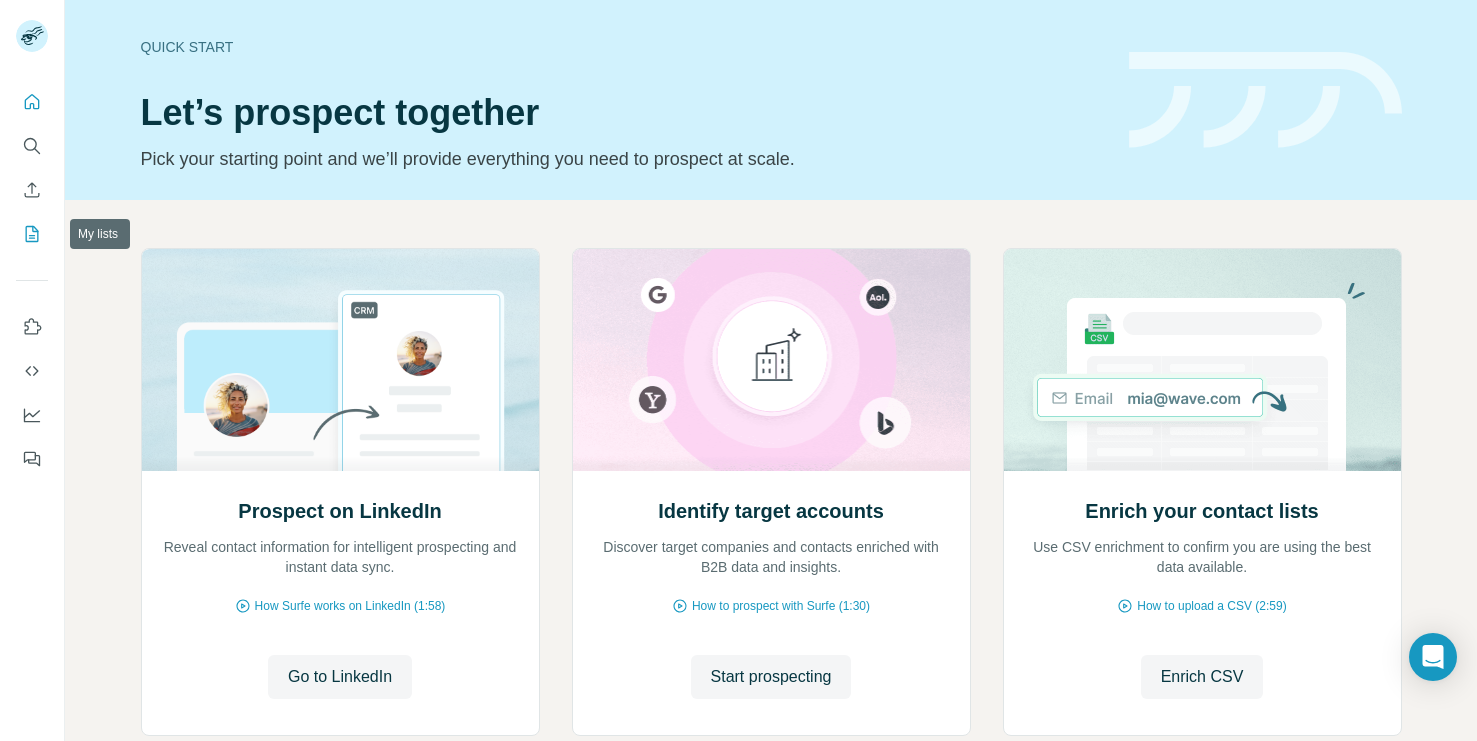 click 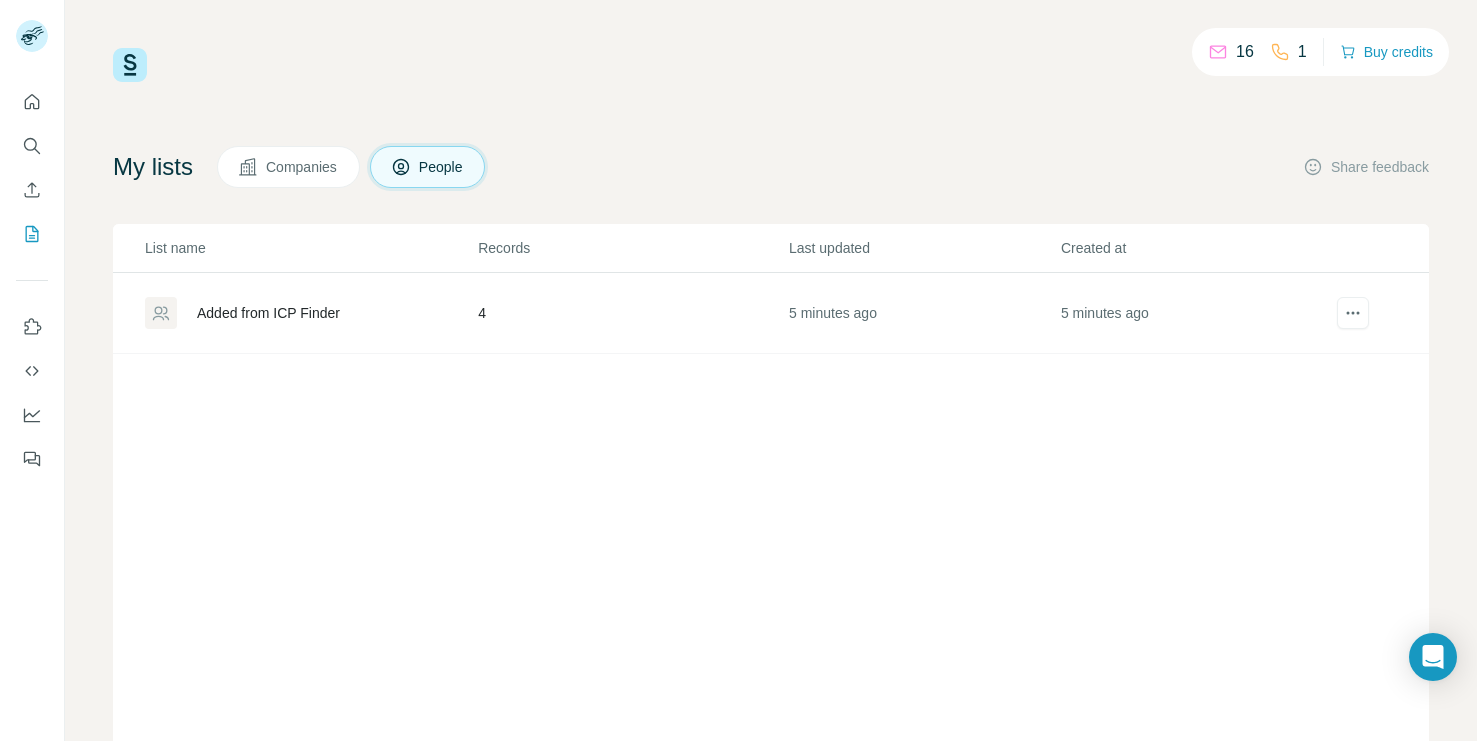 click on "Added from ICP Finder" at bounding box center (268, 313) 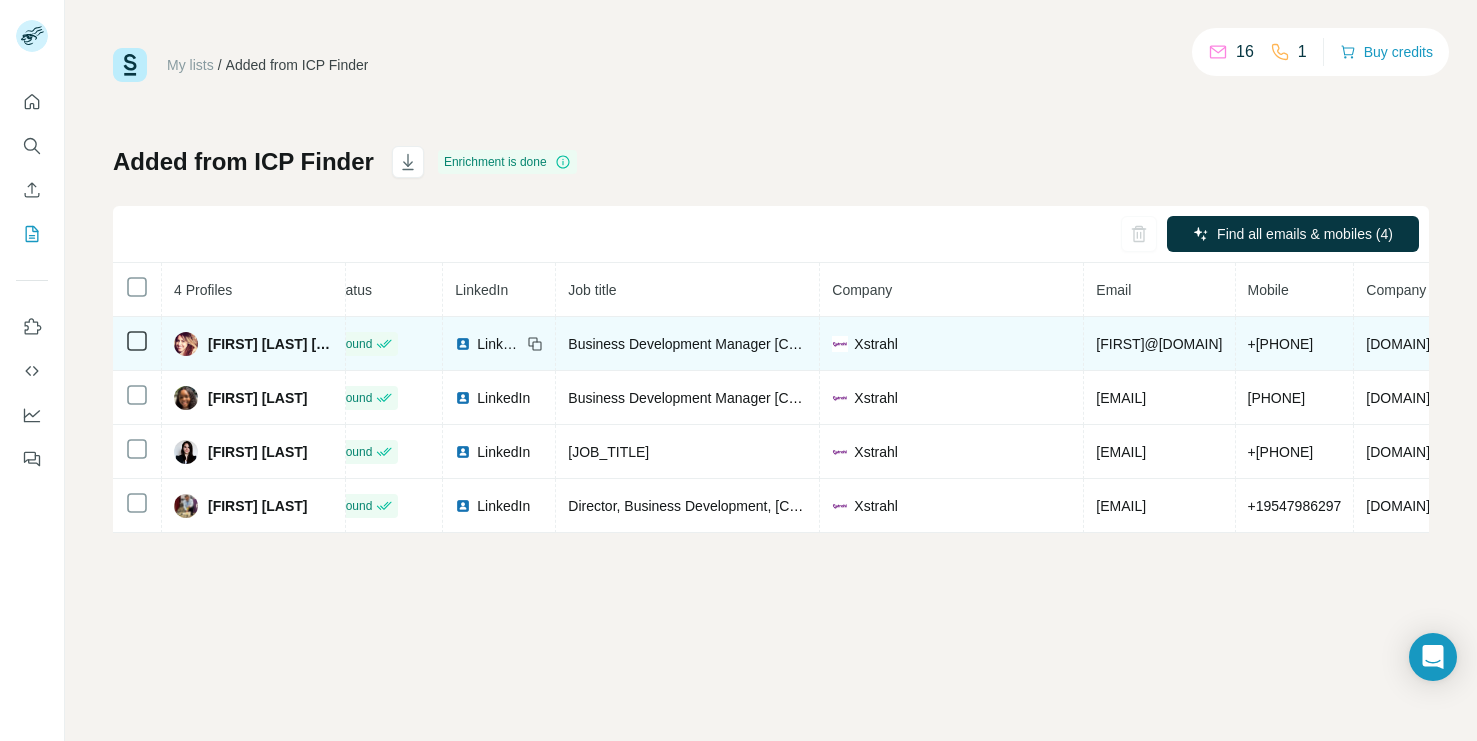 scroll, scrollTop: 0, scrollLeft: 25, axis: horizontal 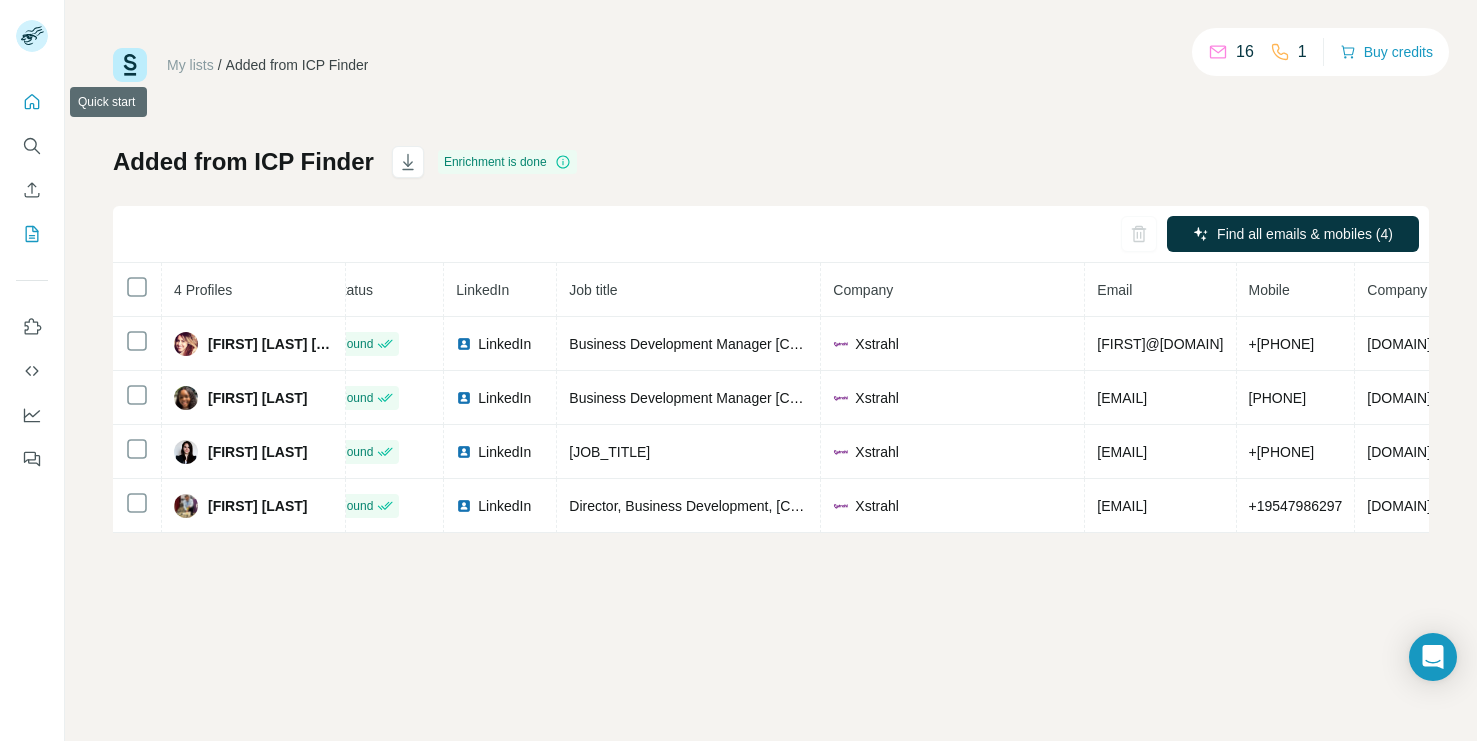 click 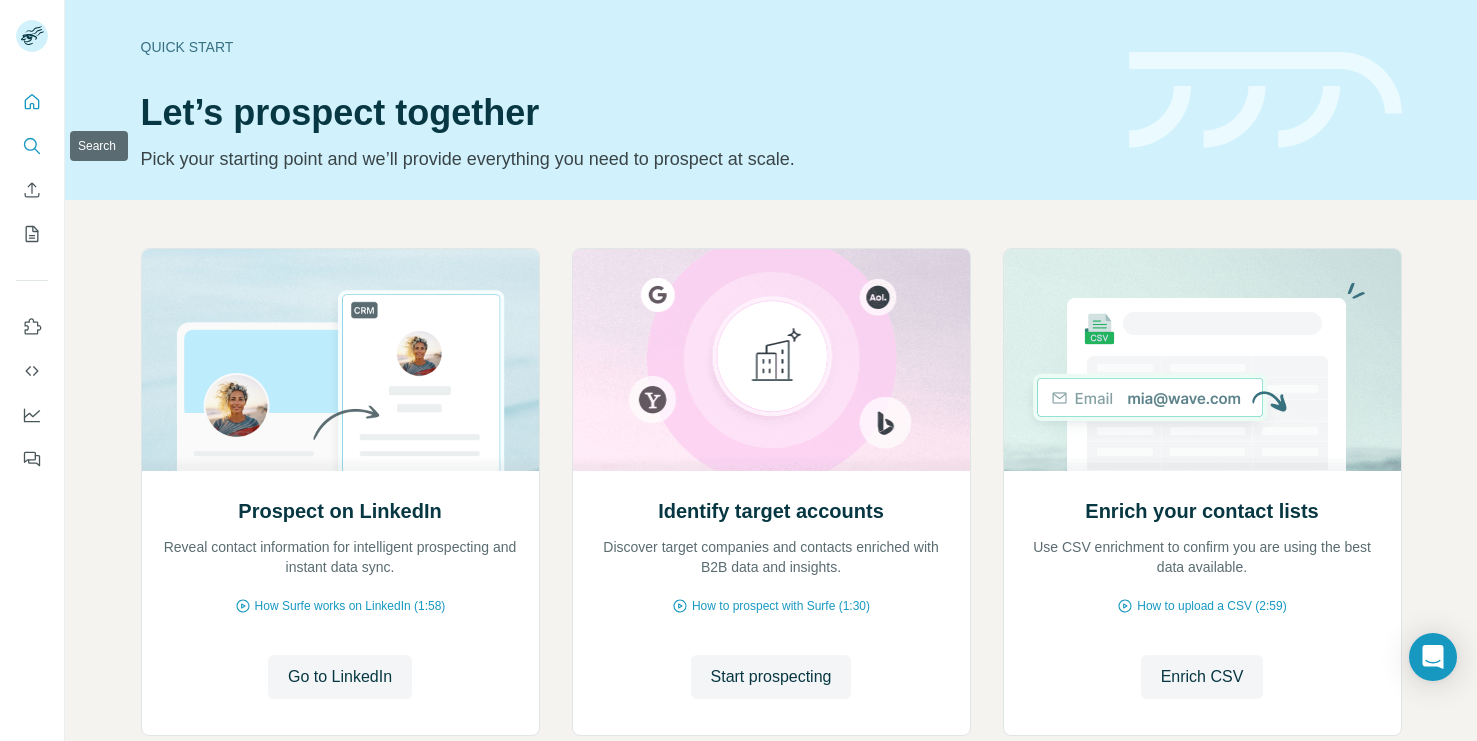click 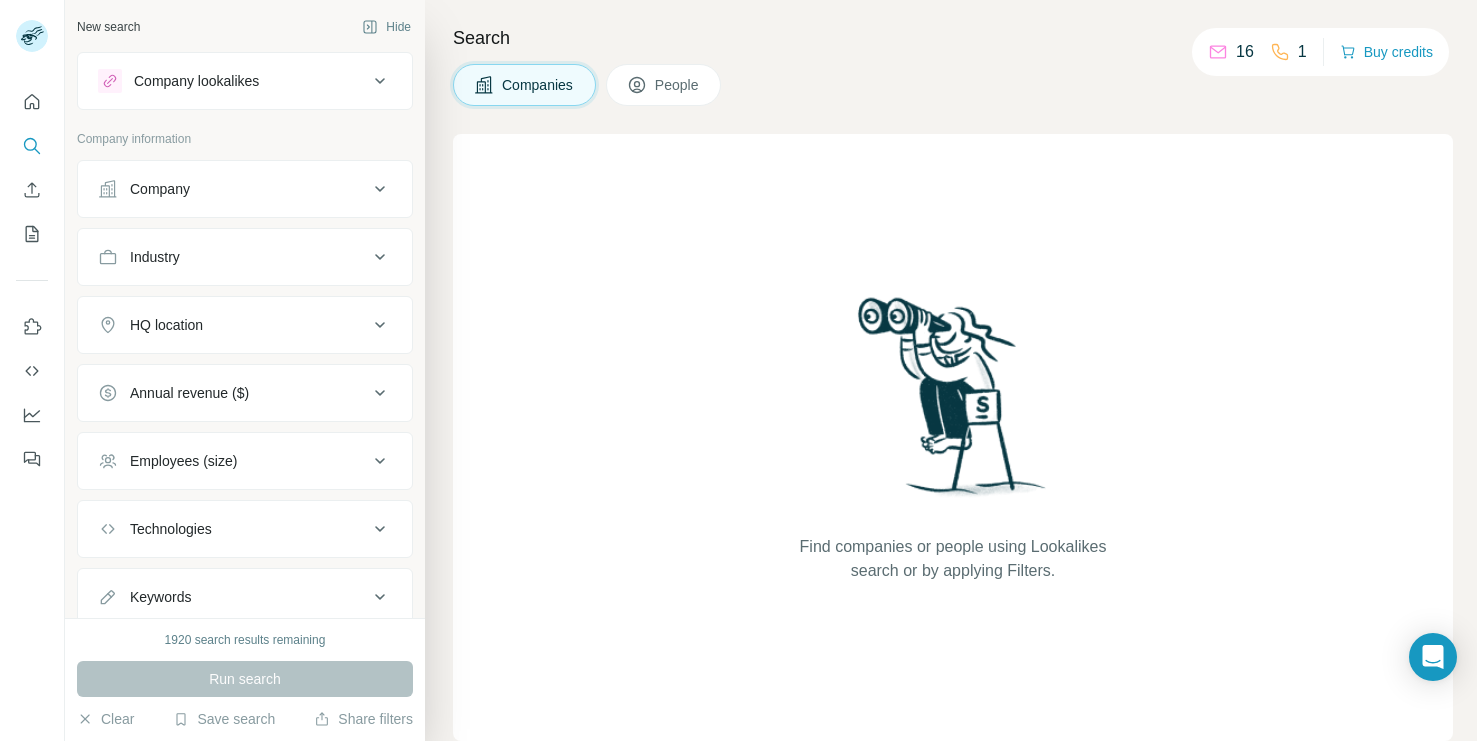 click on "Industry" at bounding box center (233, 257) 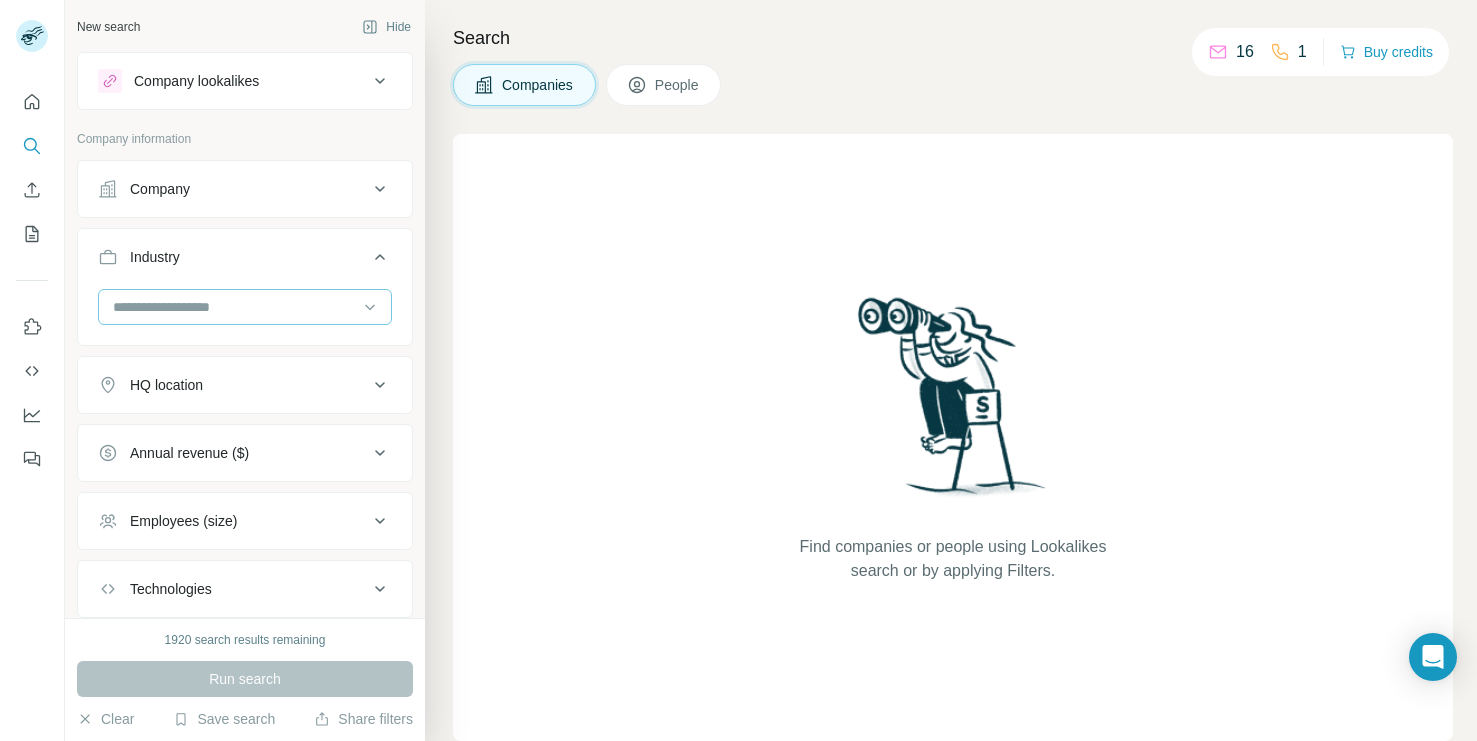click at bounding box center [234, 307] 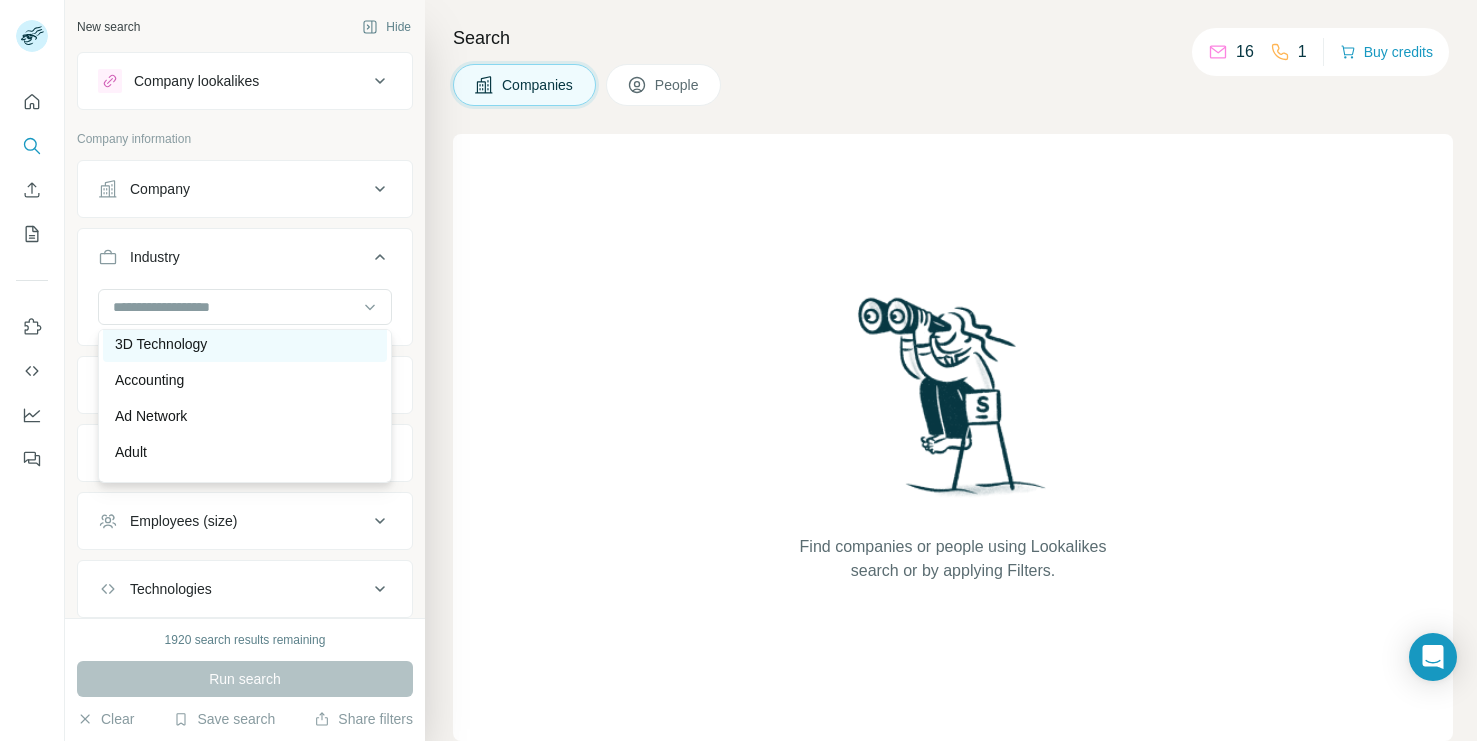 scroll, scrollTop: 0, scrollLeft: 0, axis: both 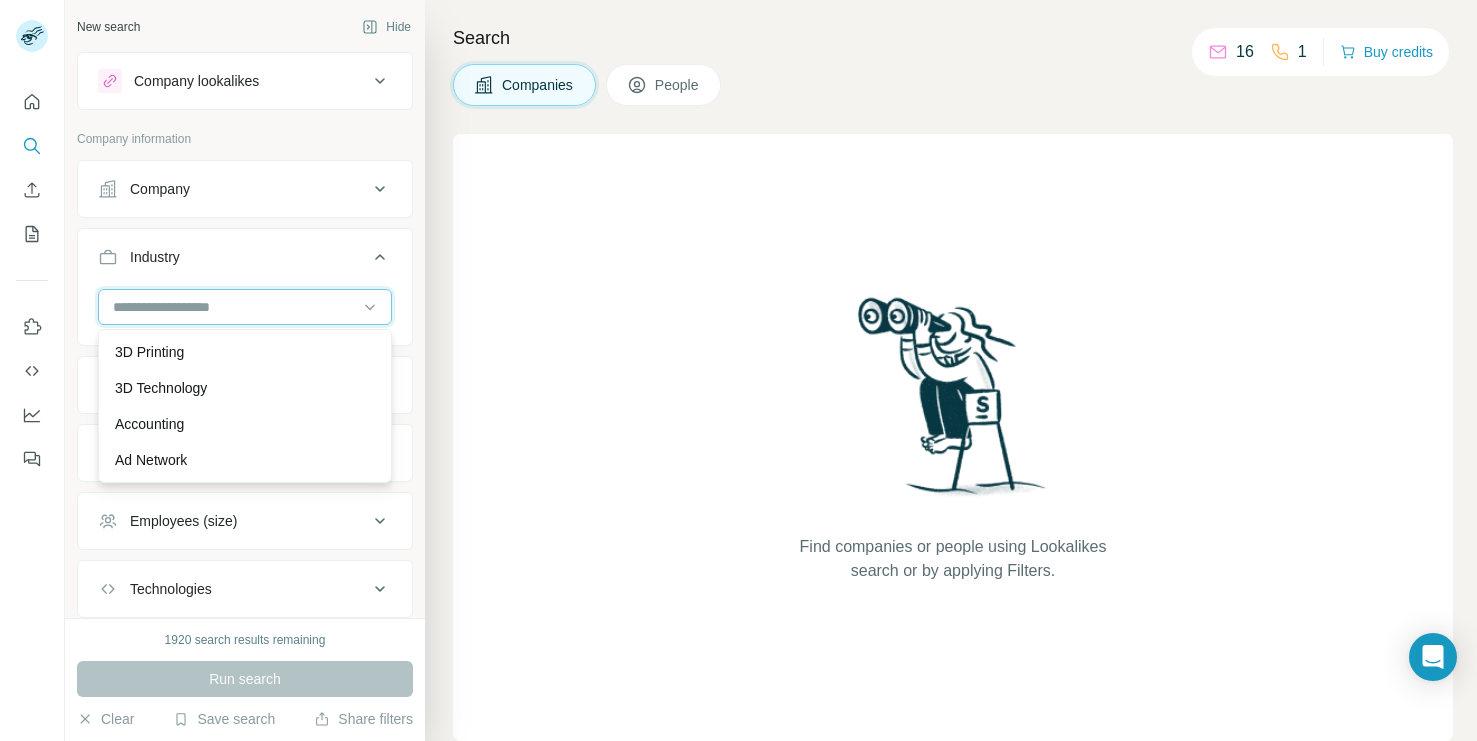click at bounding box center (234, 307) 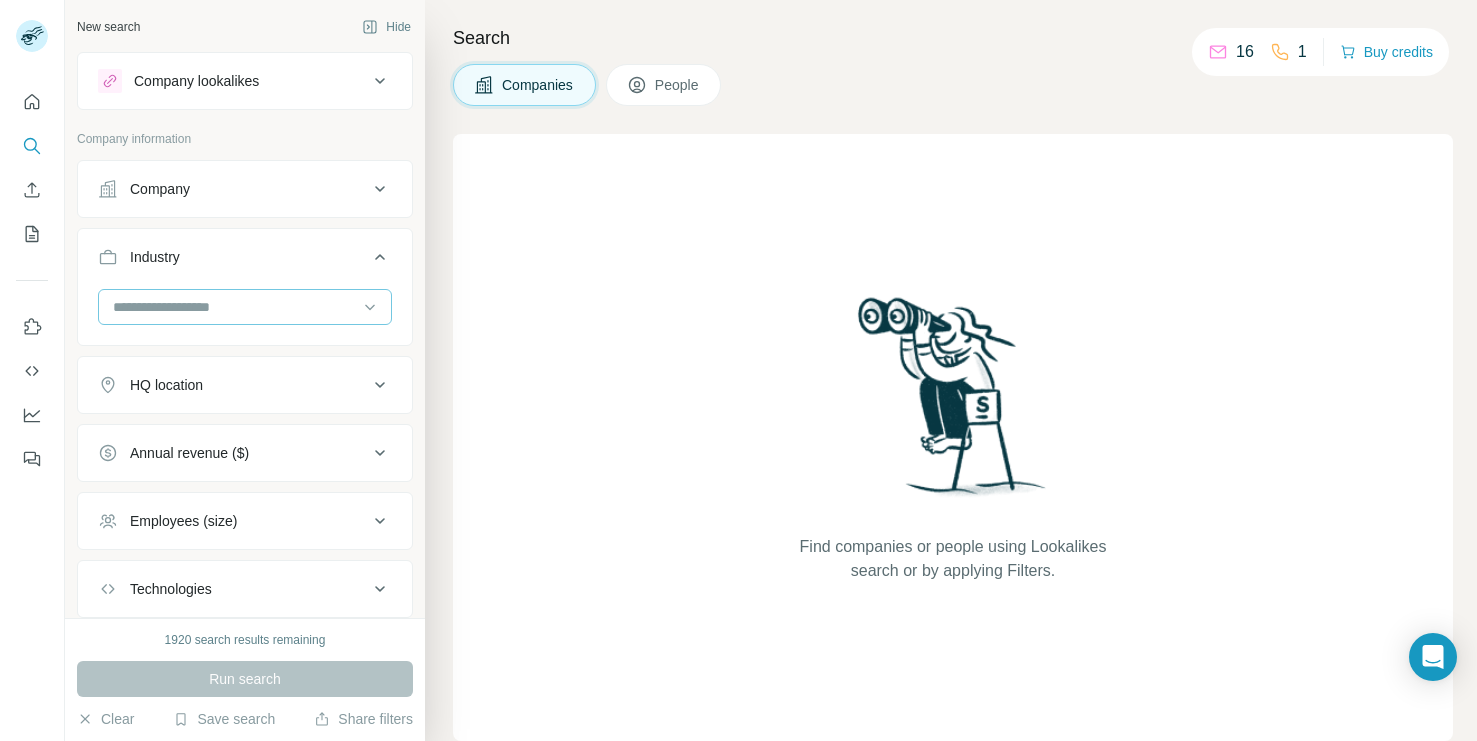 click at bounding box center (234, 307) 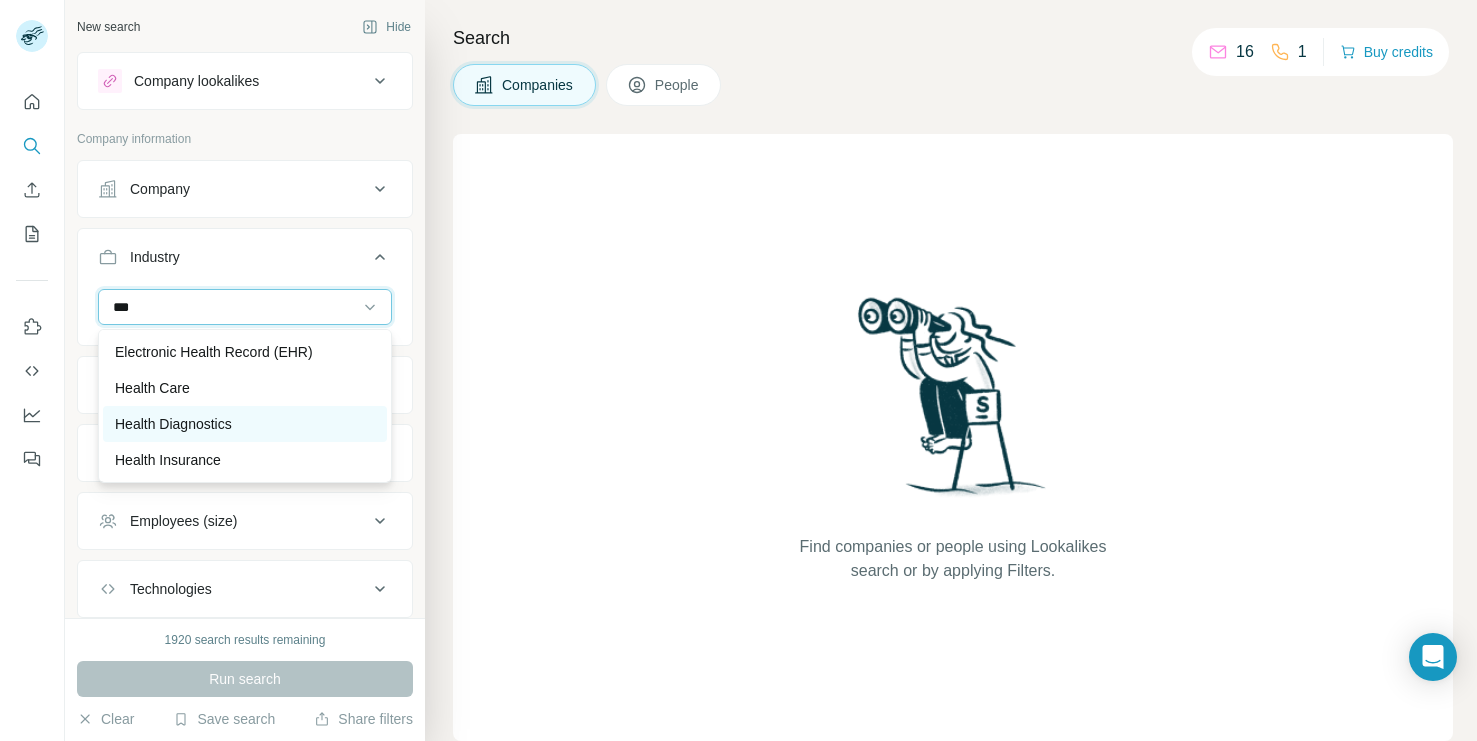 type on "***" 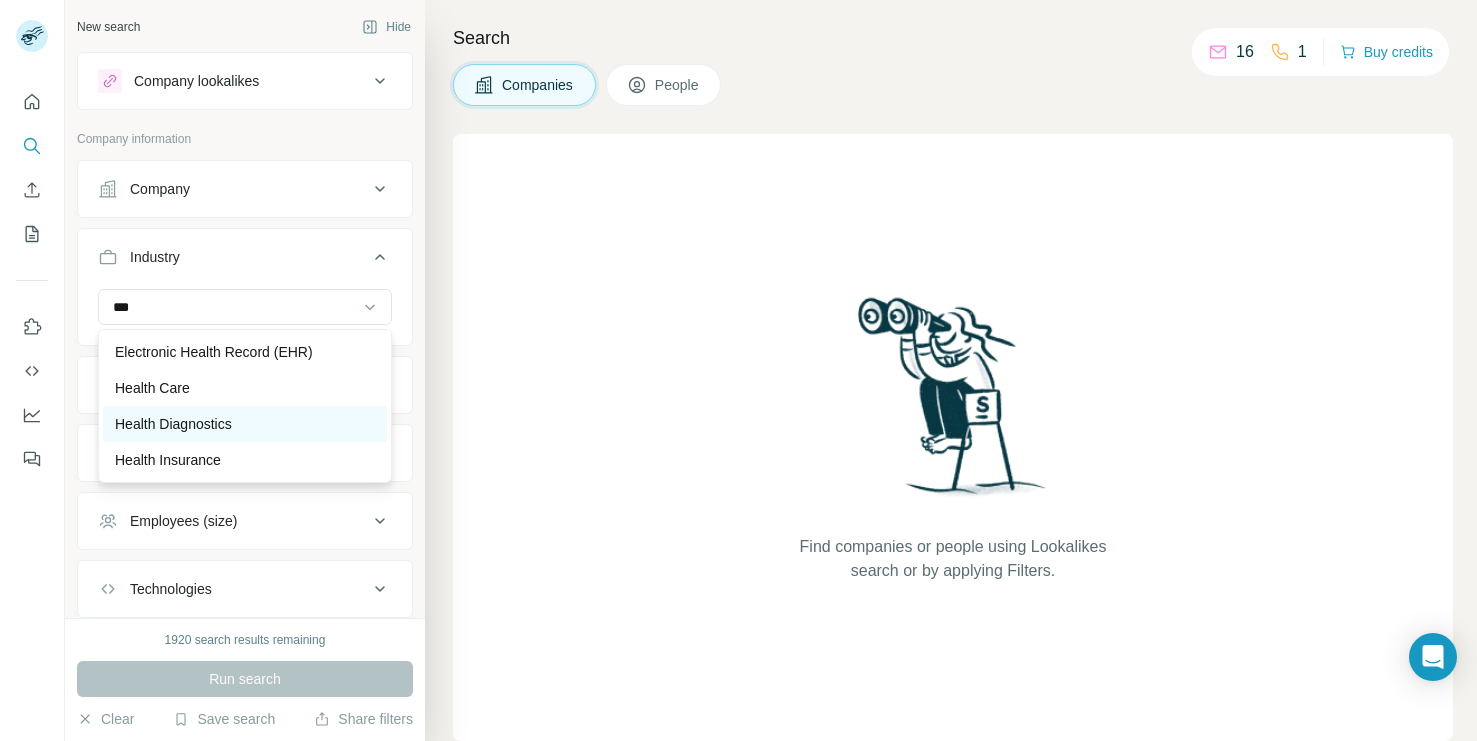 click on "Health Diagnostics" at bounding box center (173, 424) 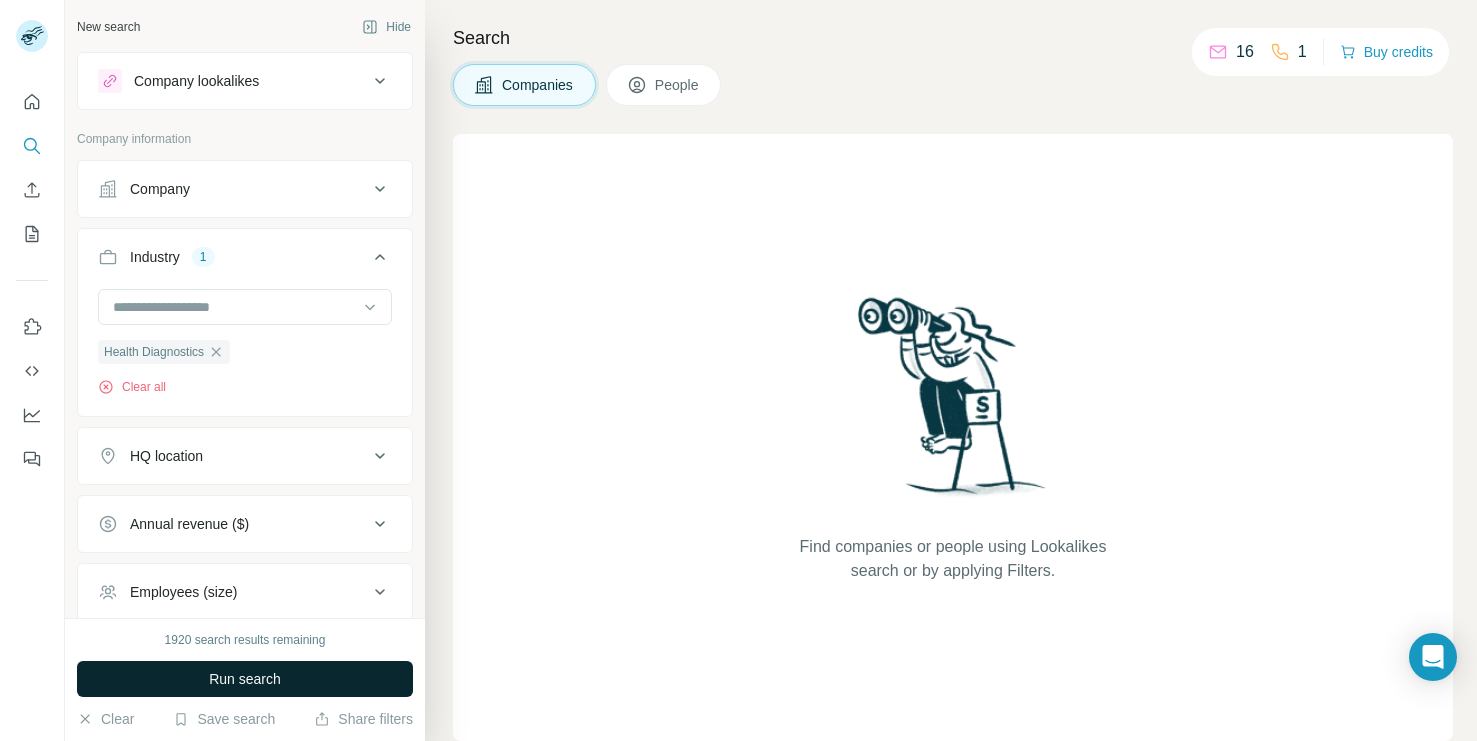 click on "Run search" at bounding box center (245, 679) 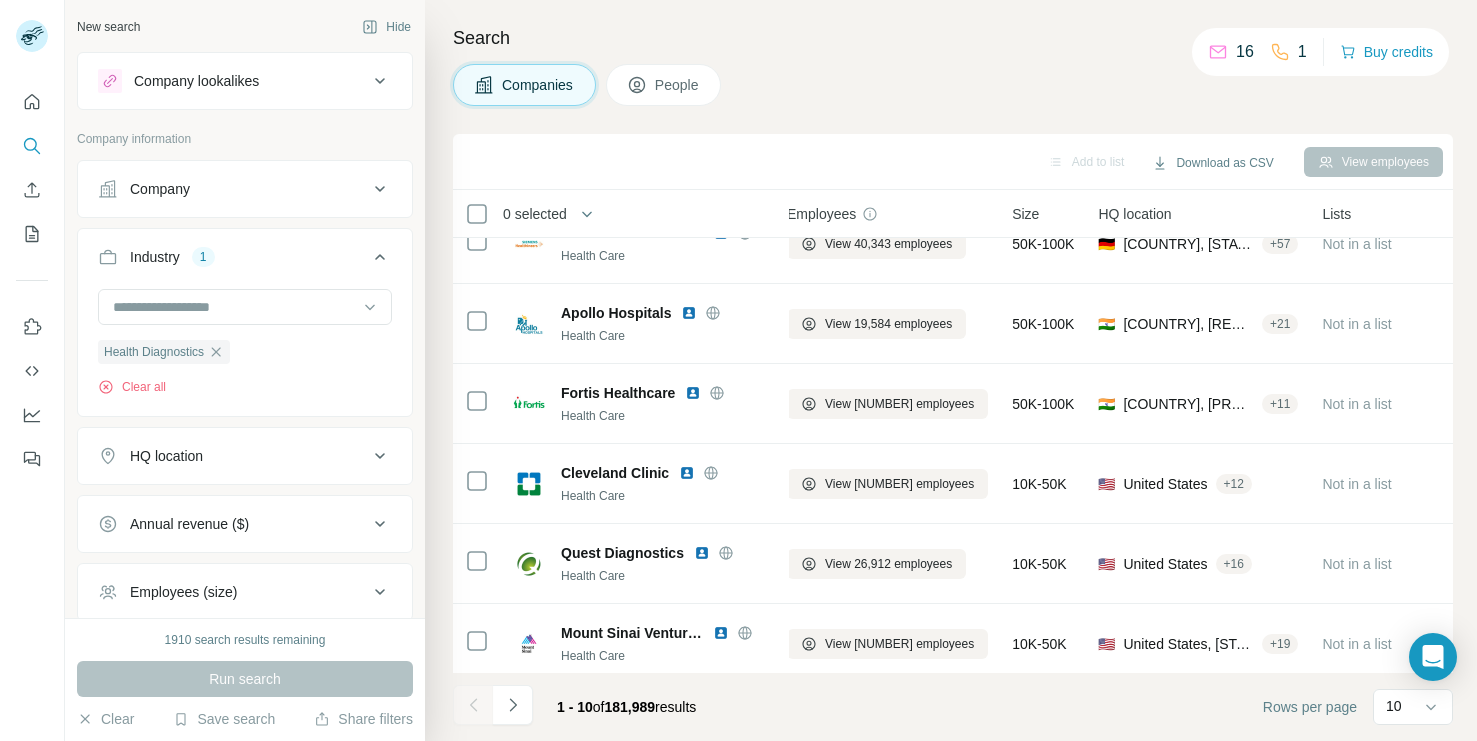 scroll, scrollTop: 365, scrollLeft: 14, axis: both 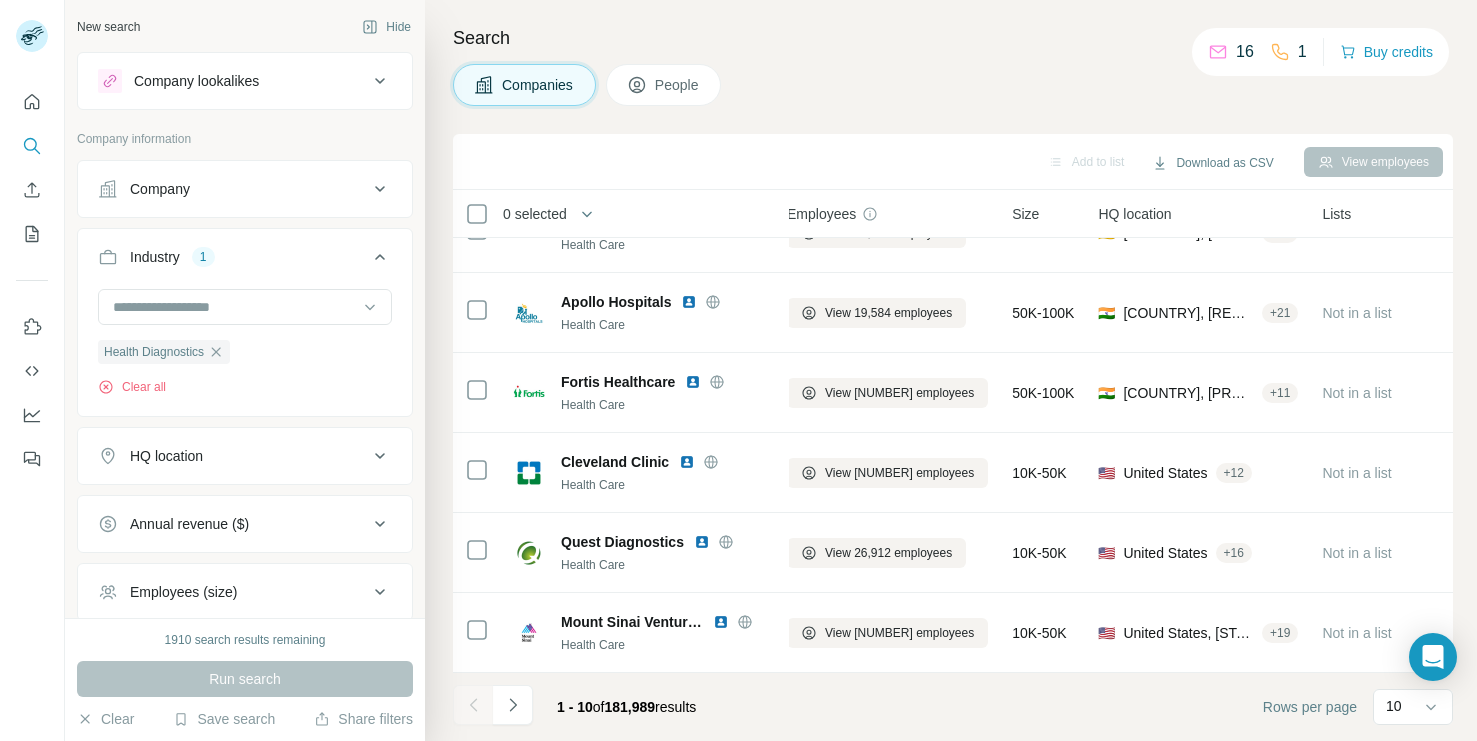 click 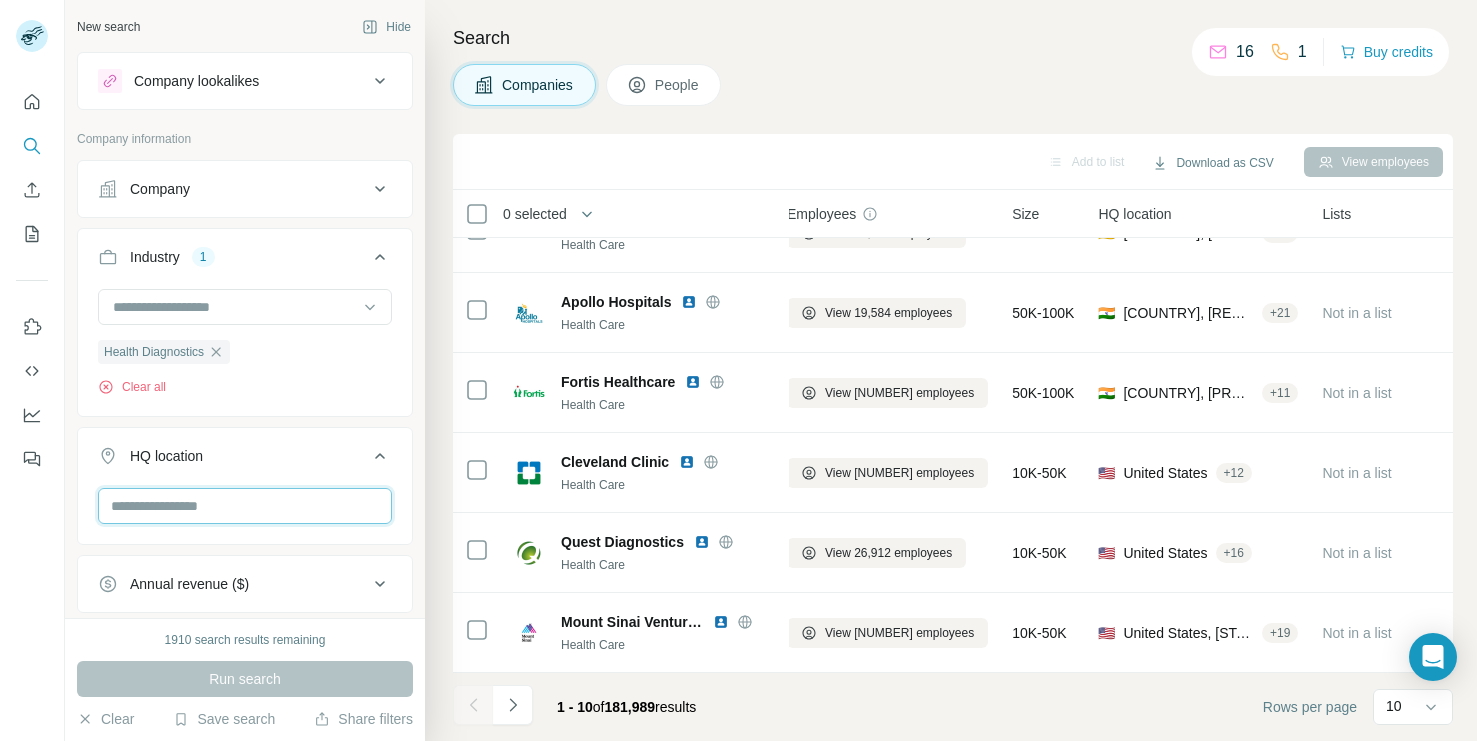 click at bounding box center (245, 506) 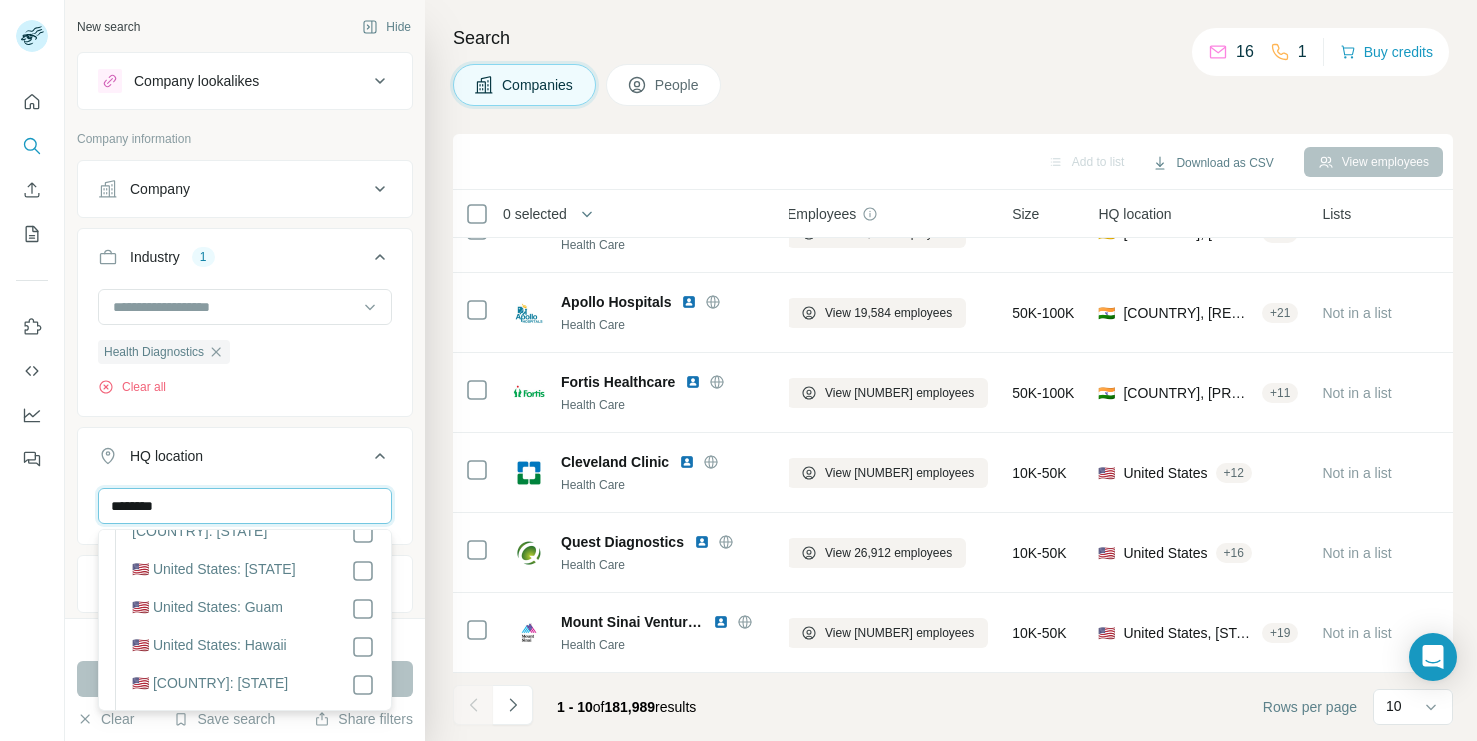 scroll, scrollTop: 490, scrollLeft: 0, axis: vertical 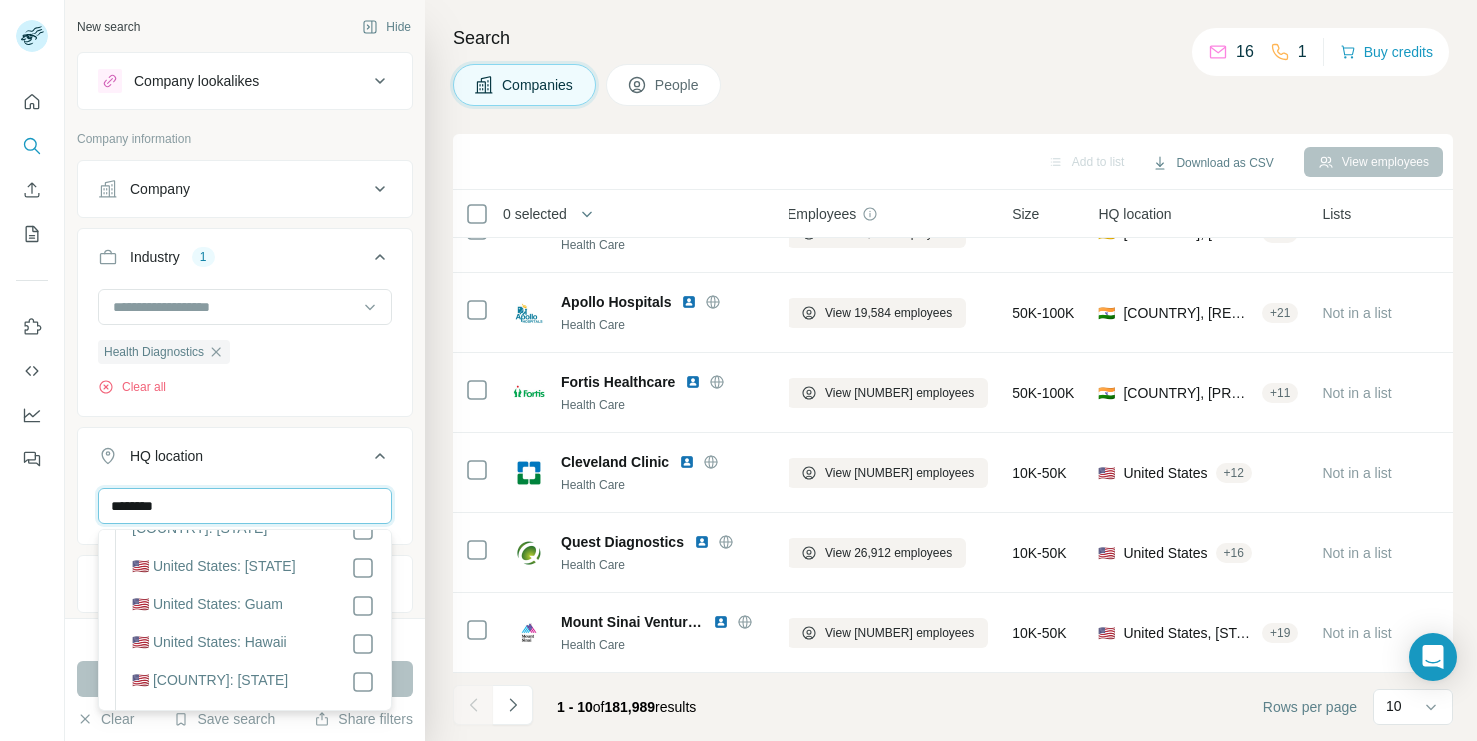 type on "********" 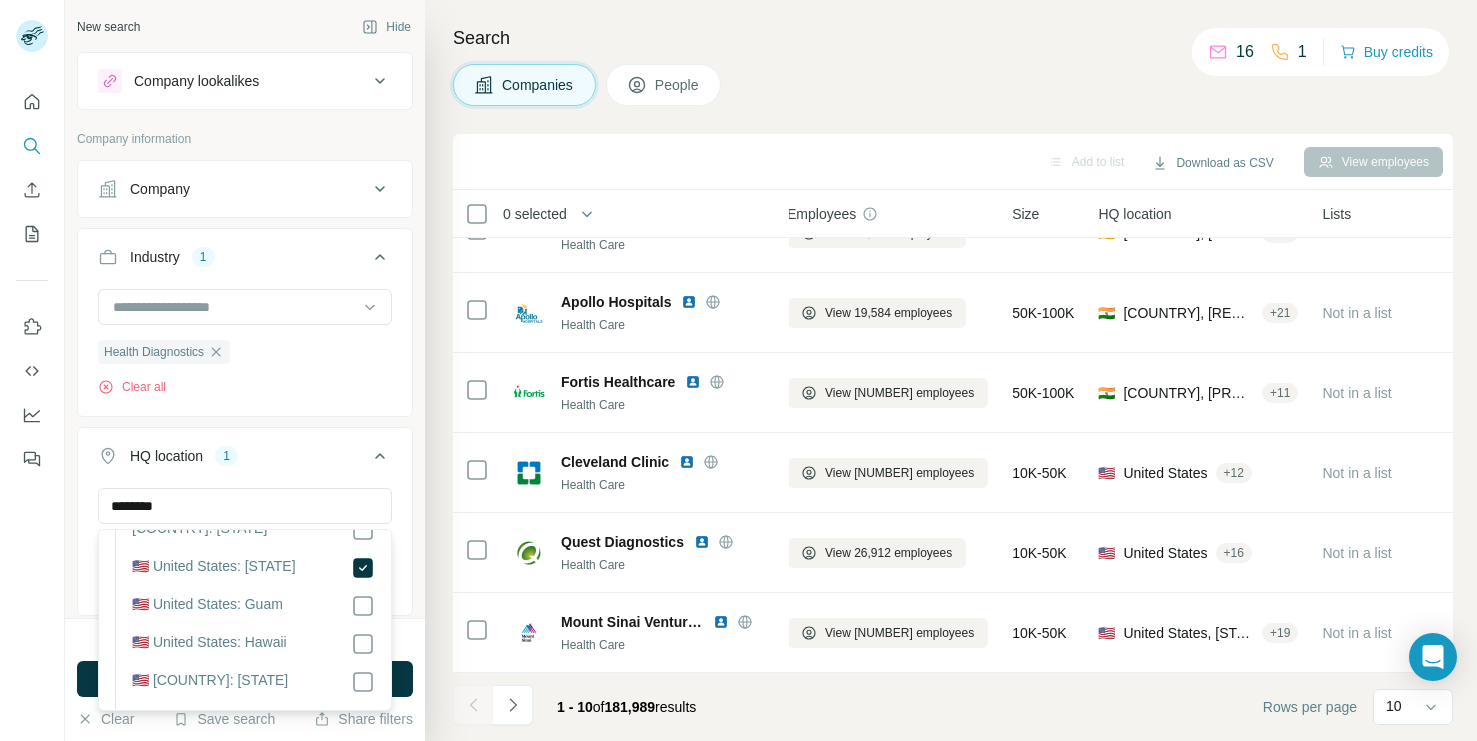 click on "HQ location 1" at bounding box center [233, 456] 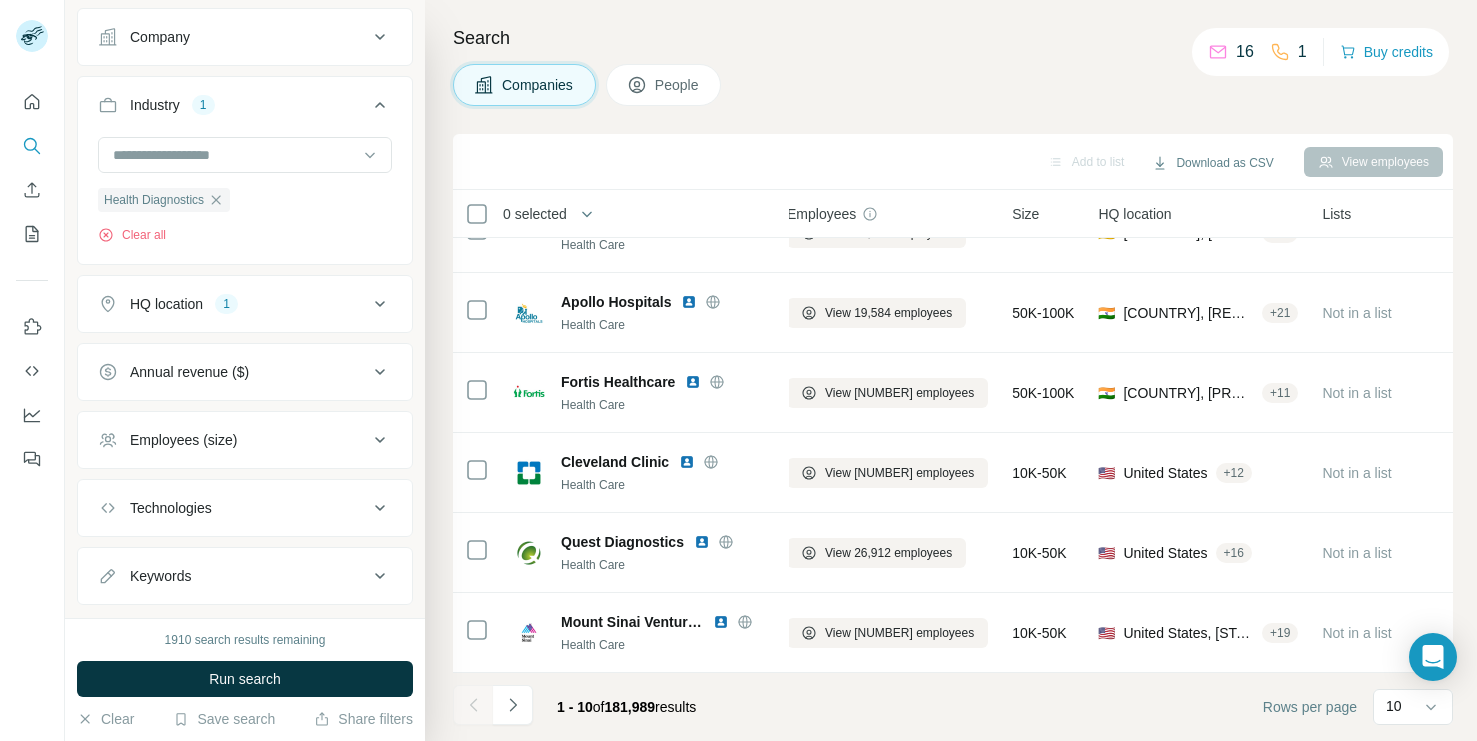 scroll, scrollTop: 195, scrollLeft: 0, axis: vertical 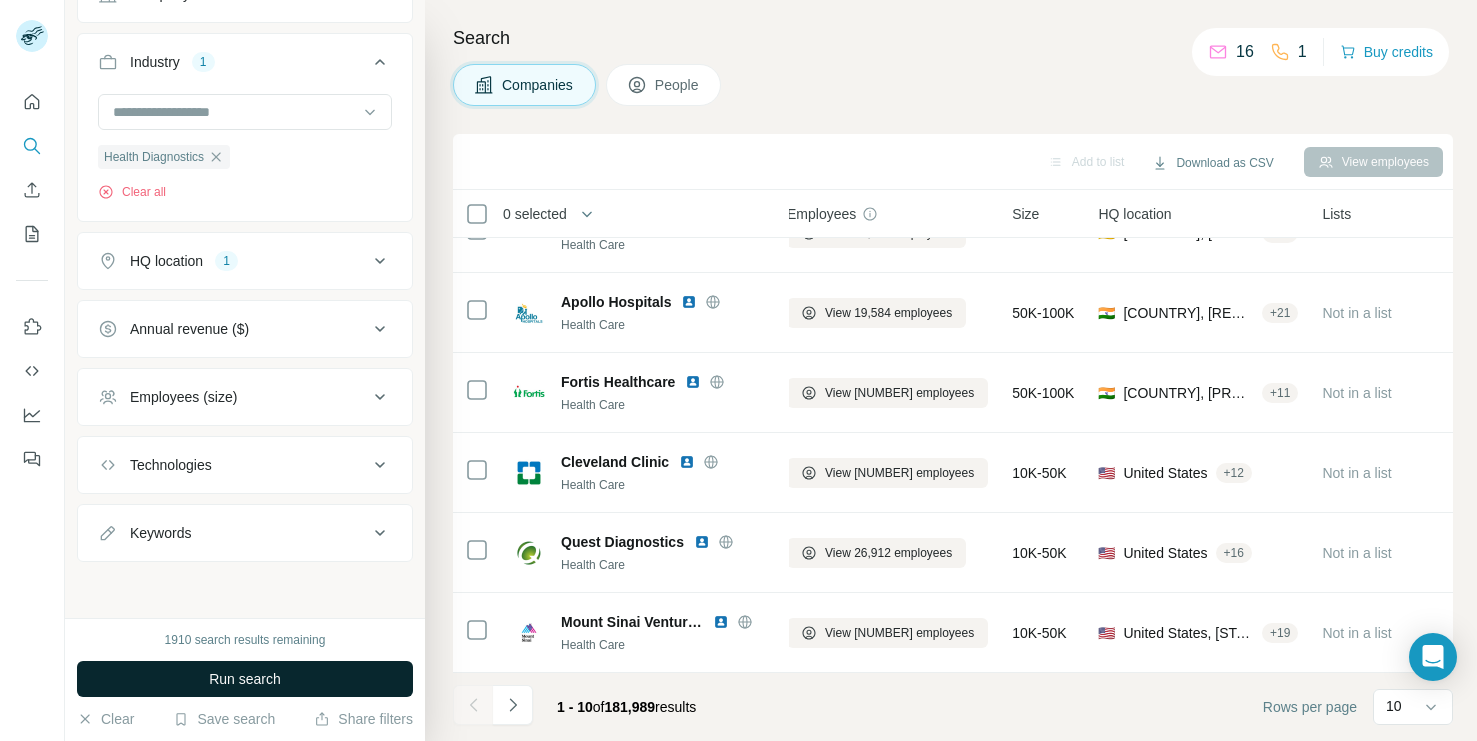 click on "Run search" at bounding box center [245, 679] 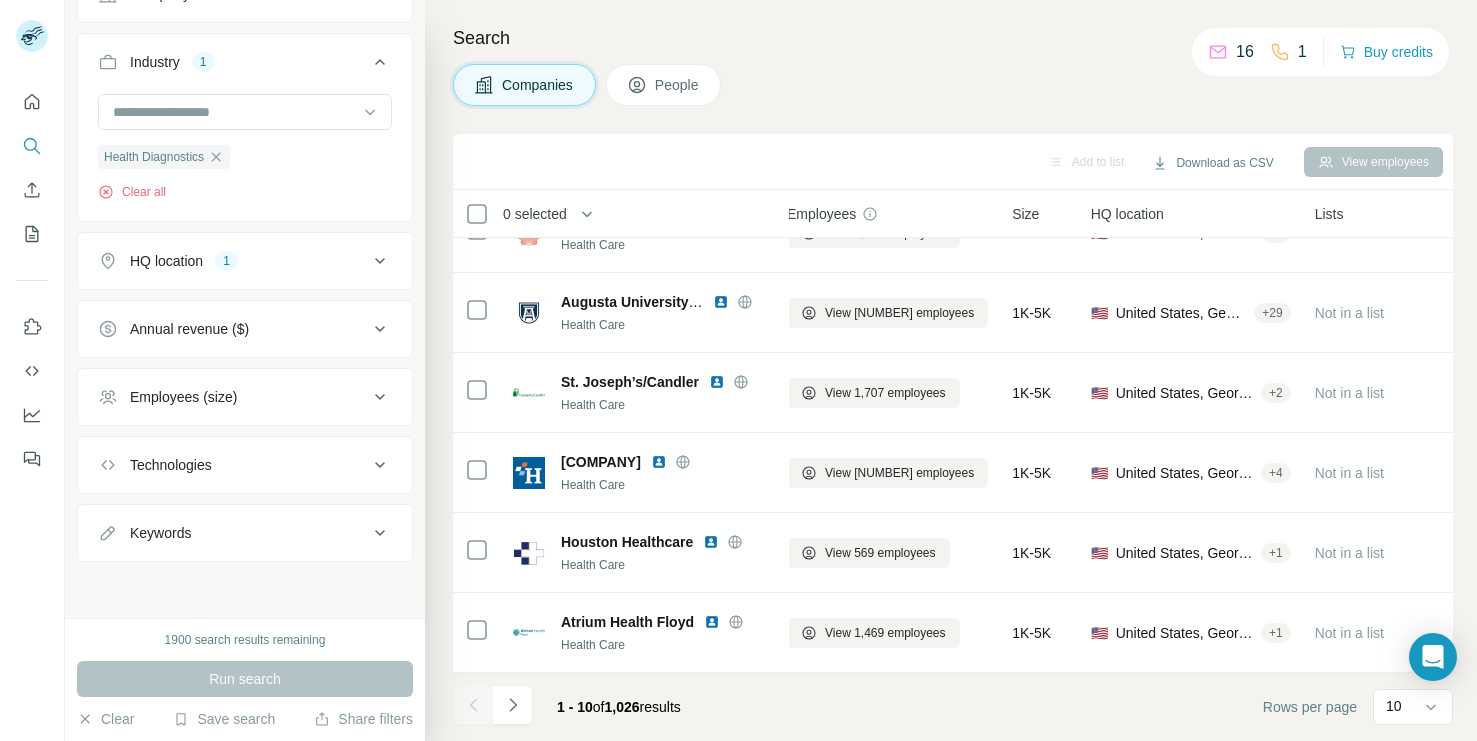 click on "Technologies" at bounding box center [245, 465] 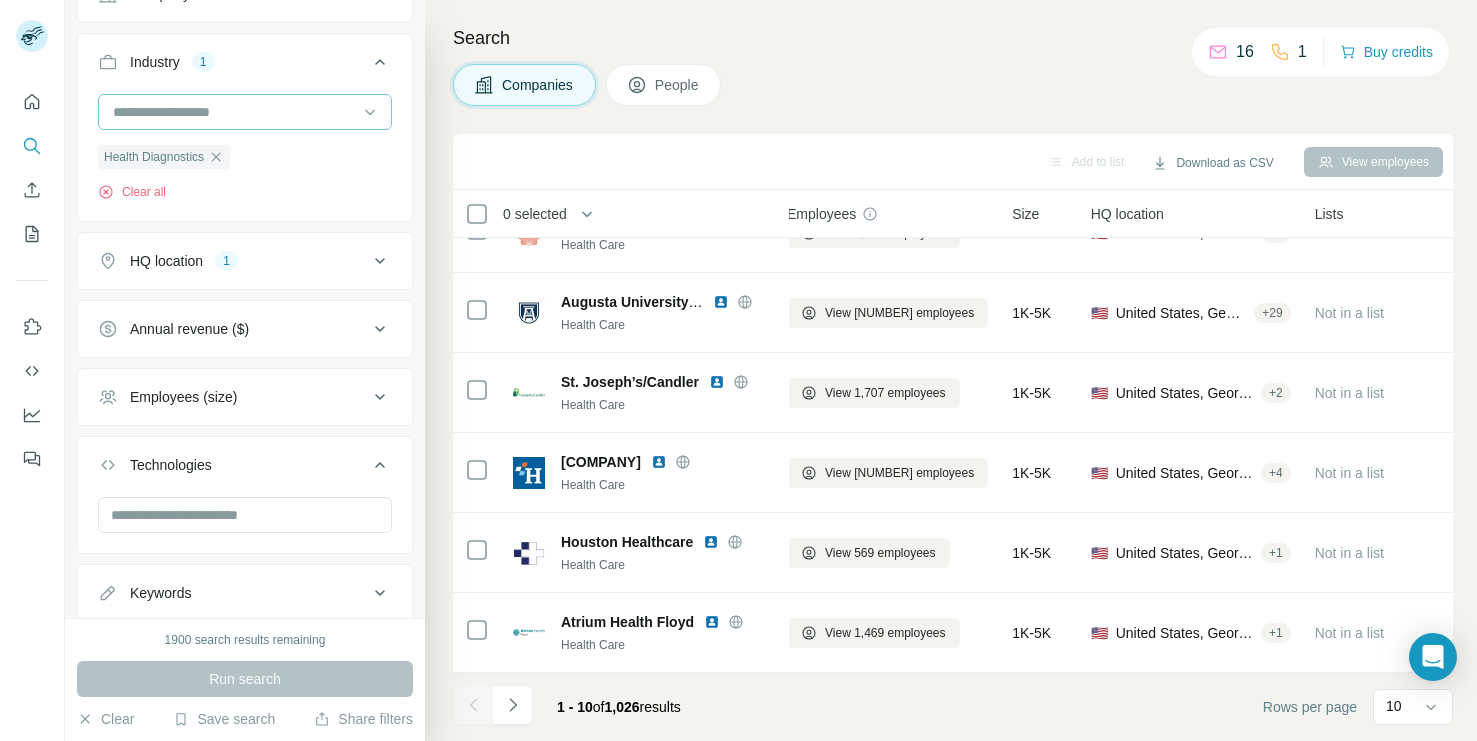 click at bounding box center [234, 112] 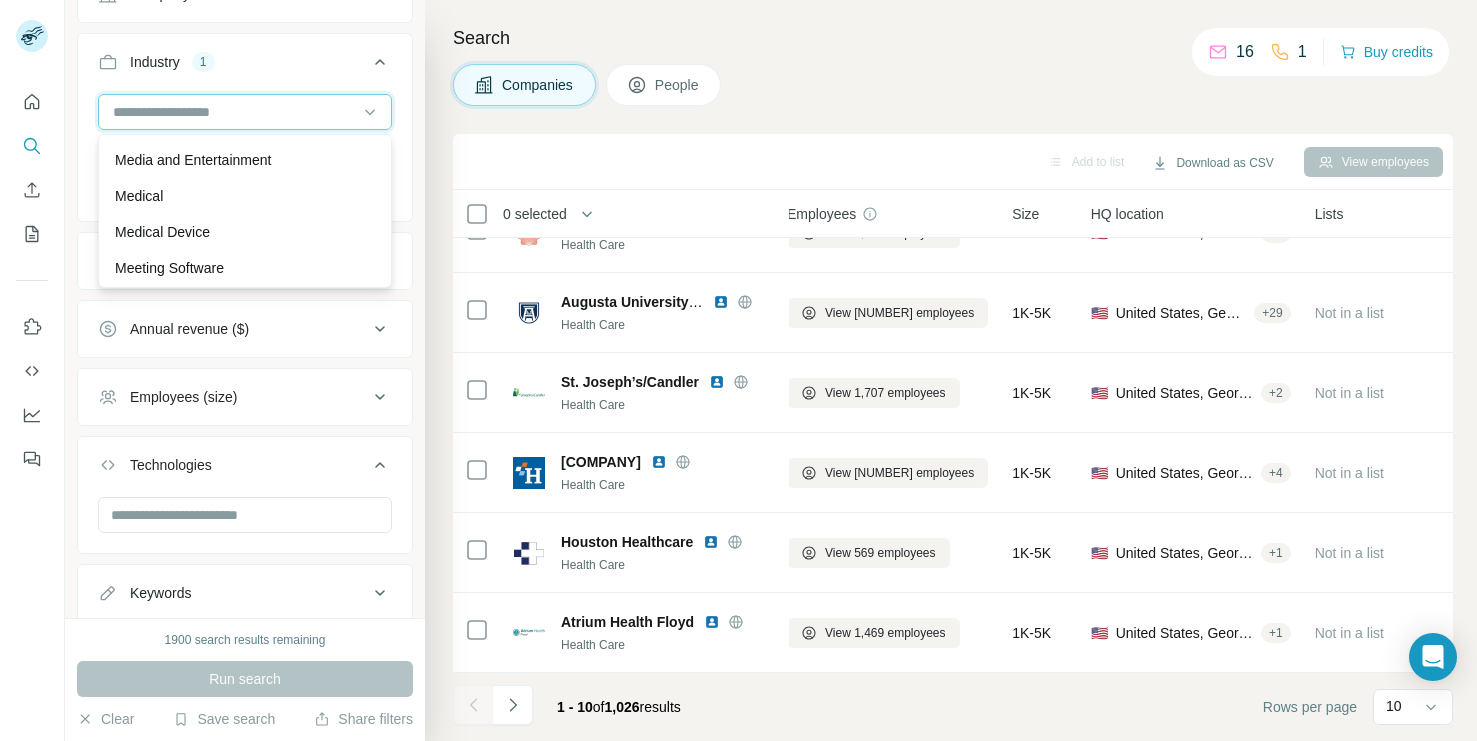 scroll, scrollTop: 13003, scrollLeft: 0, axis: vertical 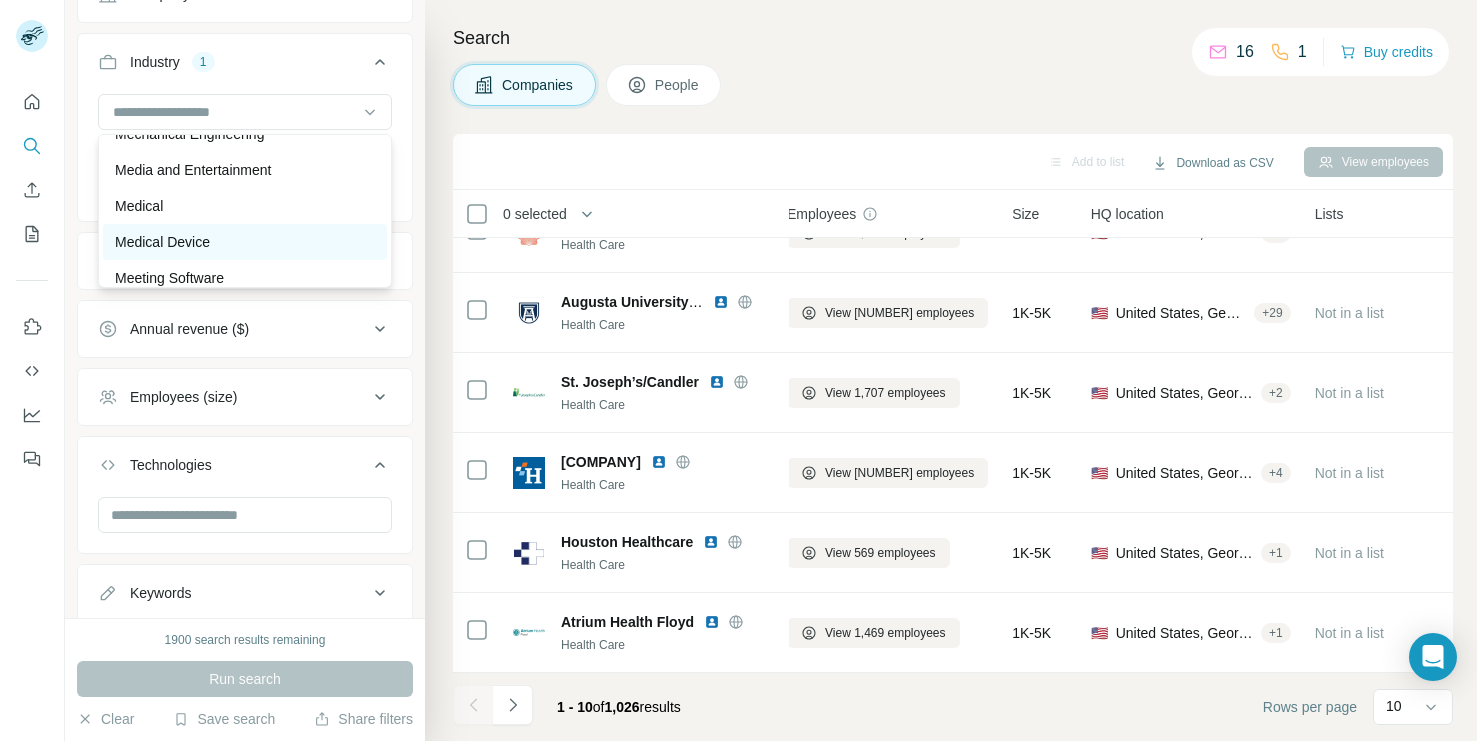 click on "Medical Device" at bounding box center (162, 242) 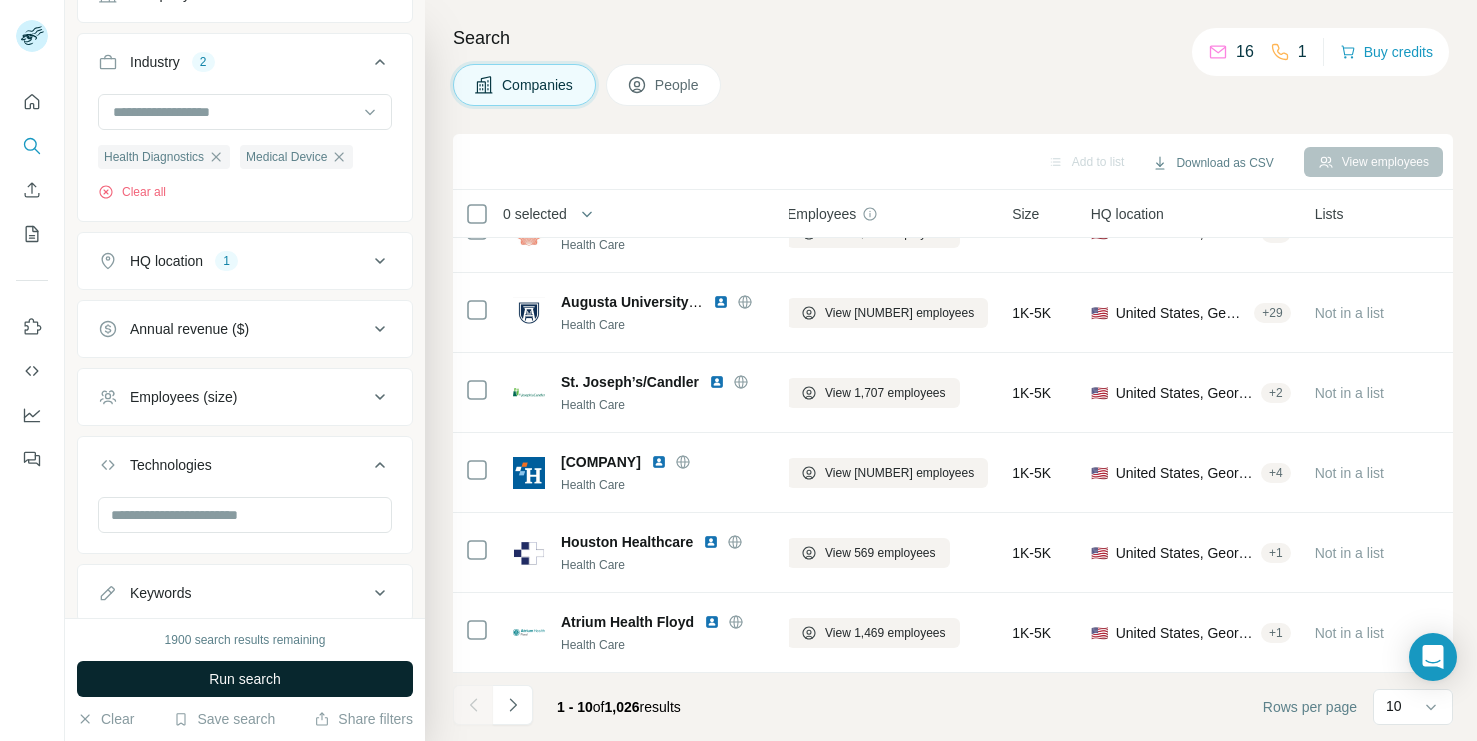 click on "Run search" at bounding box center [245, 679] 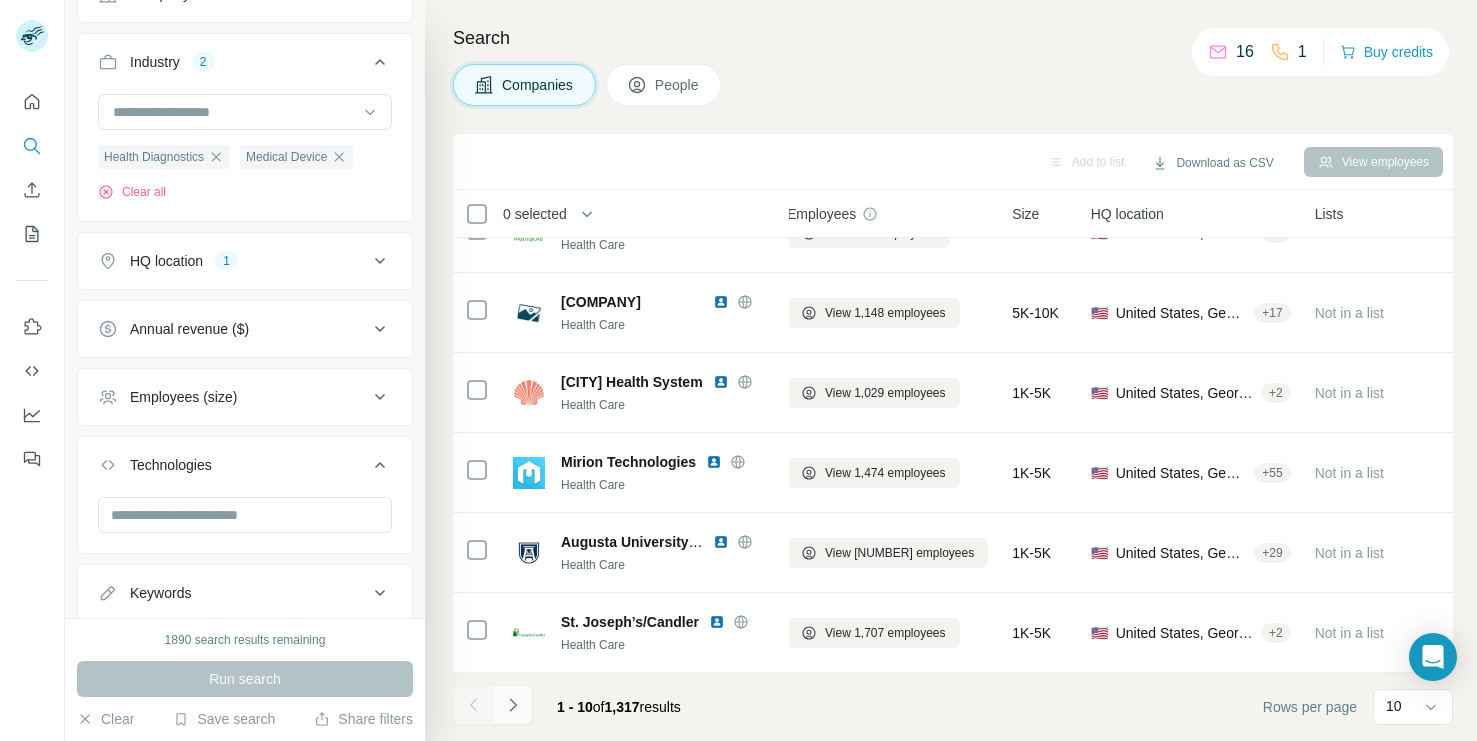 click at bounding box center [513, 705] 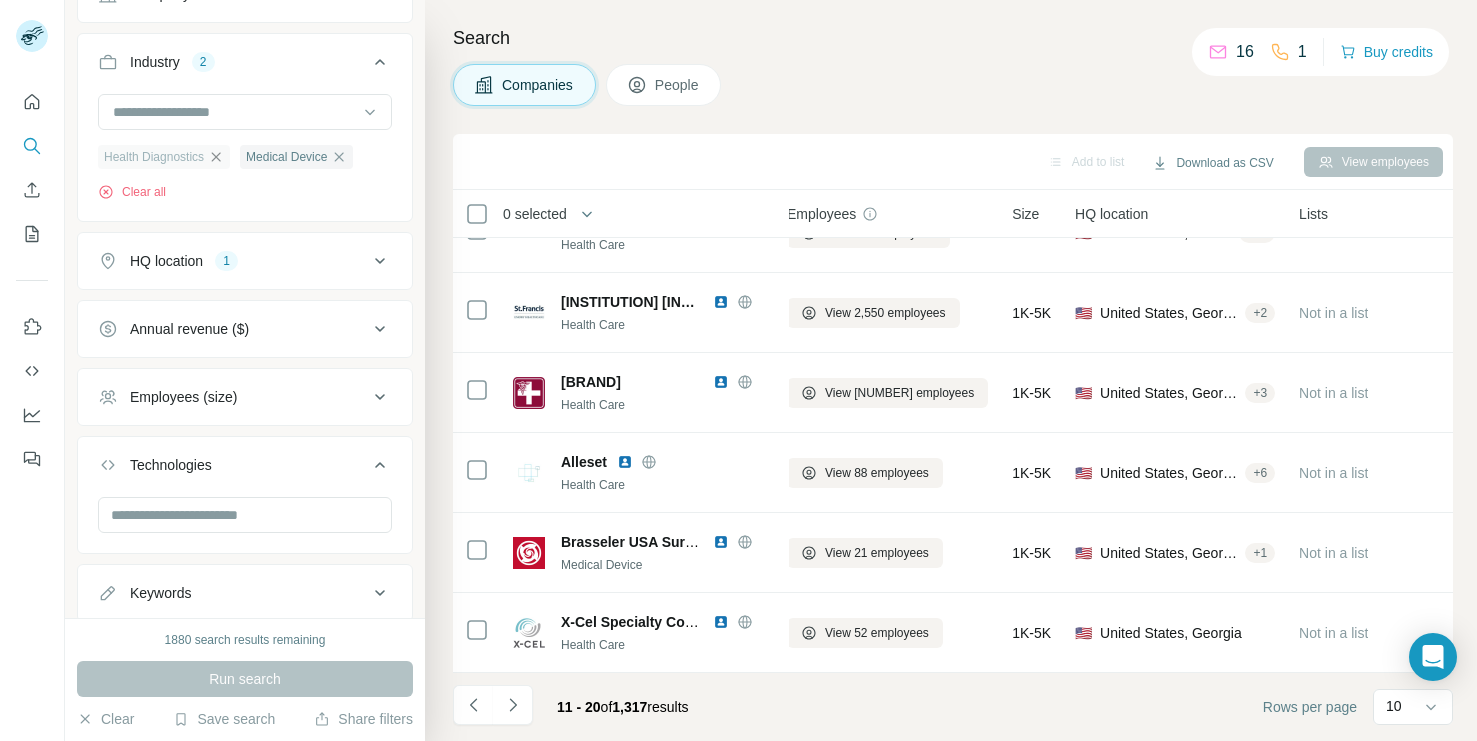 click 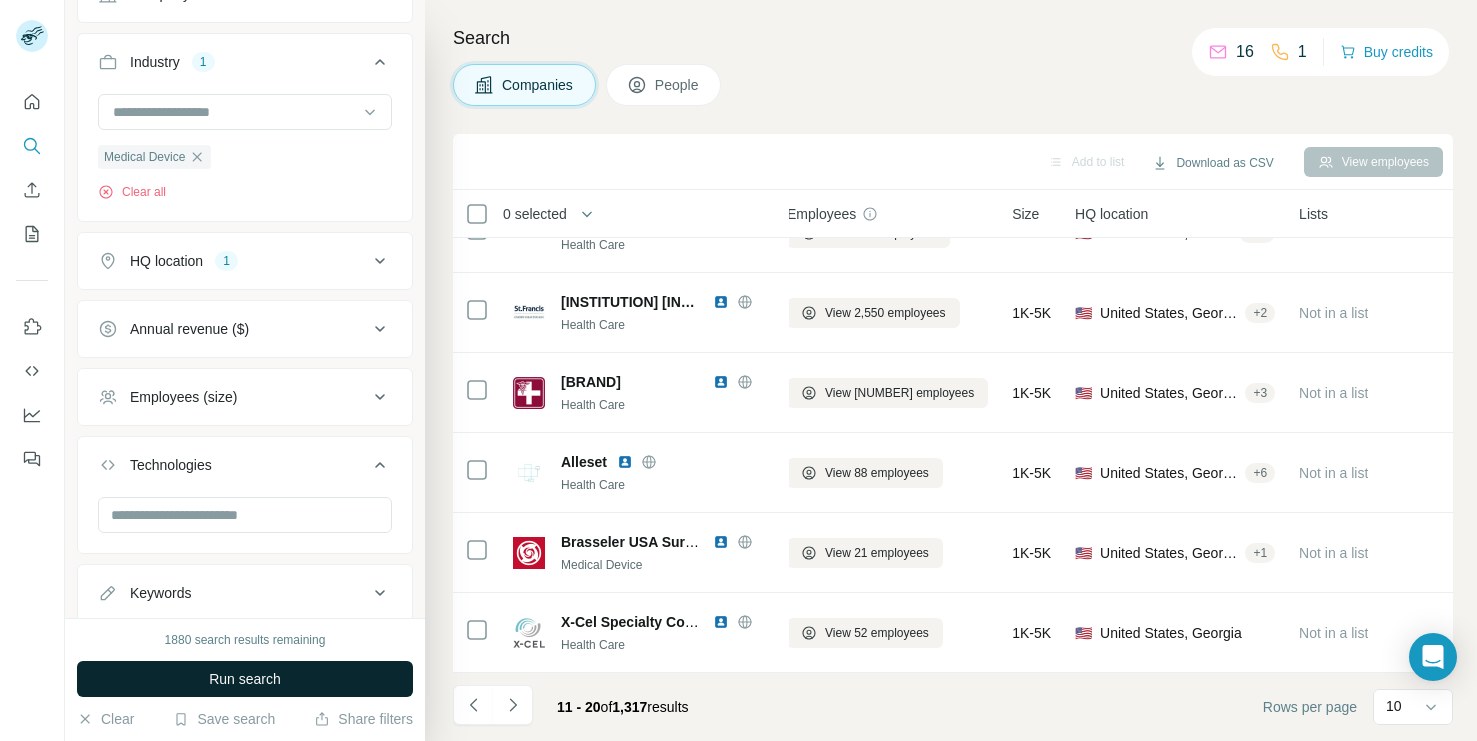 click on "Run search" at bounding box center [245, 679] 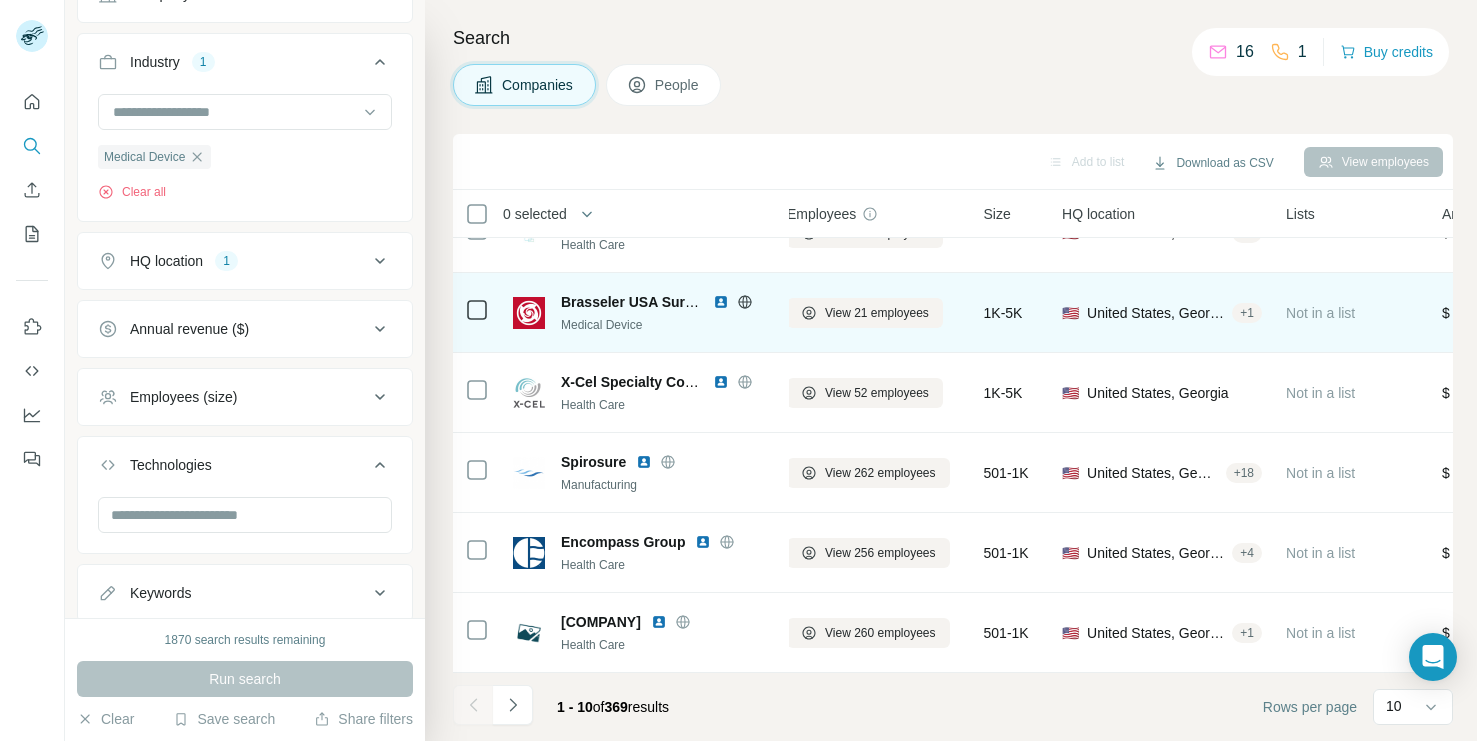 click at bounding box center [529, 313] 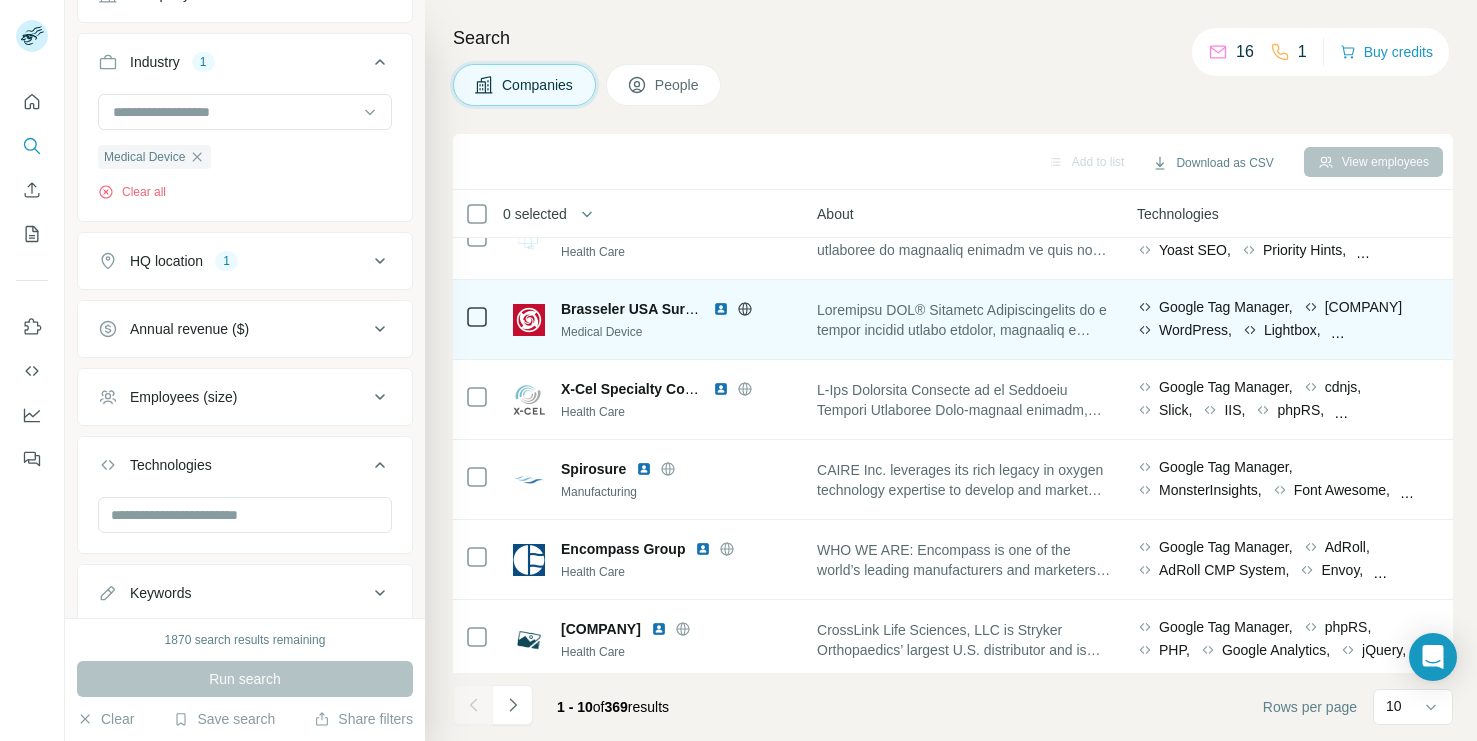scroll, scrollTop: 365, scrollLeft: 795, axis: both 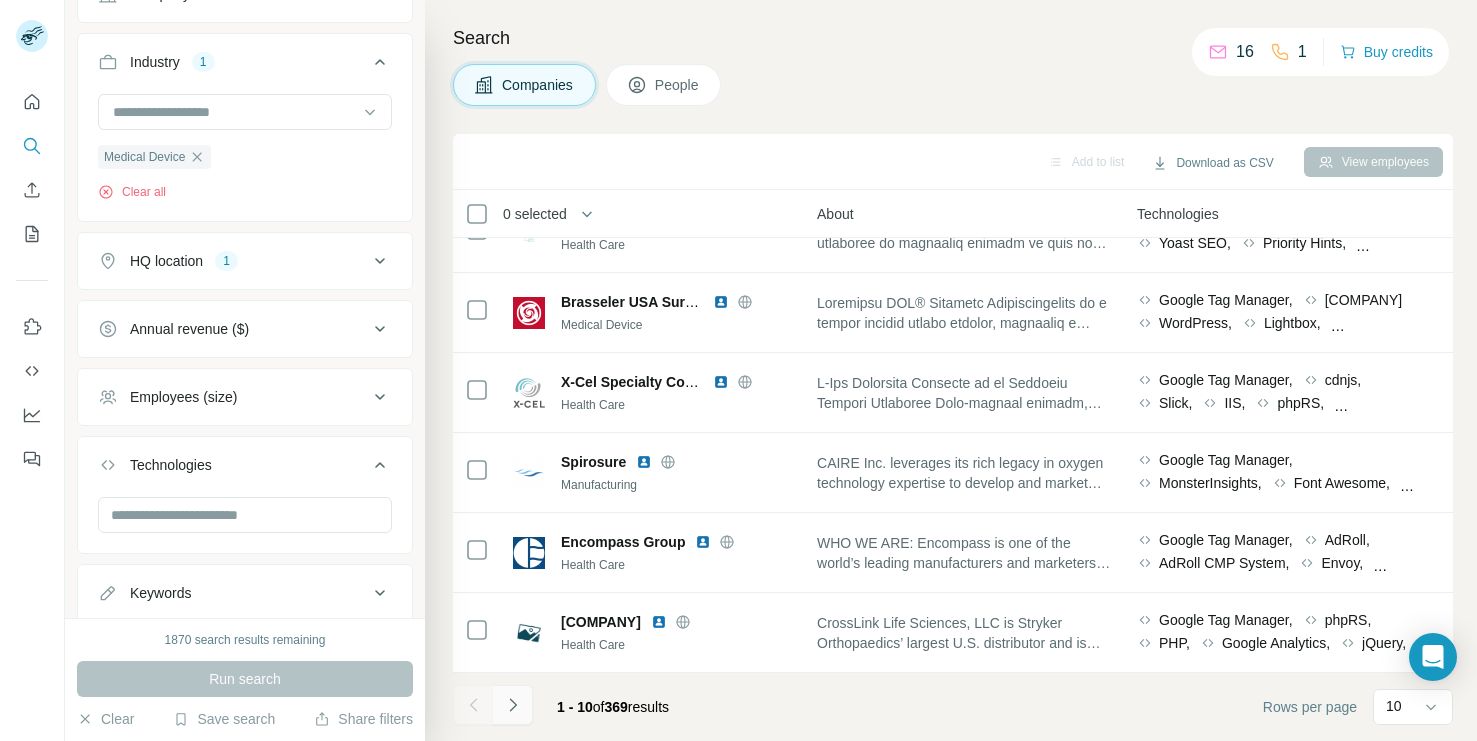 click 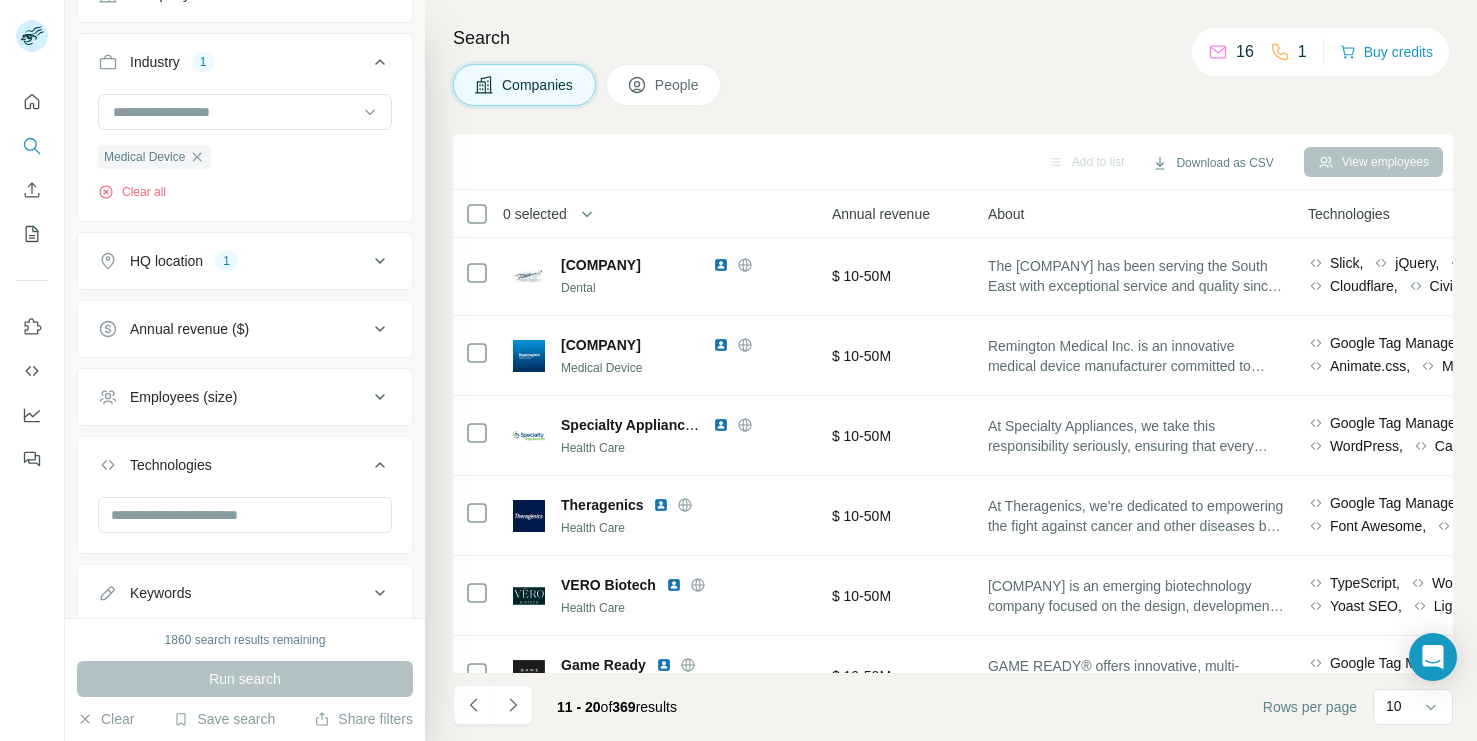 scroll, scrollTop: 251, scrollLeft: 611, axis: both 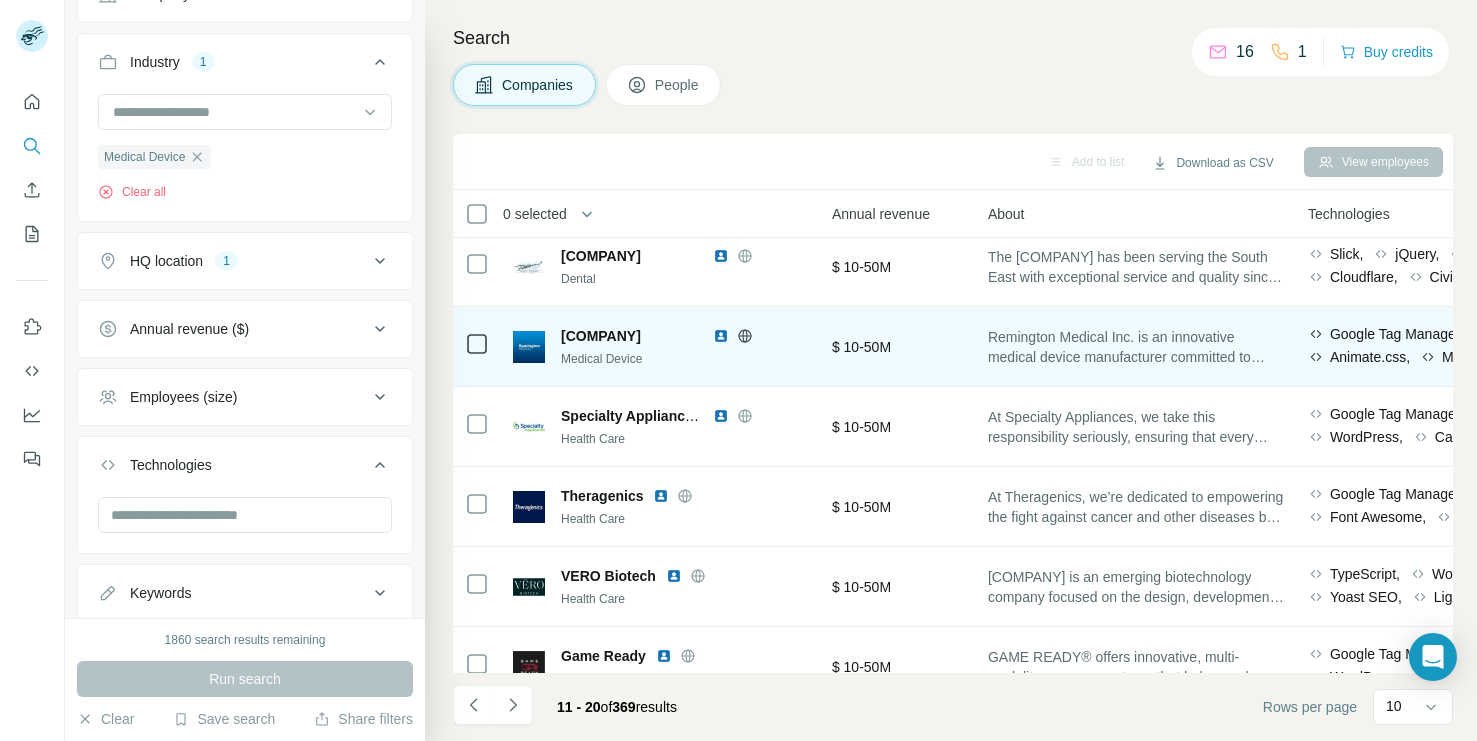 click 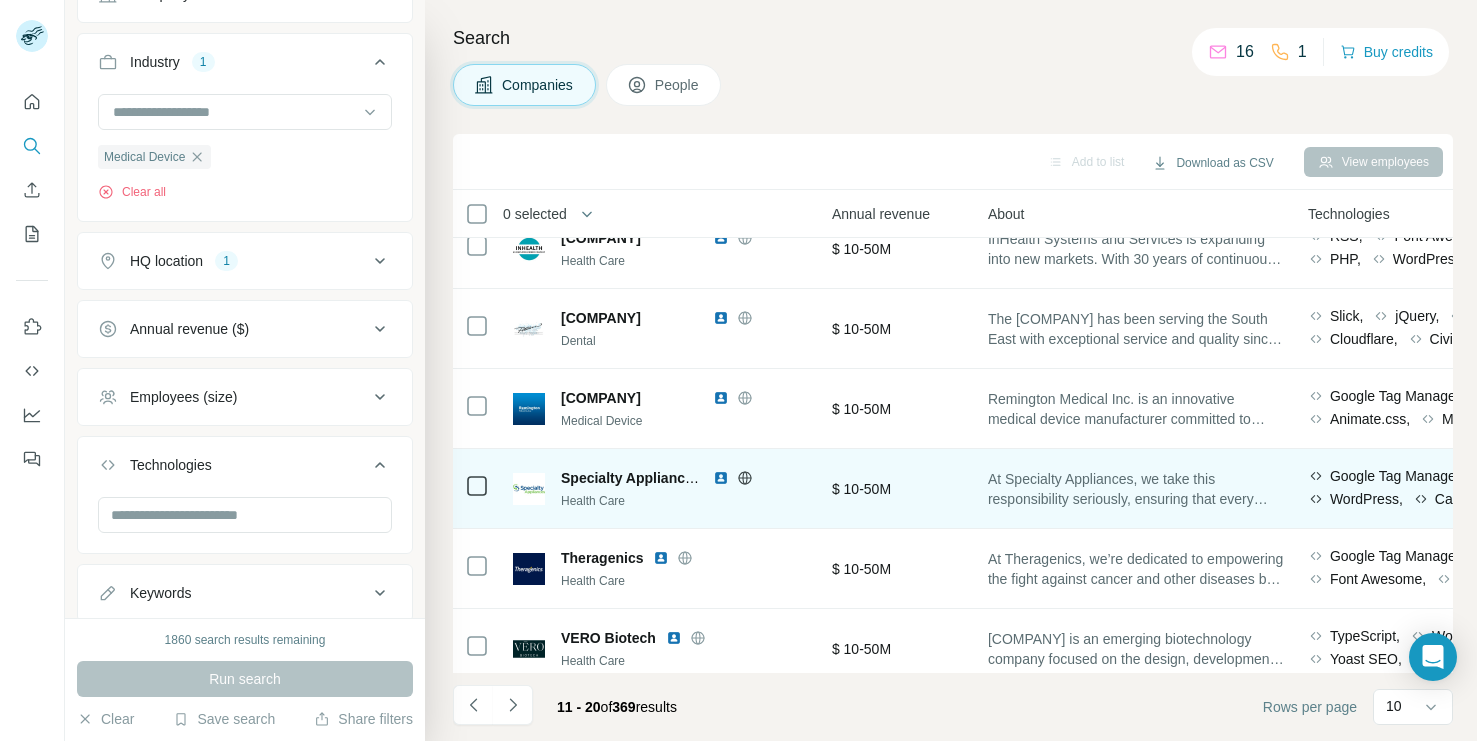 scroll, scrollTop: 186, scrollLeft: 611, axis: both 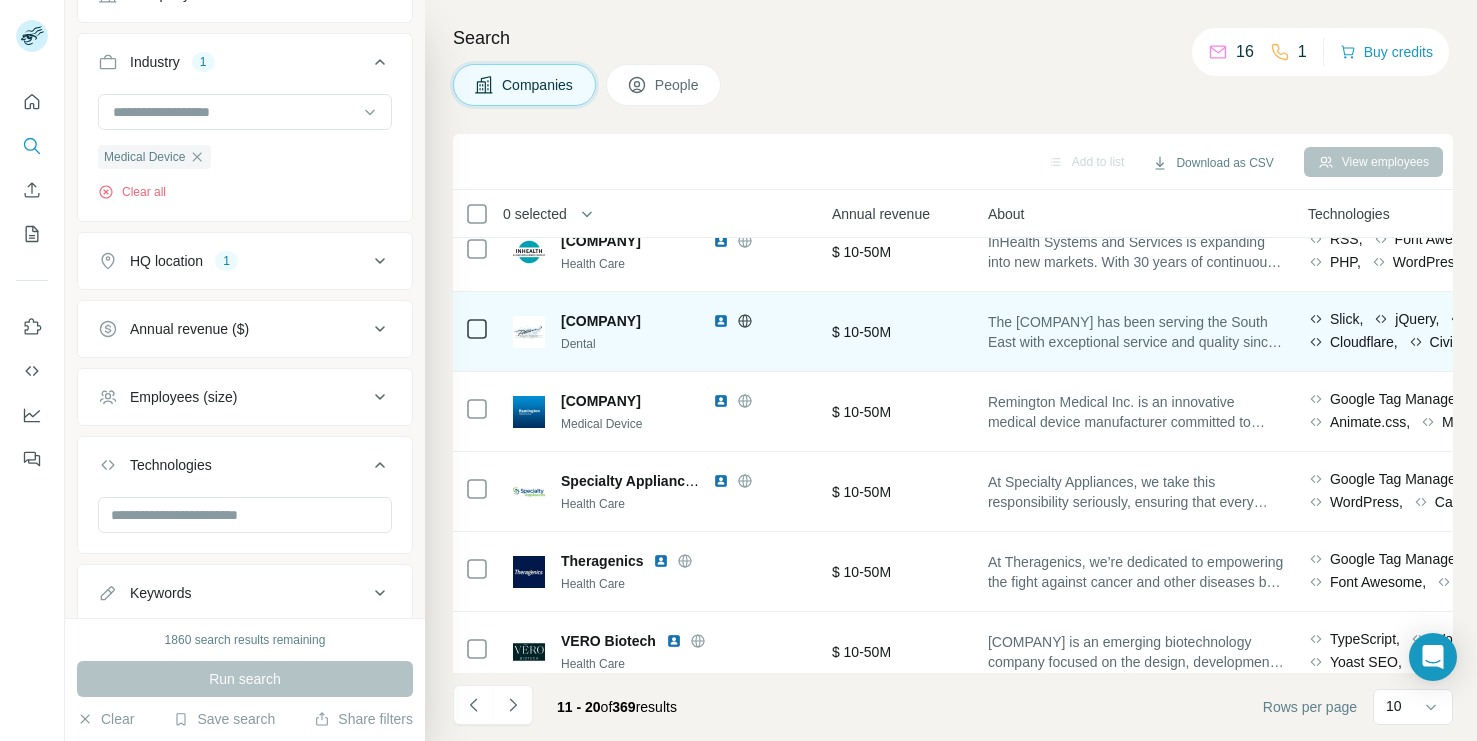 click 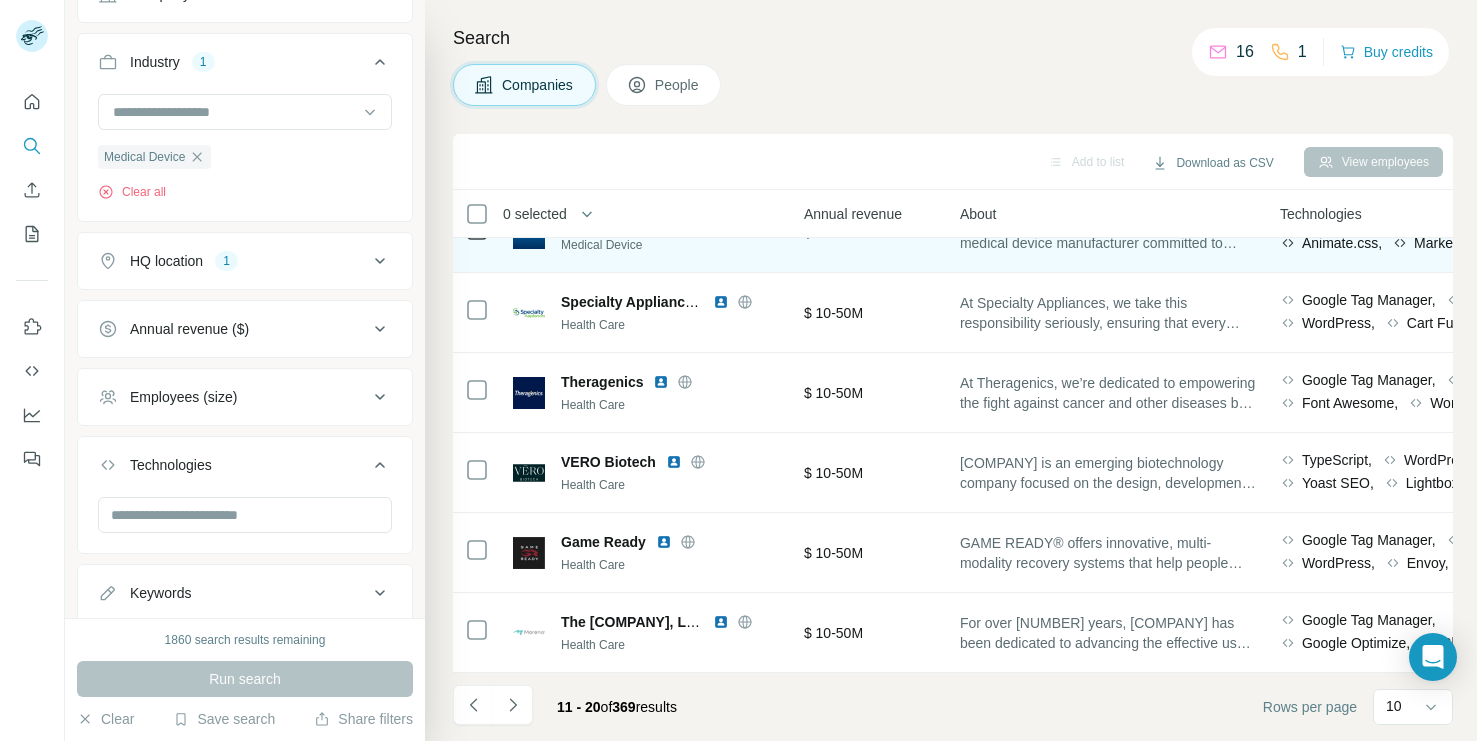 scroll, scrollTop: 365, scrollLeft: 644, axis: both 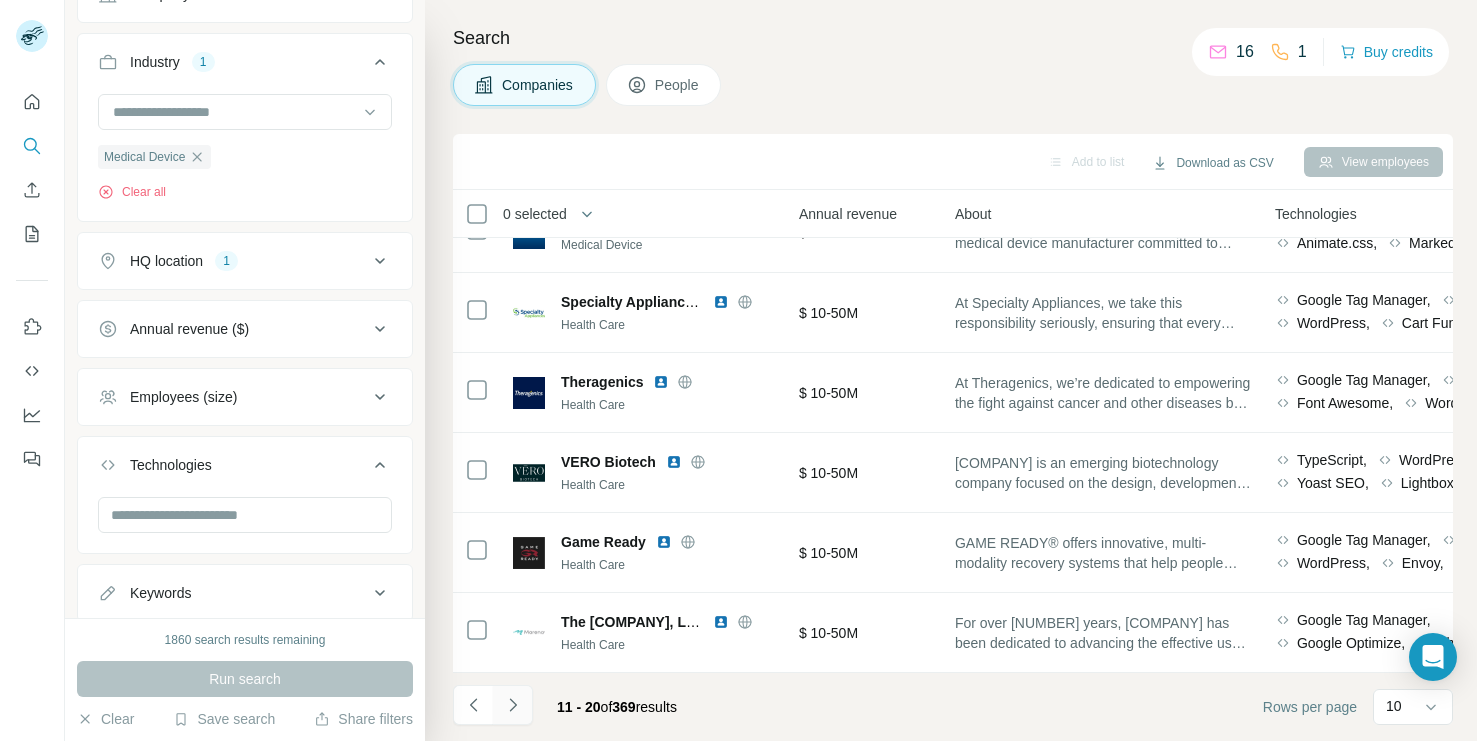 click 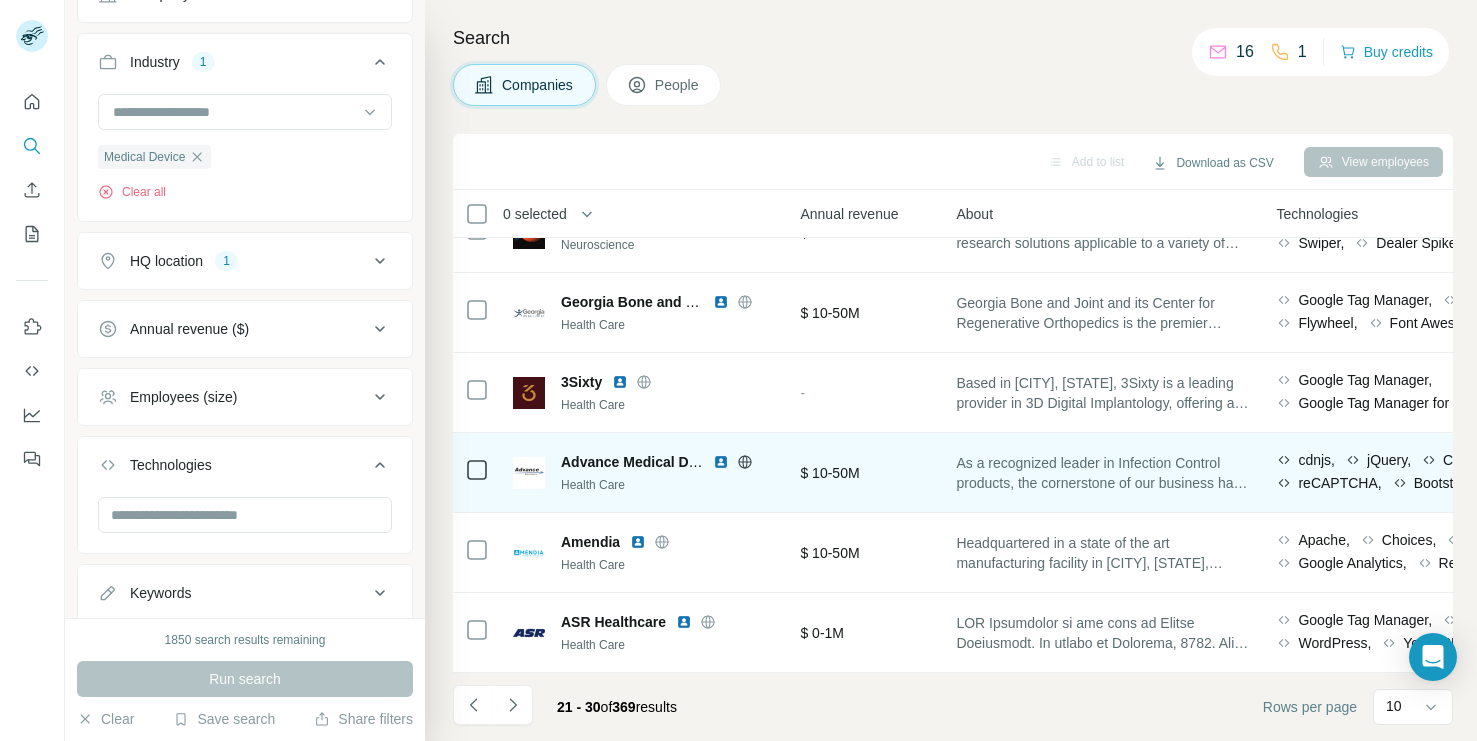 scroll, scrollTop: 365, scrollLeft: 638, axis: both 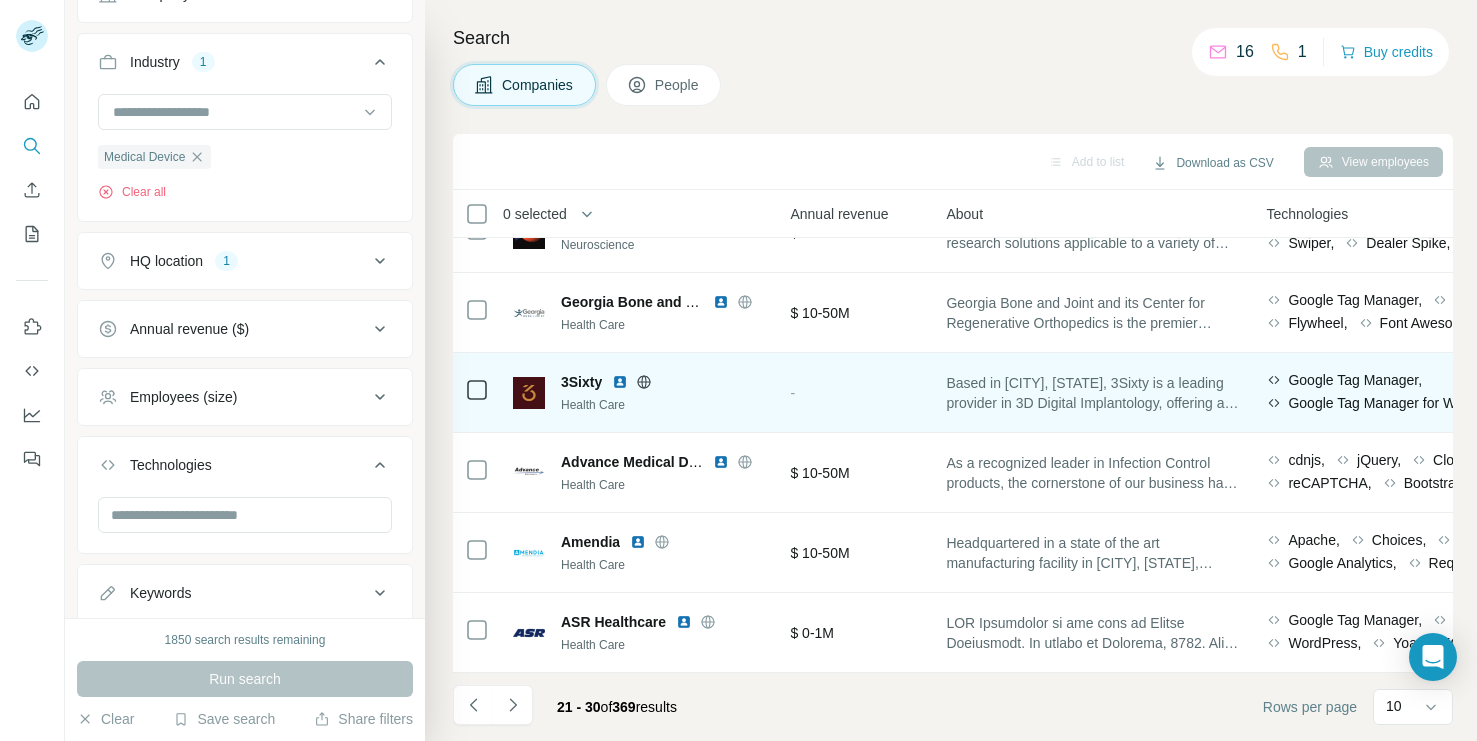 click 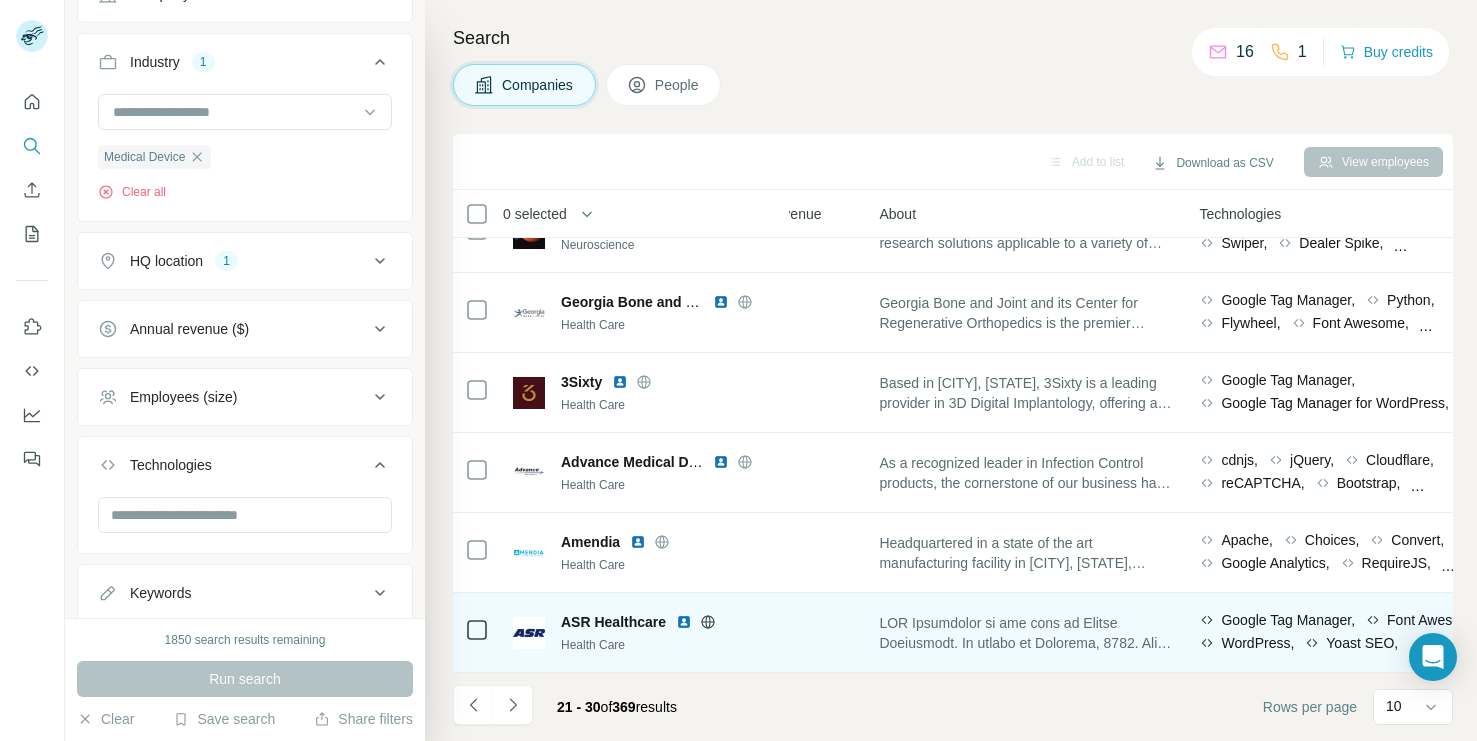 scroll, scrollTop: 365, scrollLeft: 709, axis: both 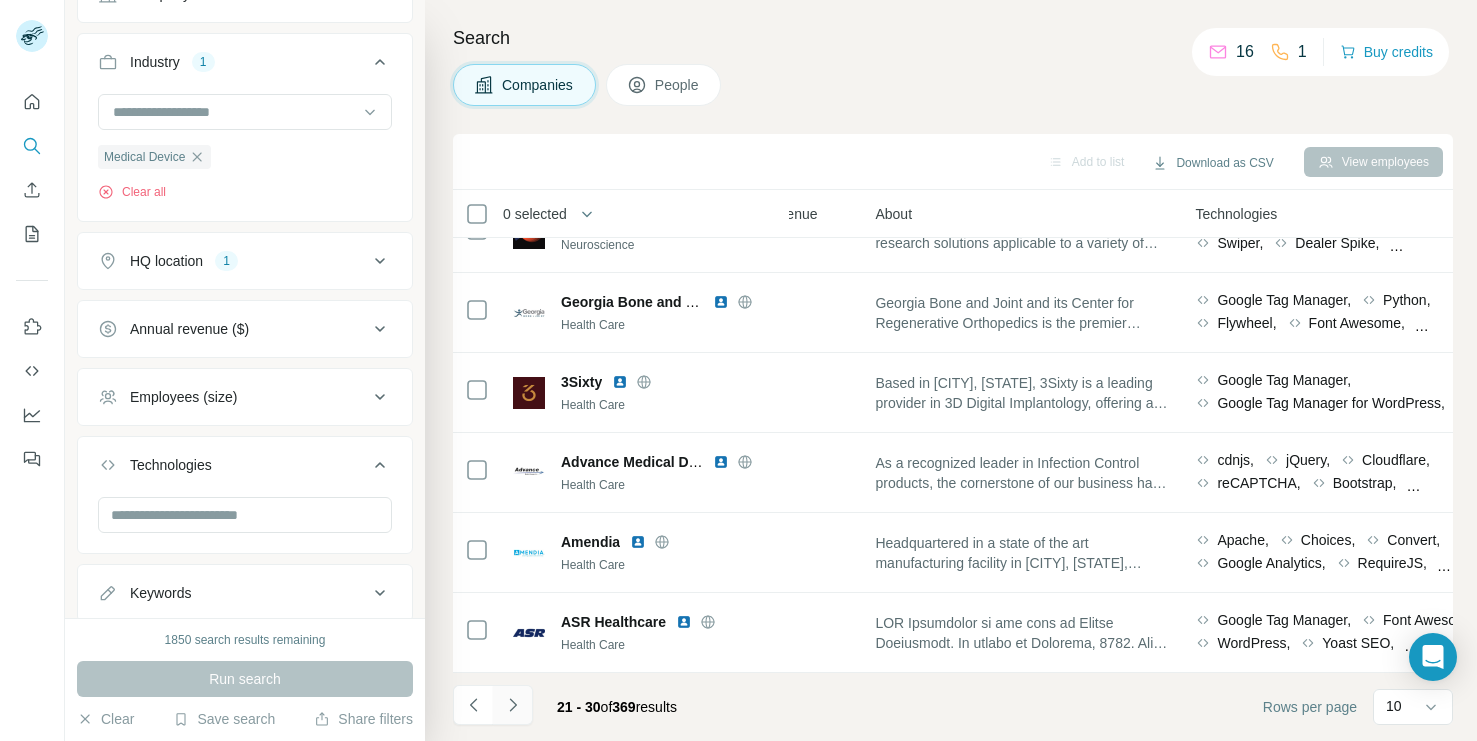 click at bounding box center [513, 705] 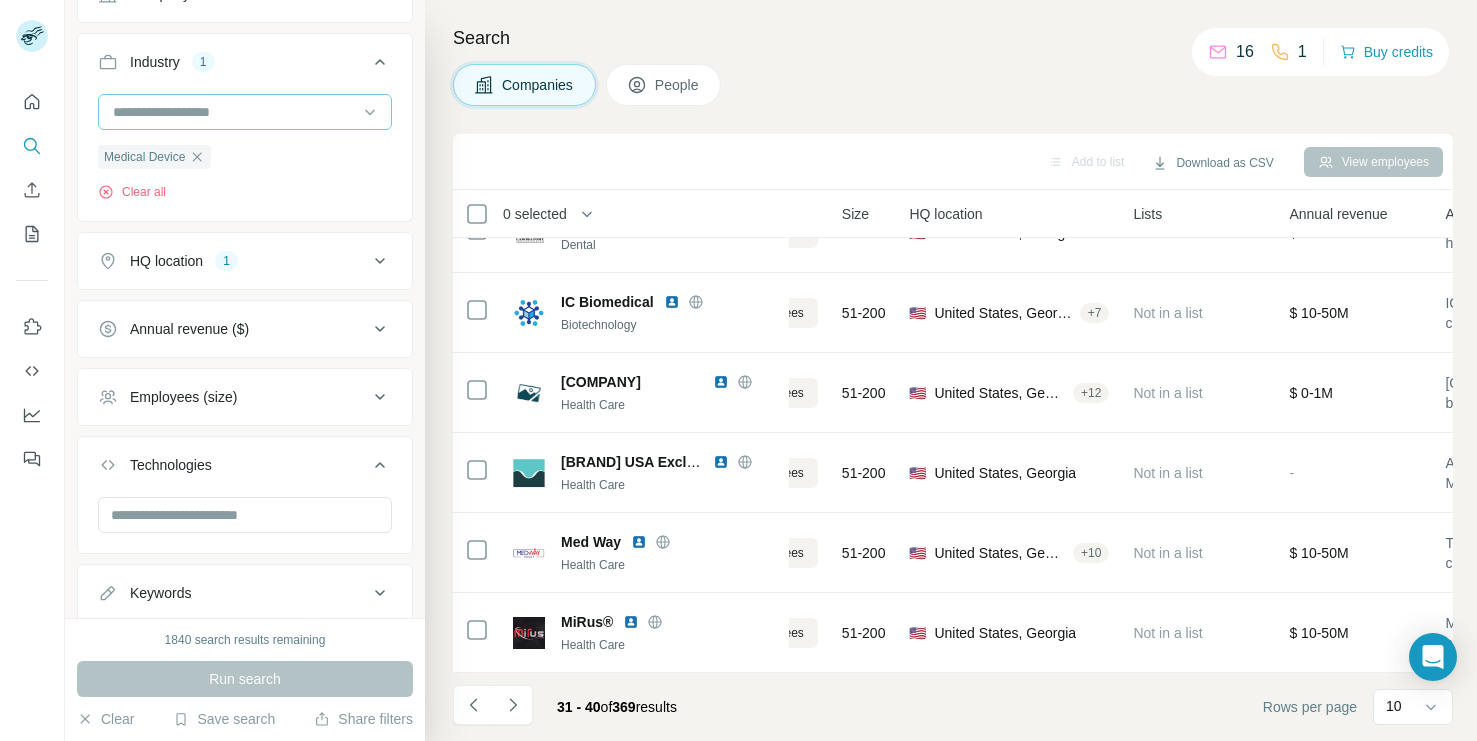 scroll, scrollTop: 0, scrollLeft: 0, axis: both 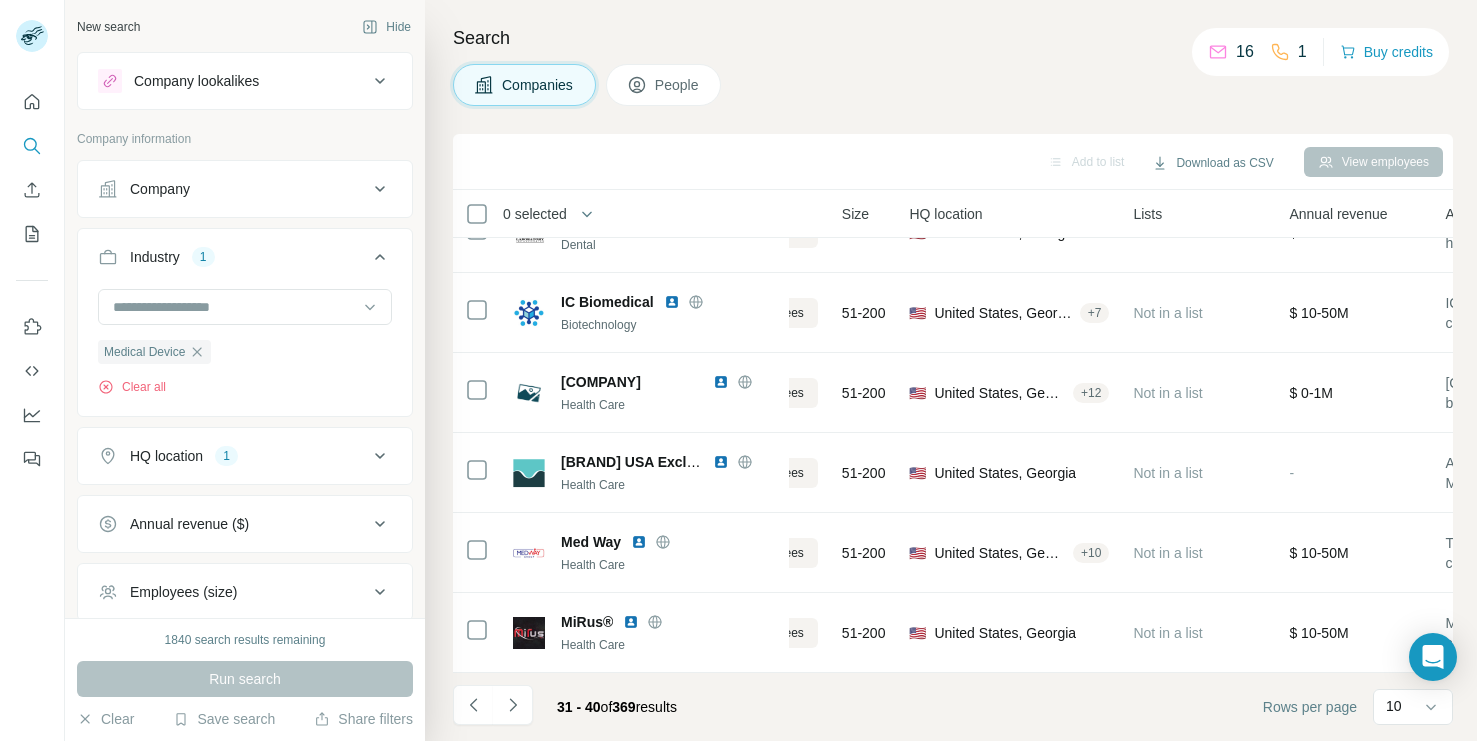 click on "Company" at bounding box center (160, 189) 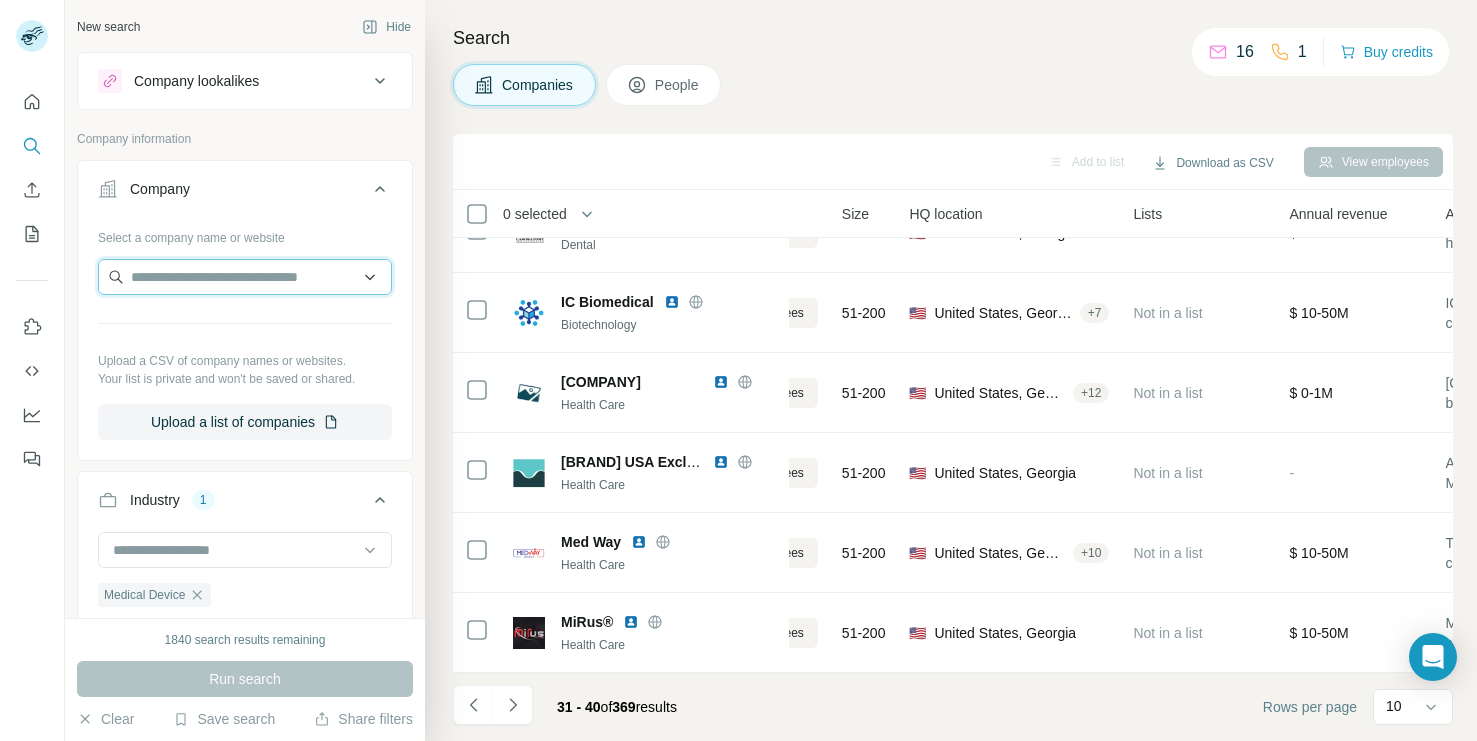 click at bounding box center [245, 277] 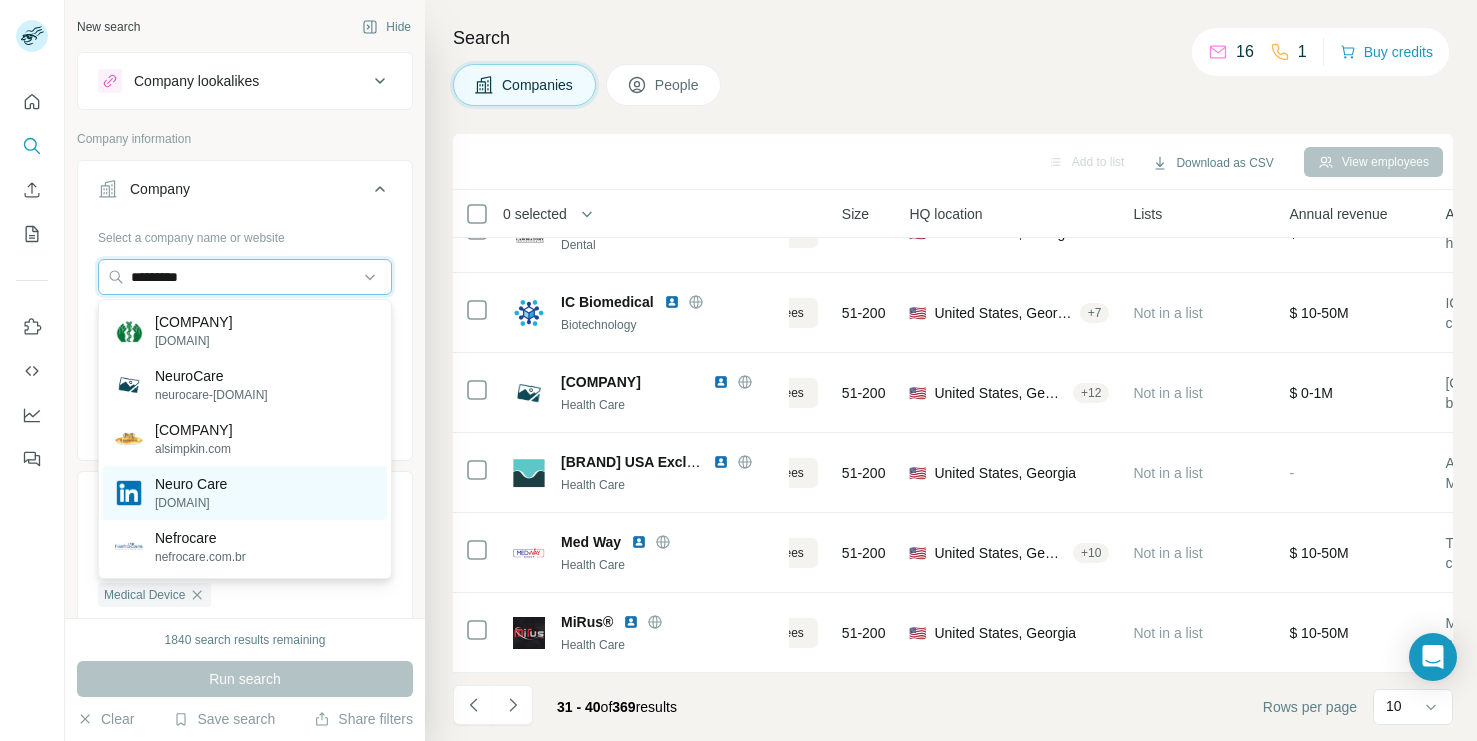 type on "*********" 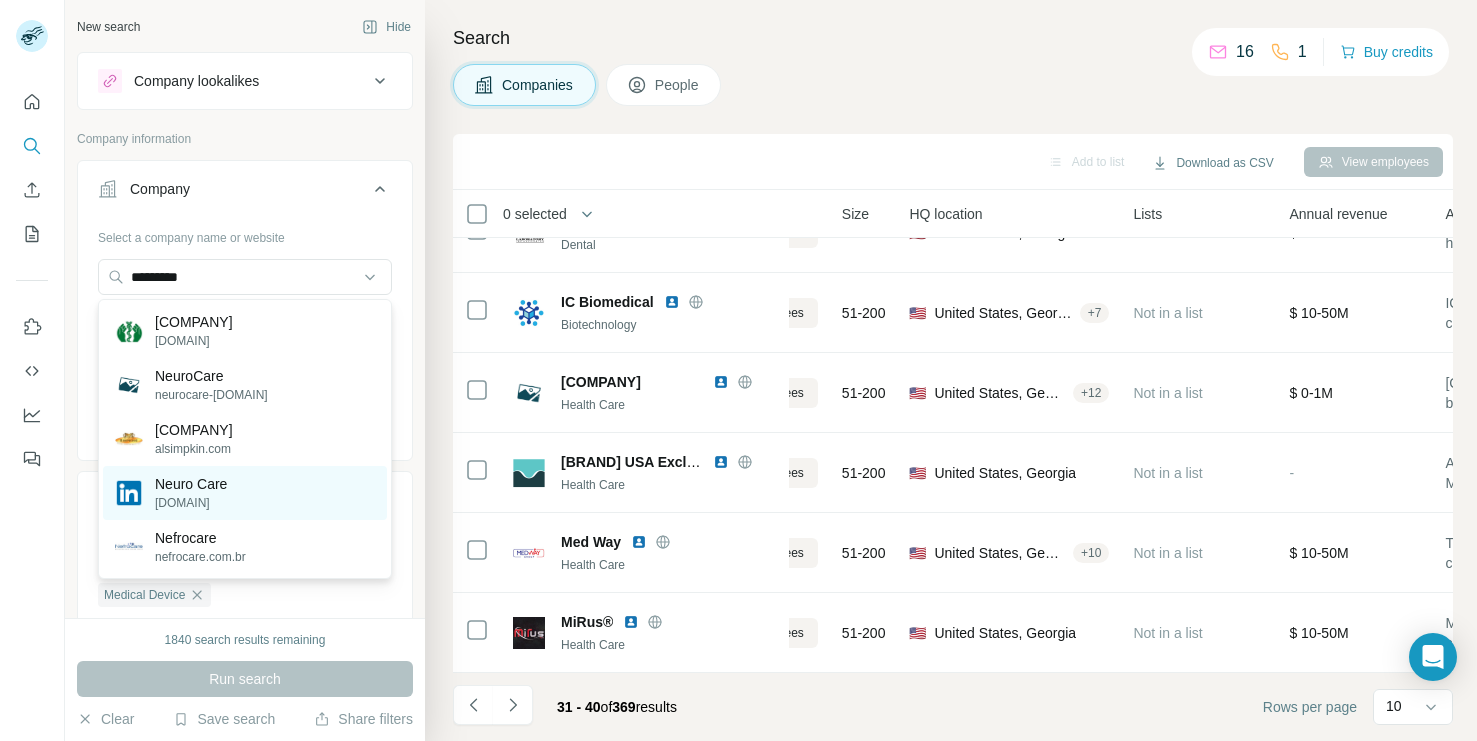 click on "Neuro Care" at bounding box center [191, 484] 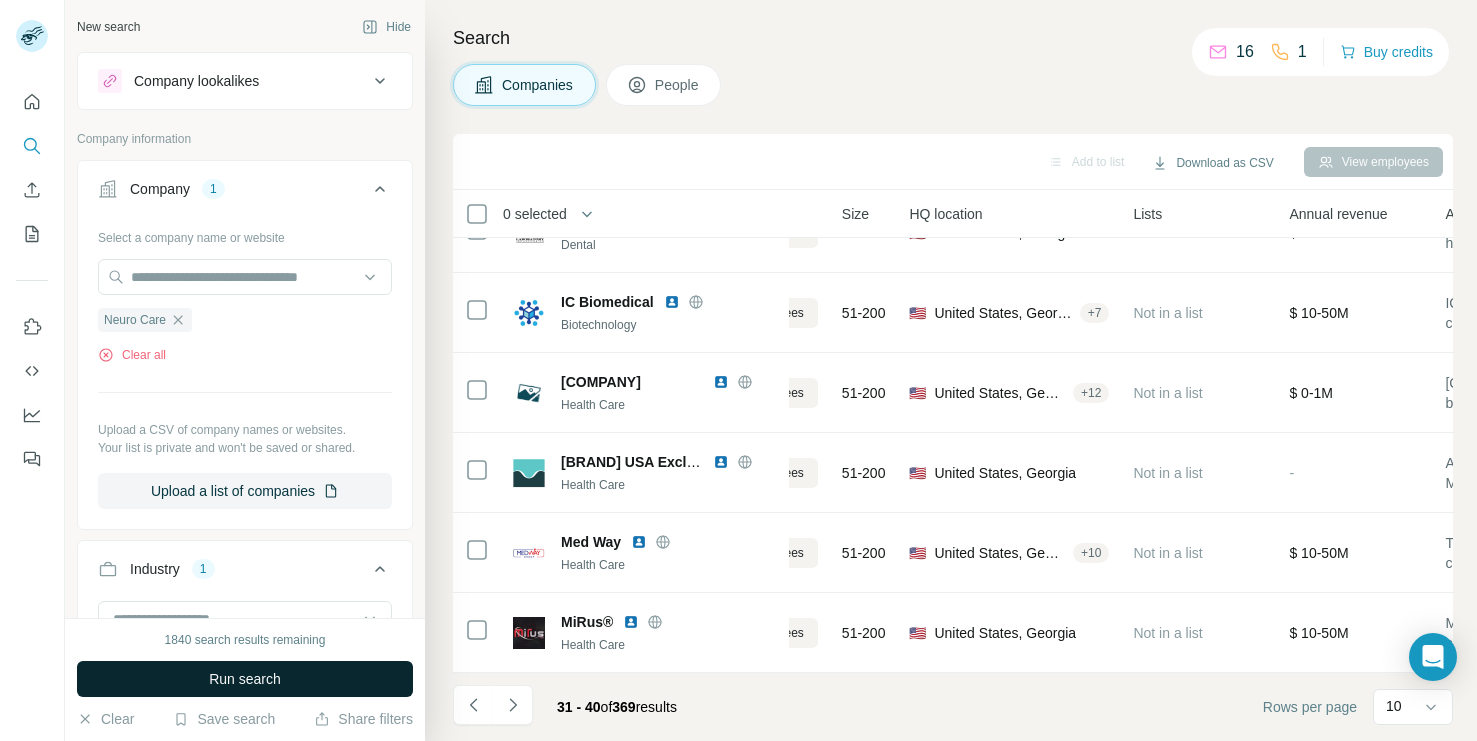 click on "Run search" at bounding box center [245, 679] 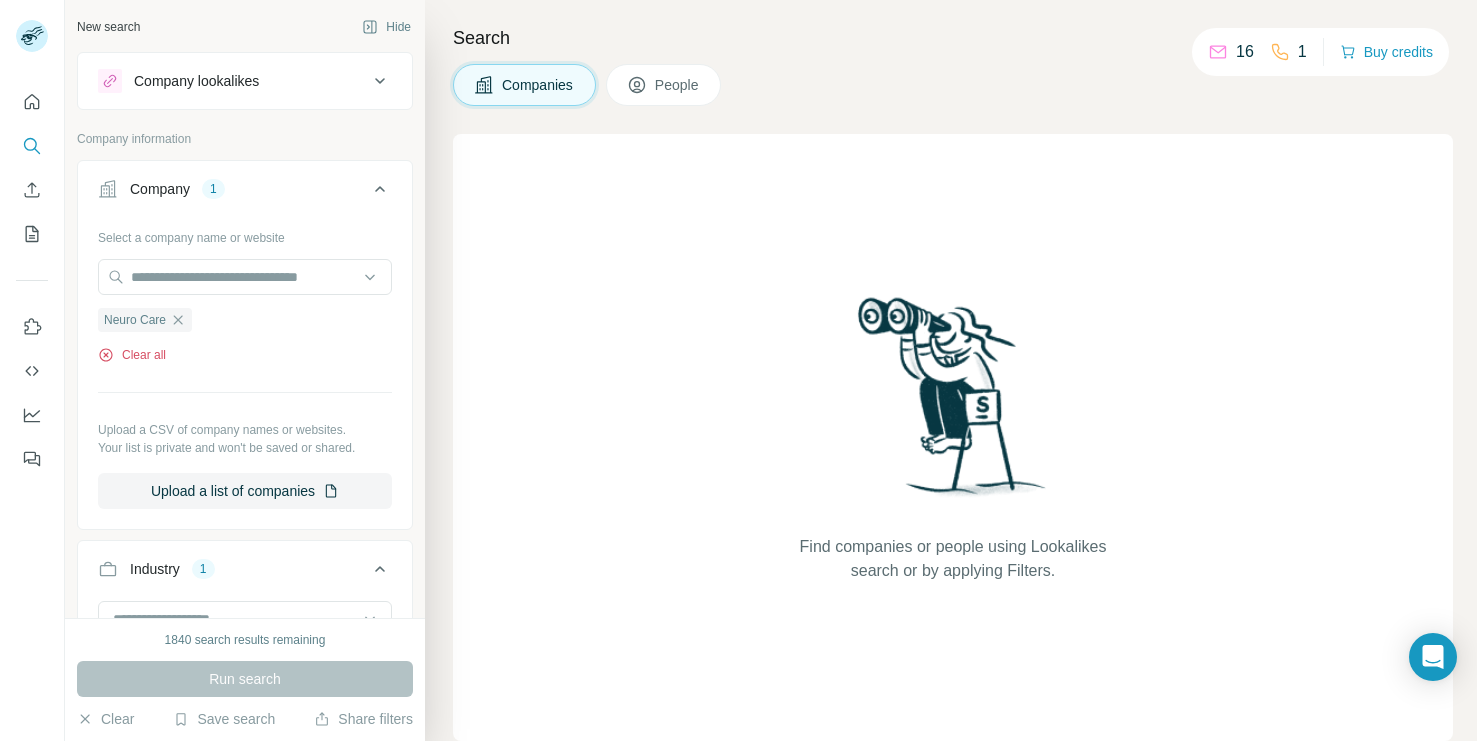 click on "Clear all" at bounding box center [132, 355] 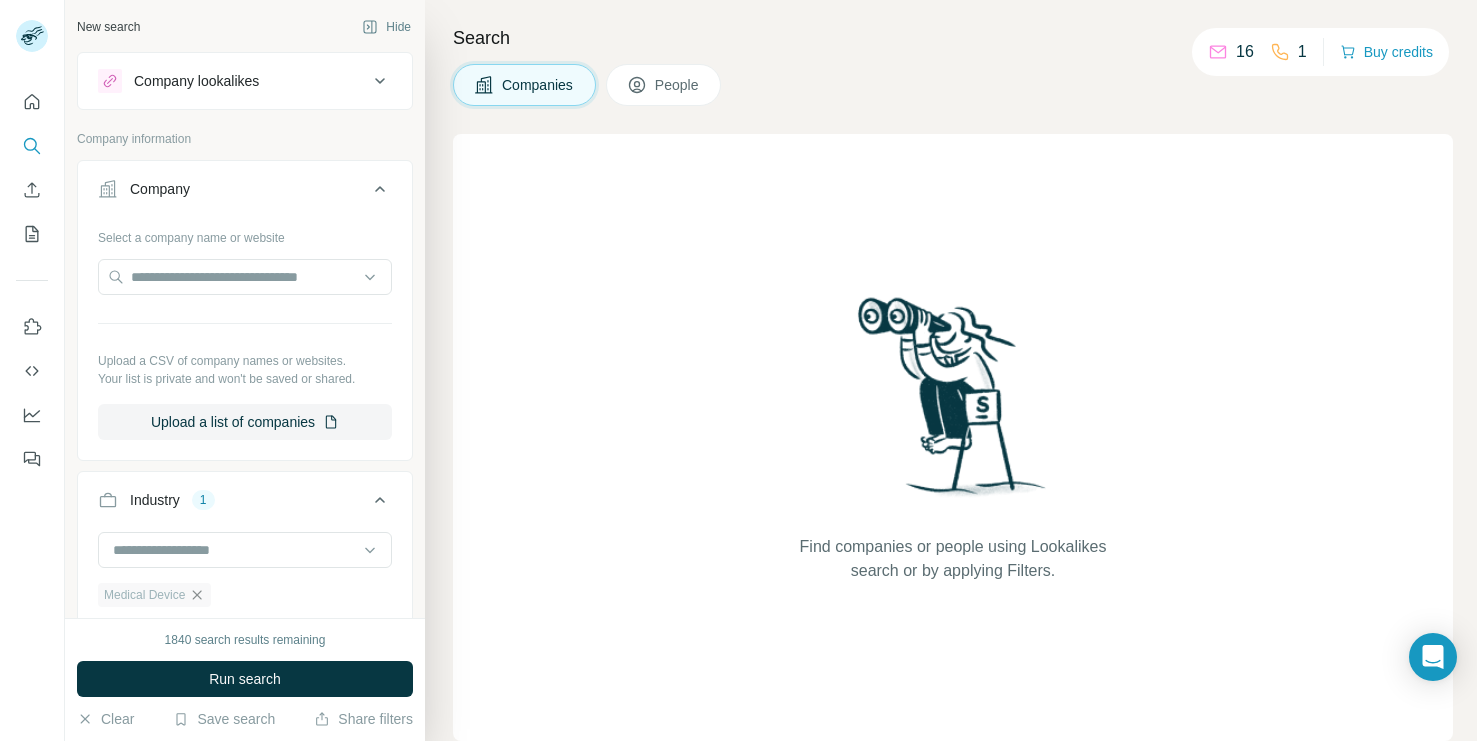 click 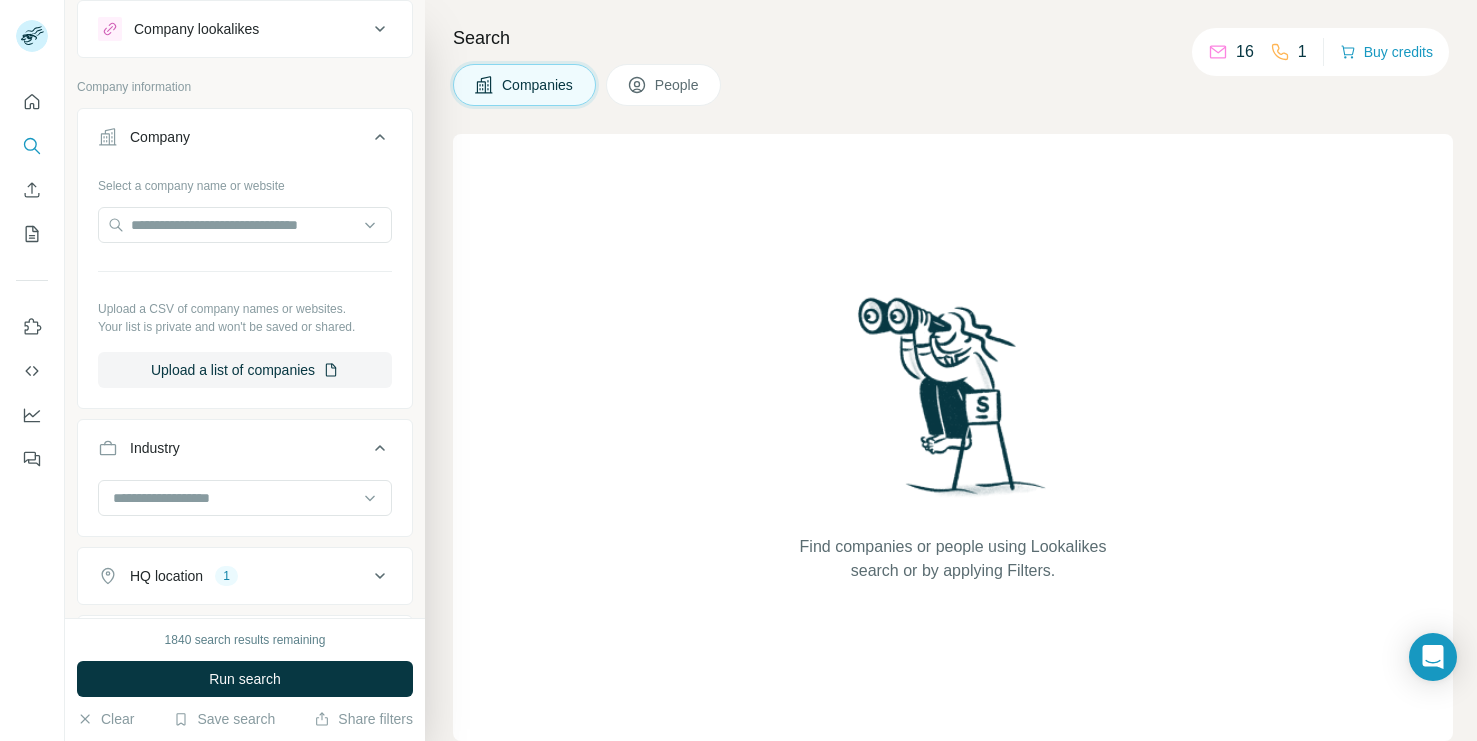 scroll, scrollTop: 0, scrollLeft: 0, axis: both 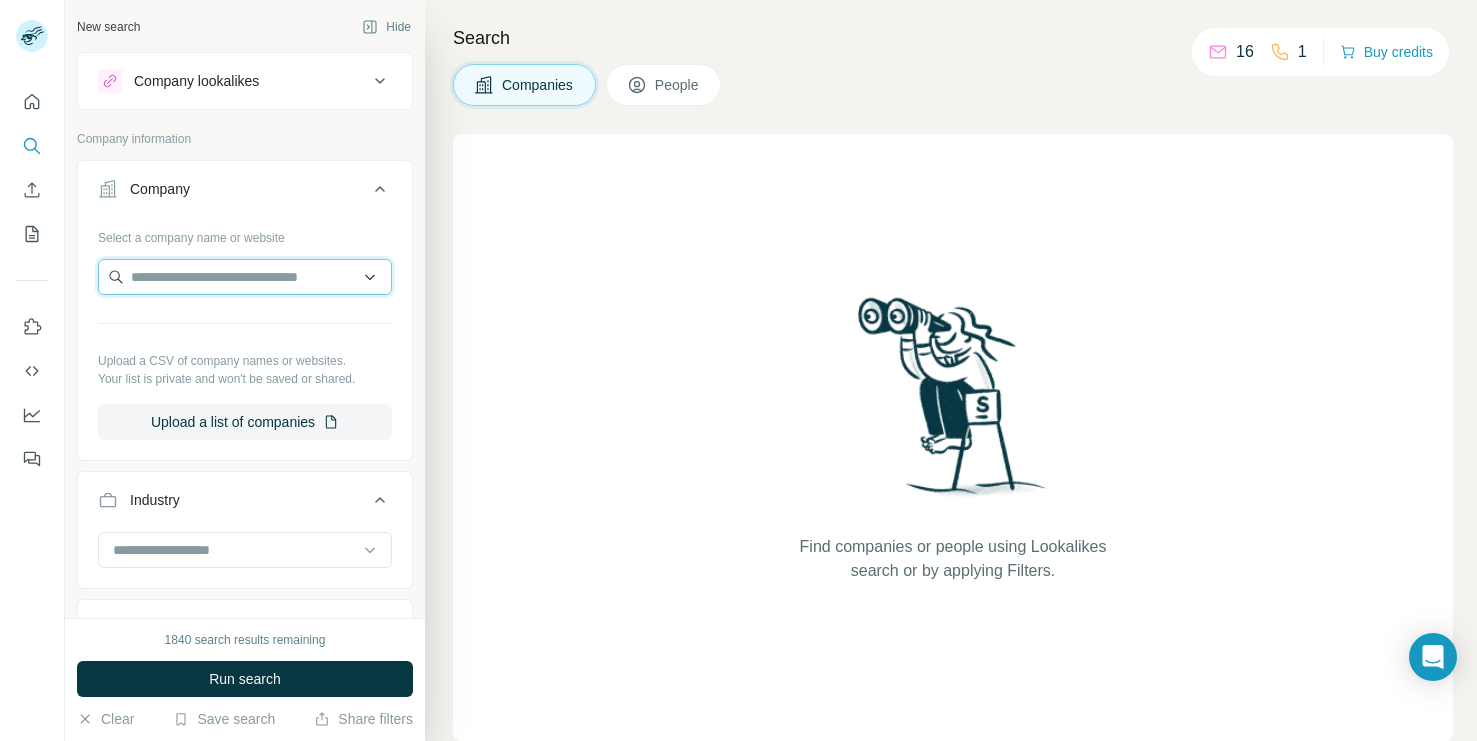 click at bounding box center [245, 277] 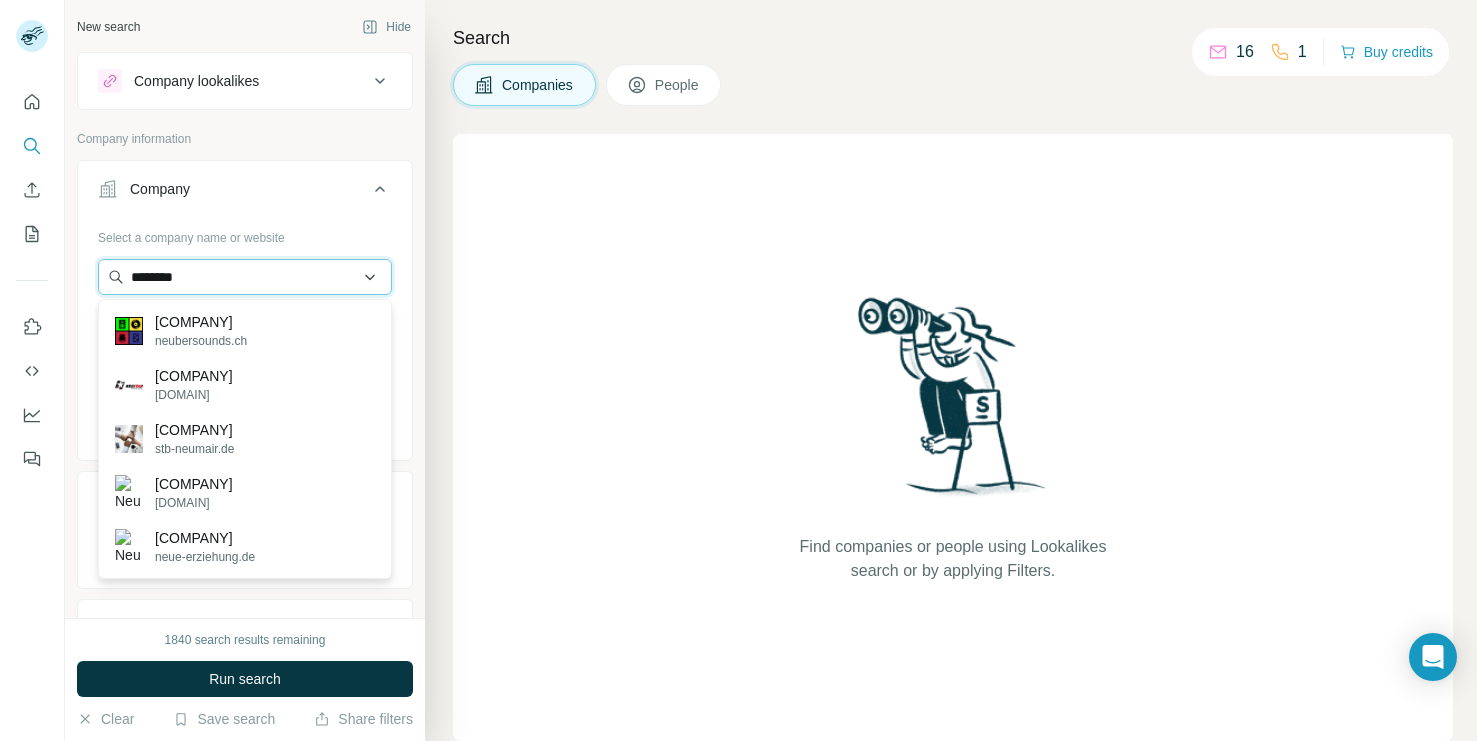 type on "*********" 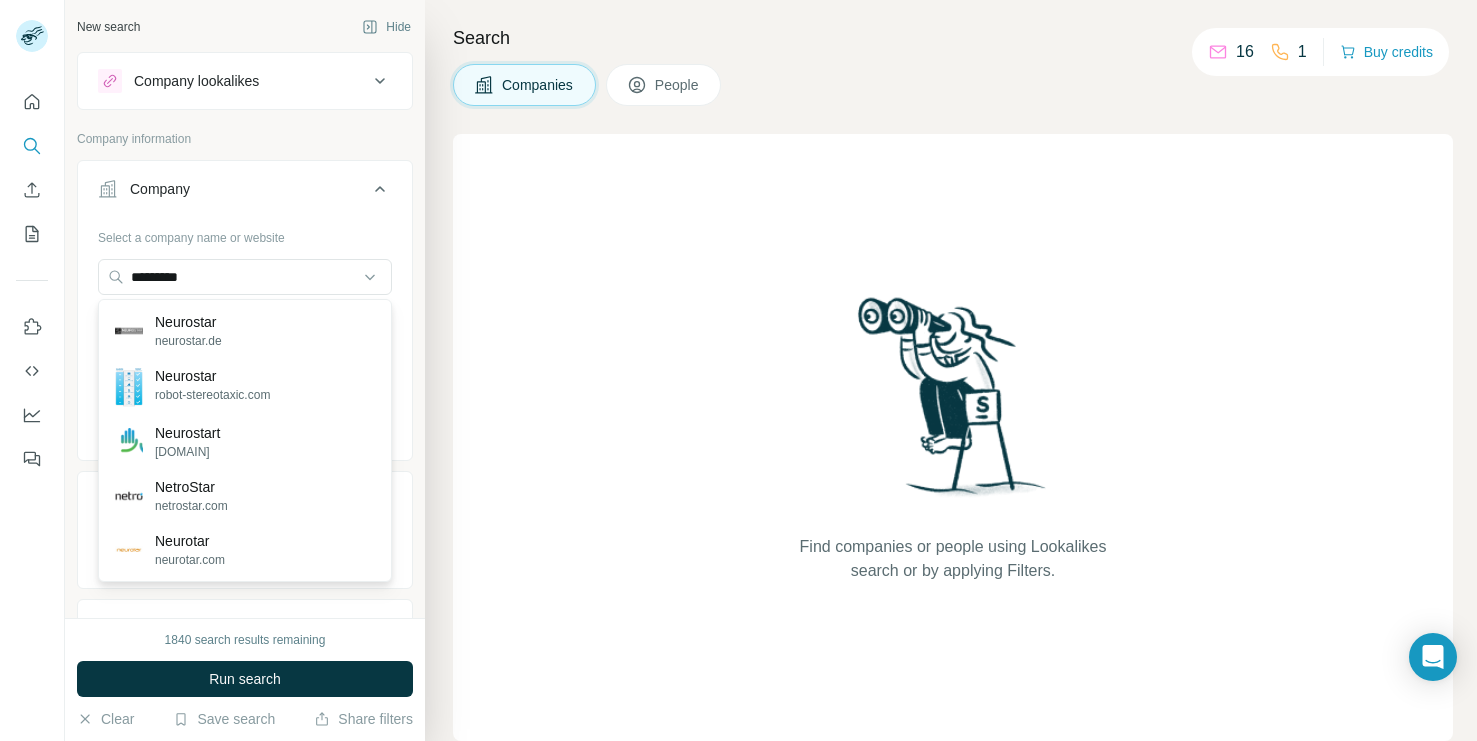 type 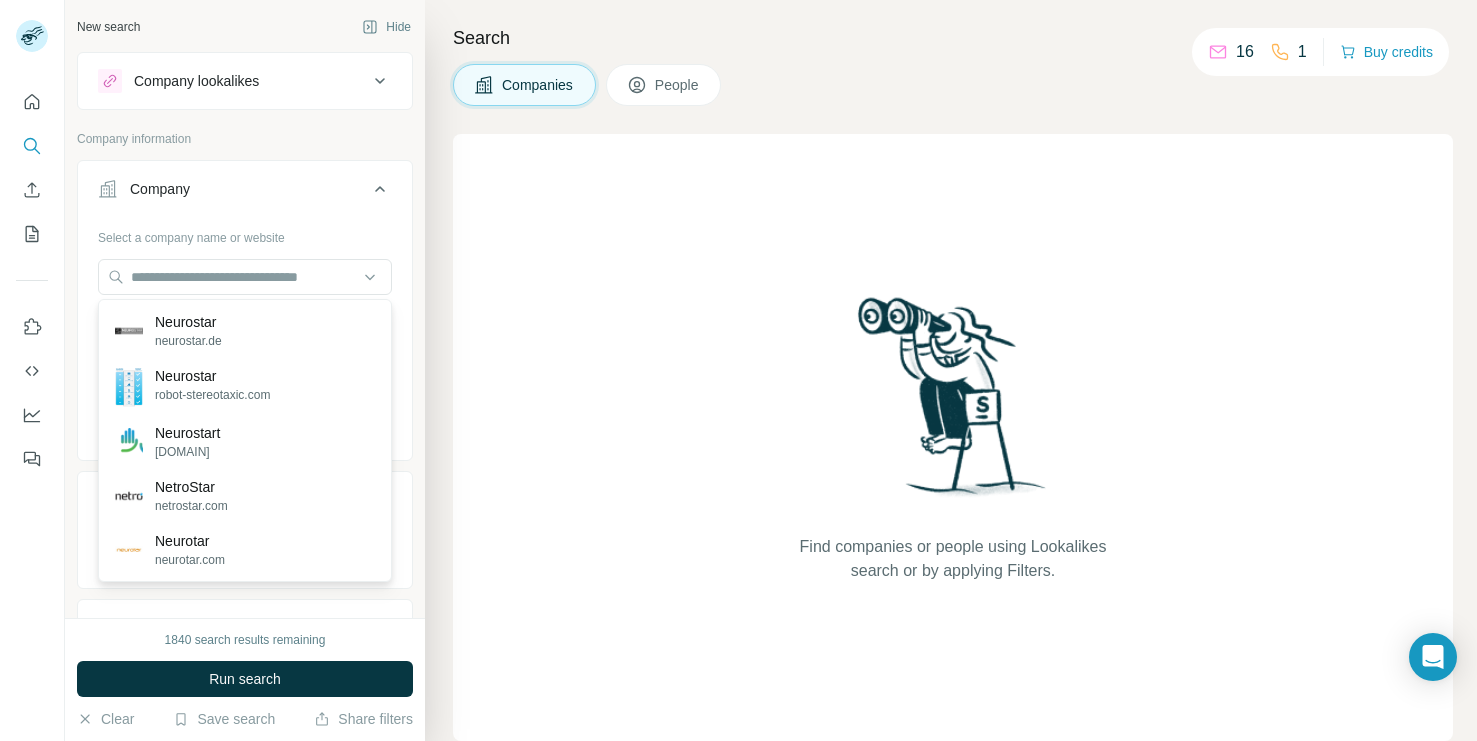 click on "Company" at bounding box center [245, 193] 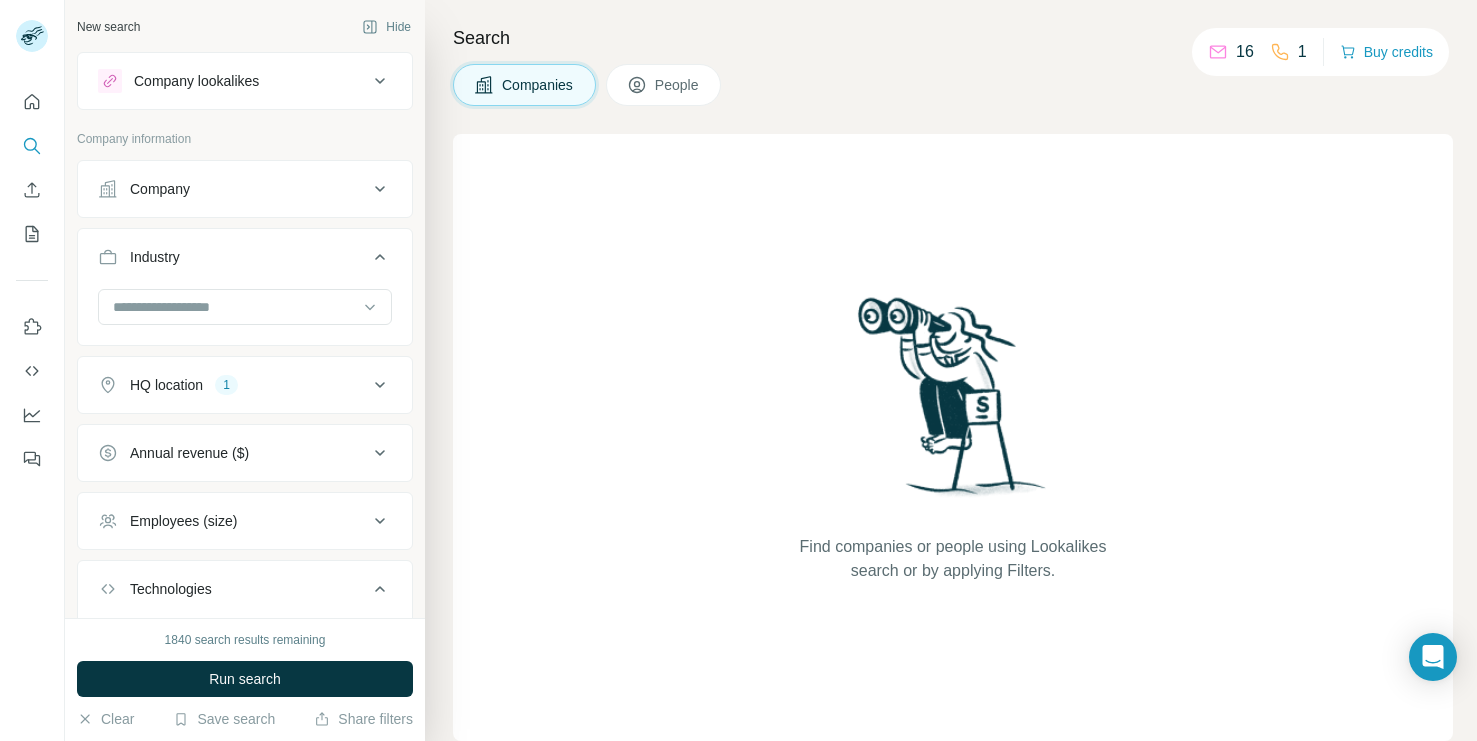 click on "Company" at bounding box center (245, 189) 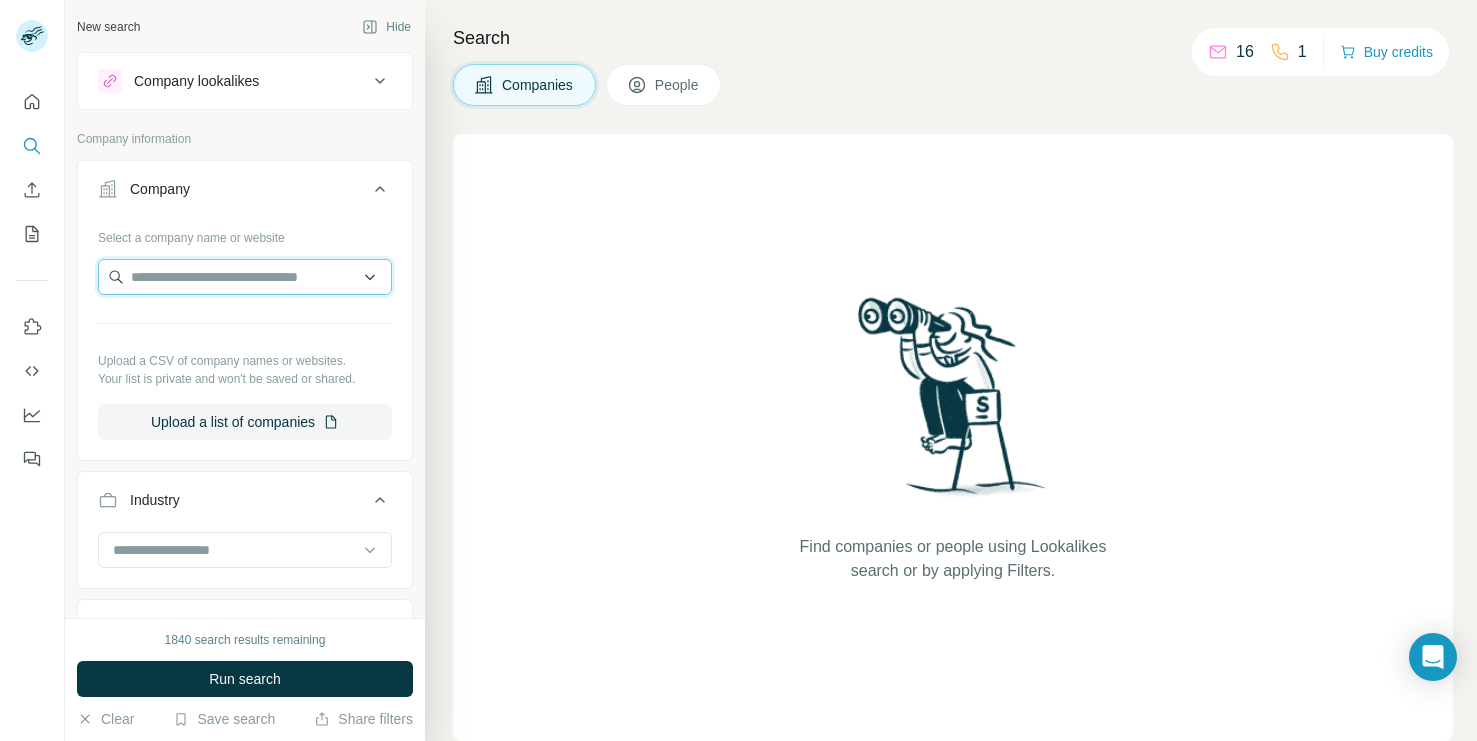 click at bounding box center (245, 277) 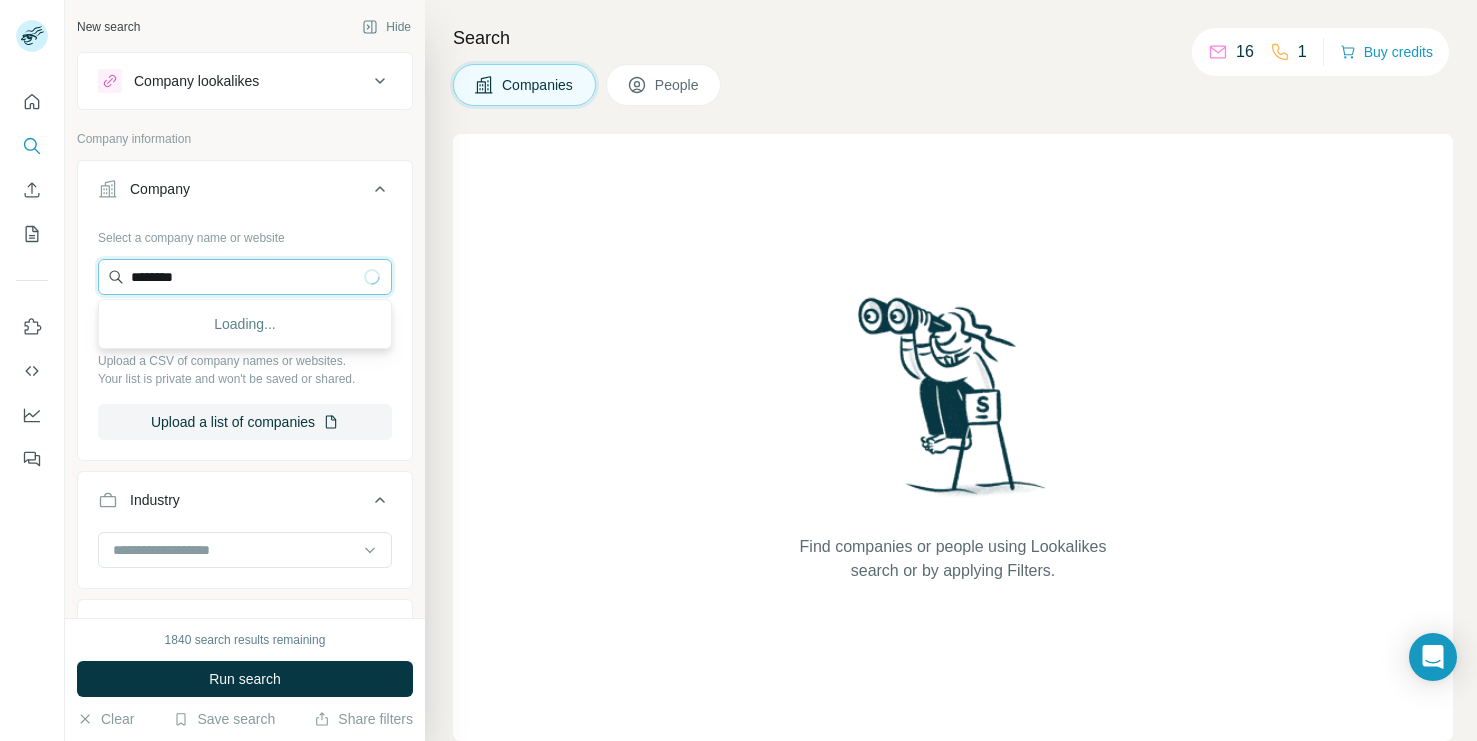 type on "*********" 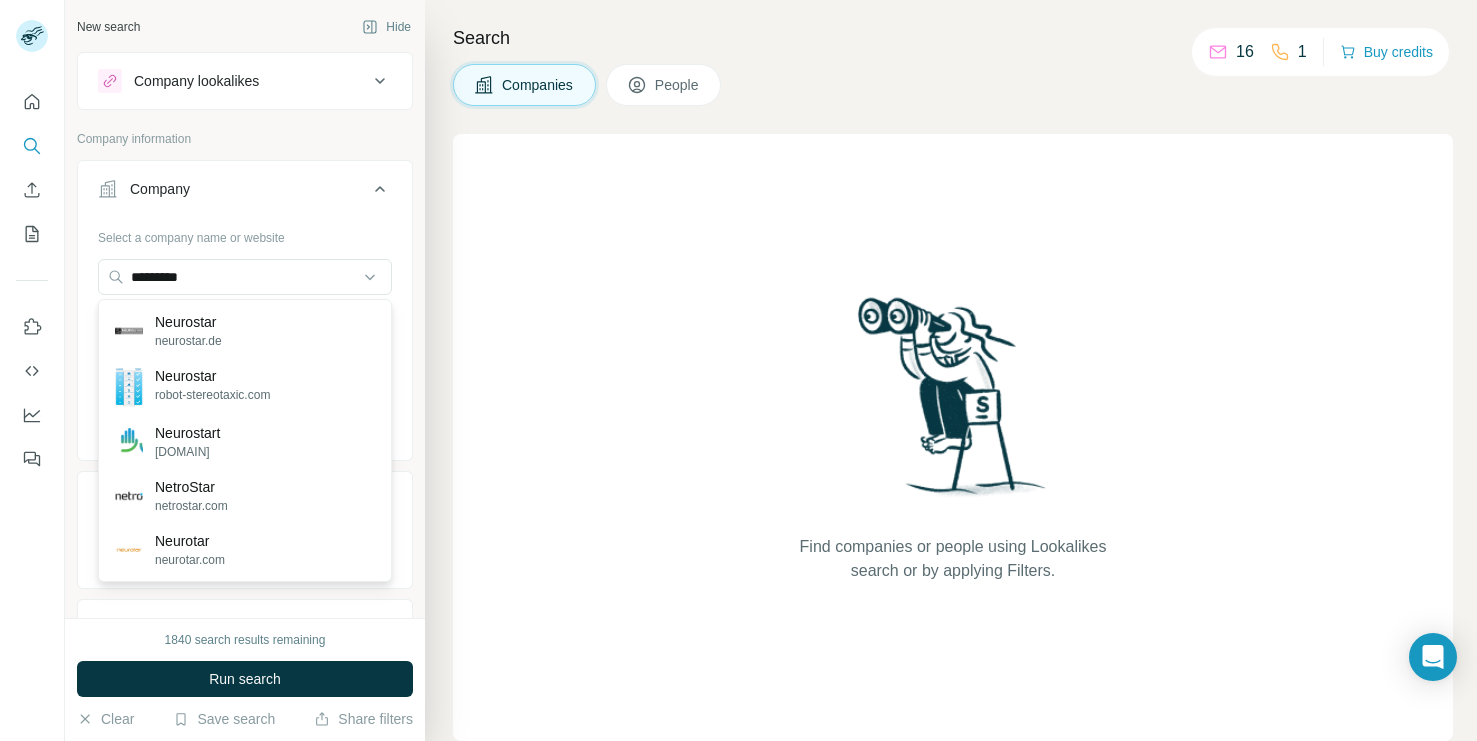 type 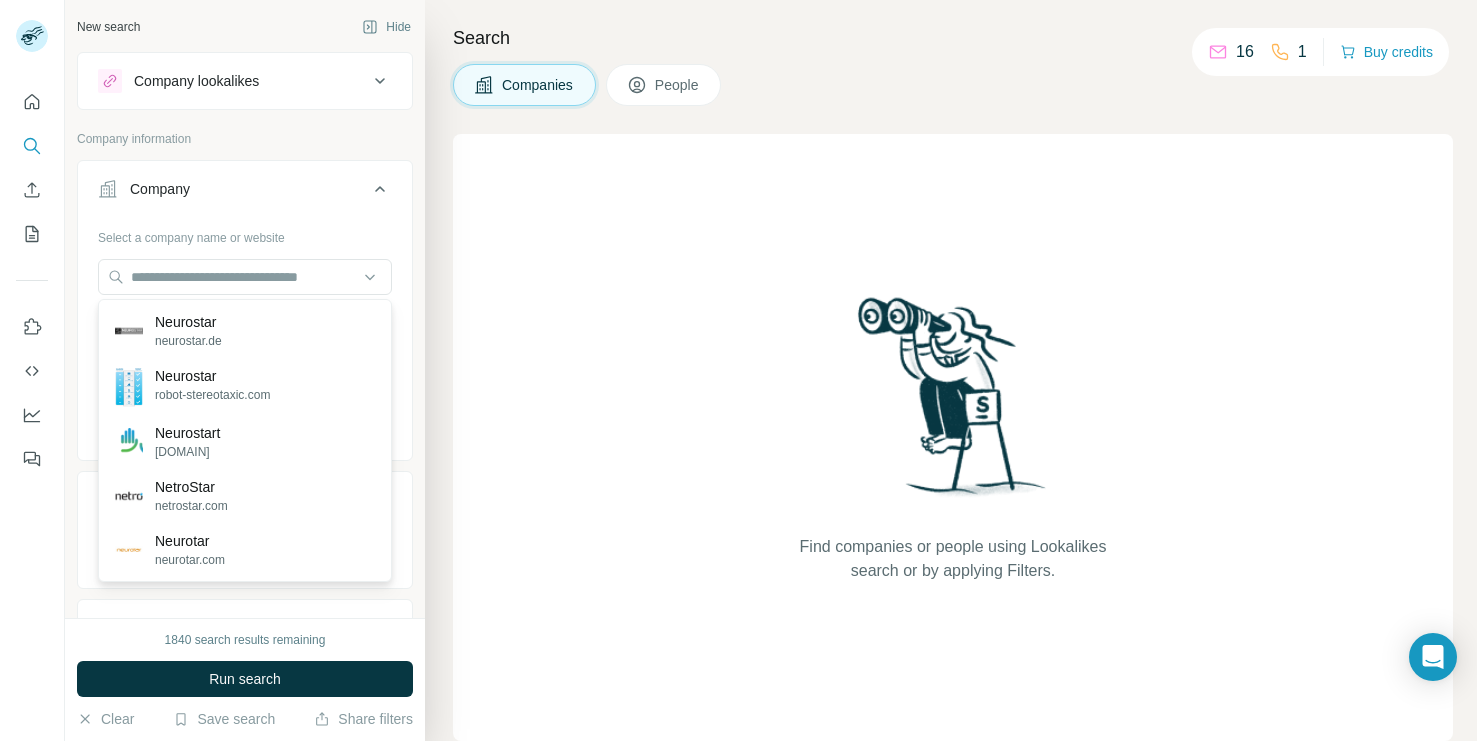 click on "Company" at bounding box center (233, 189) 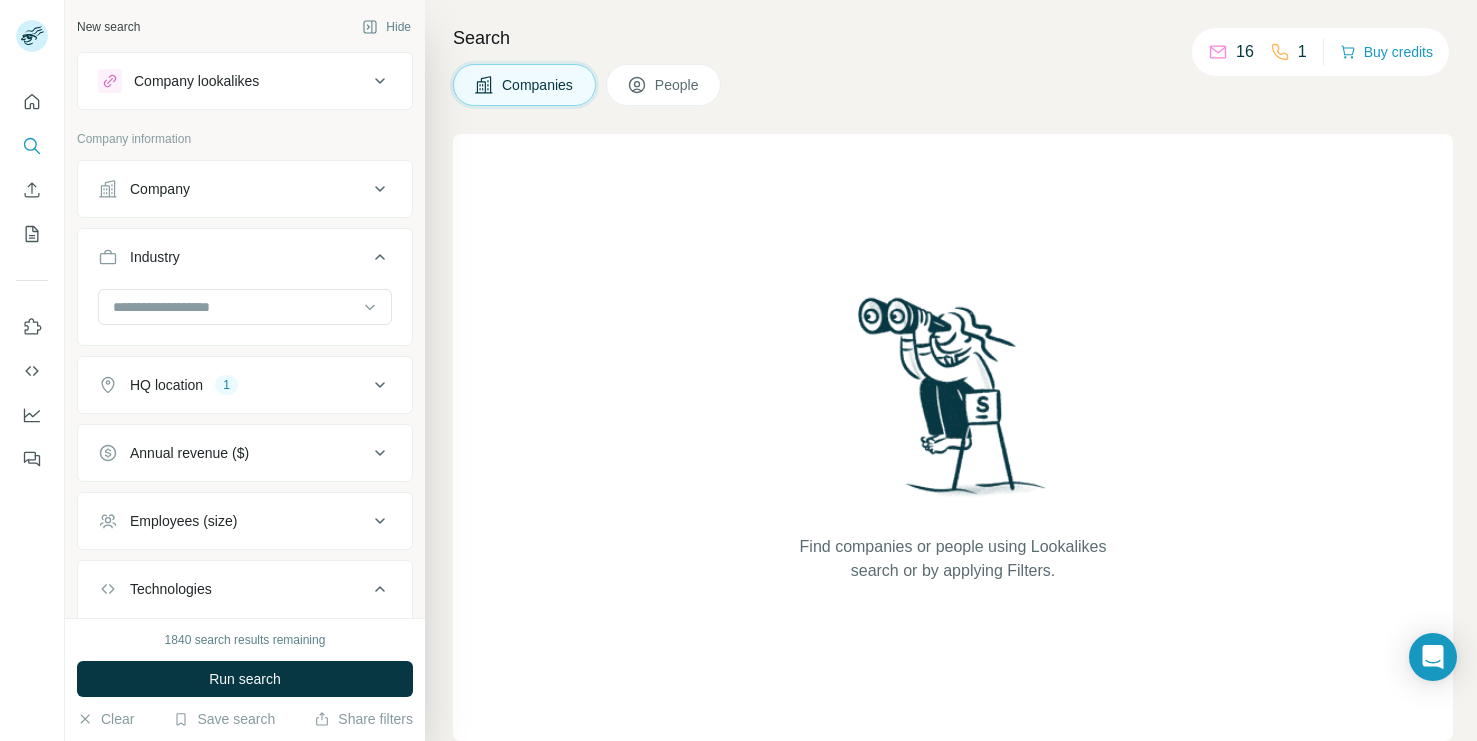 click on "HQ location" at bounding box center (166, 385) 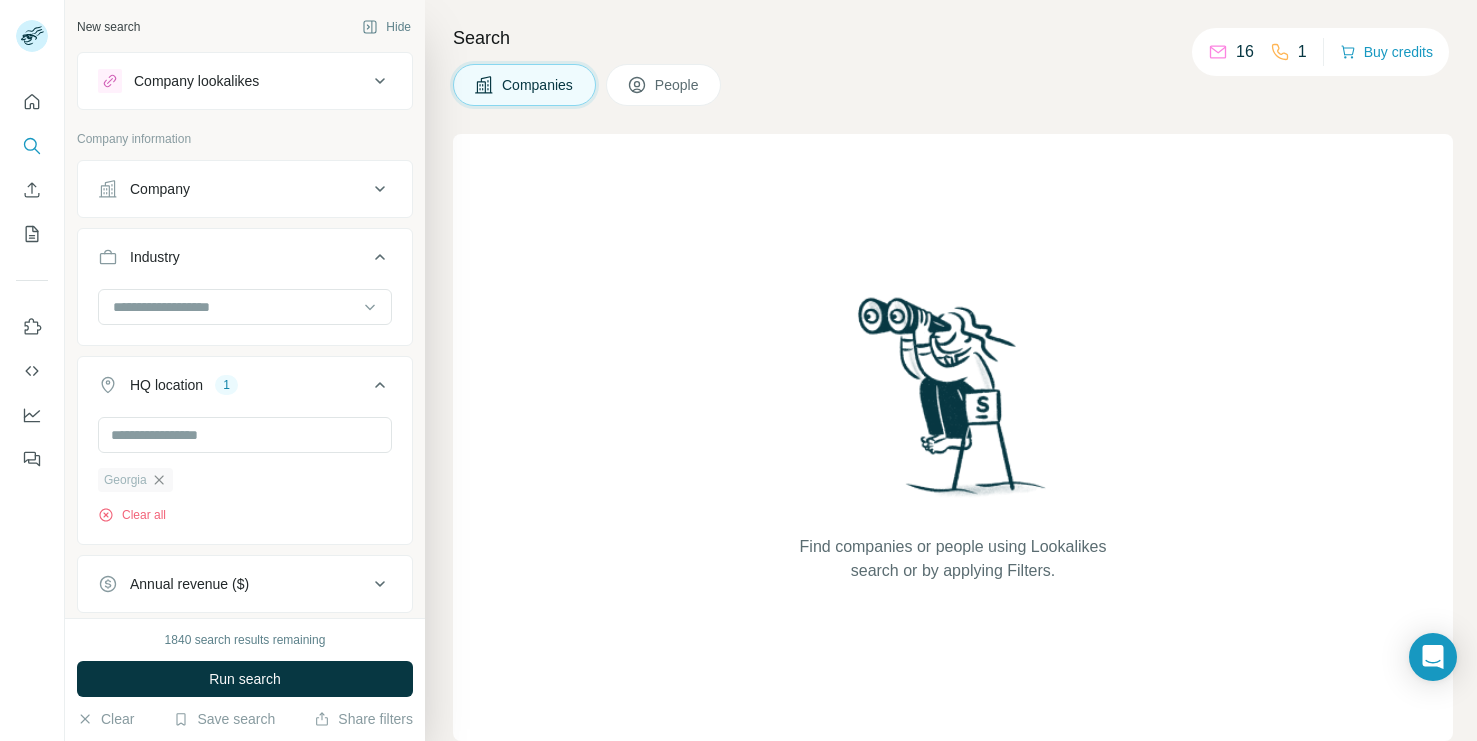 click 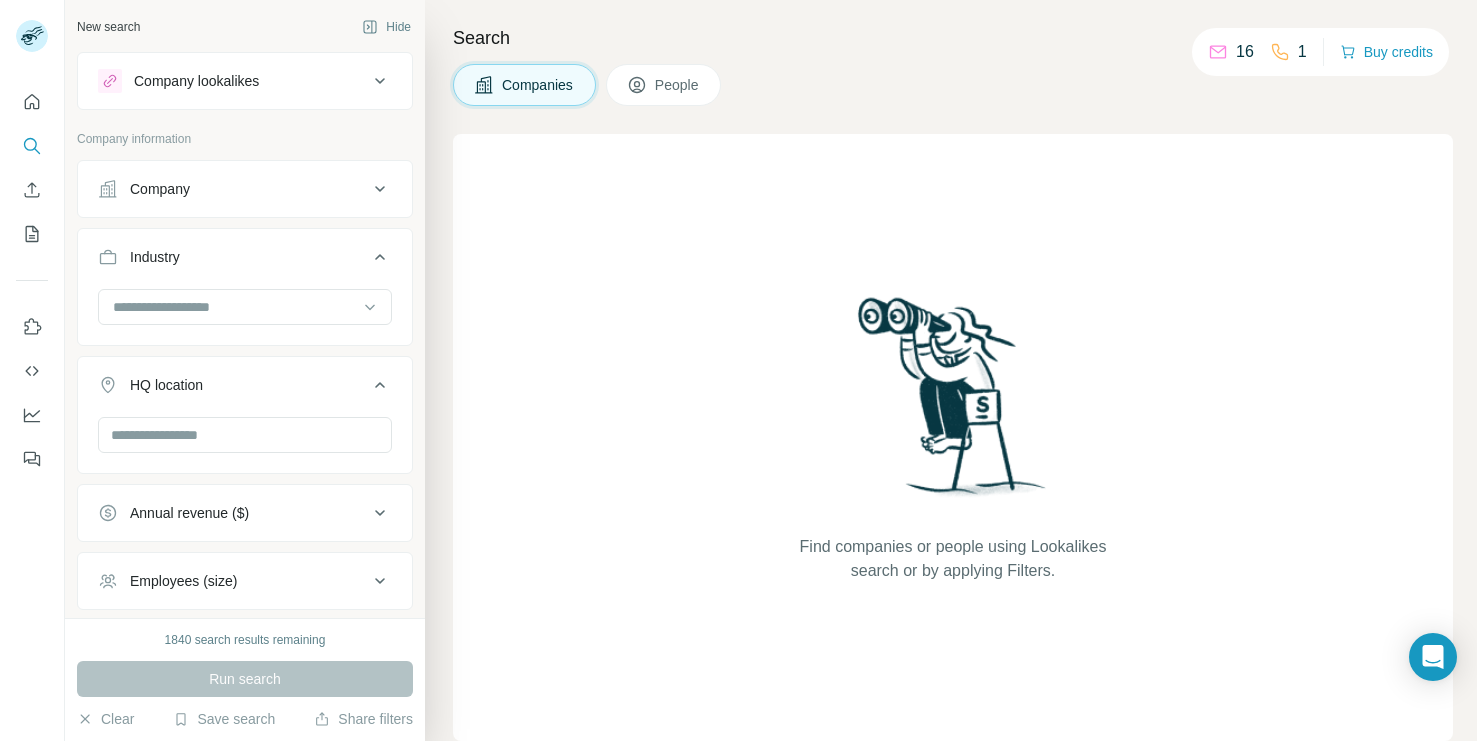 click on "Company" at bounding box center (160, 189) 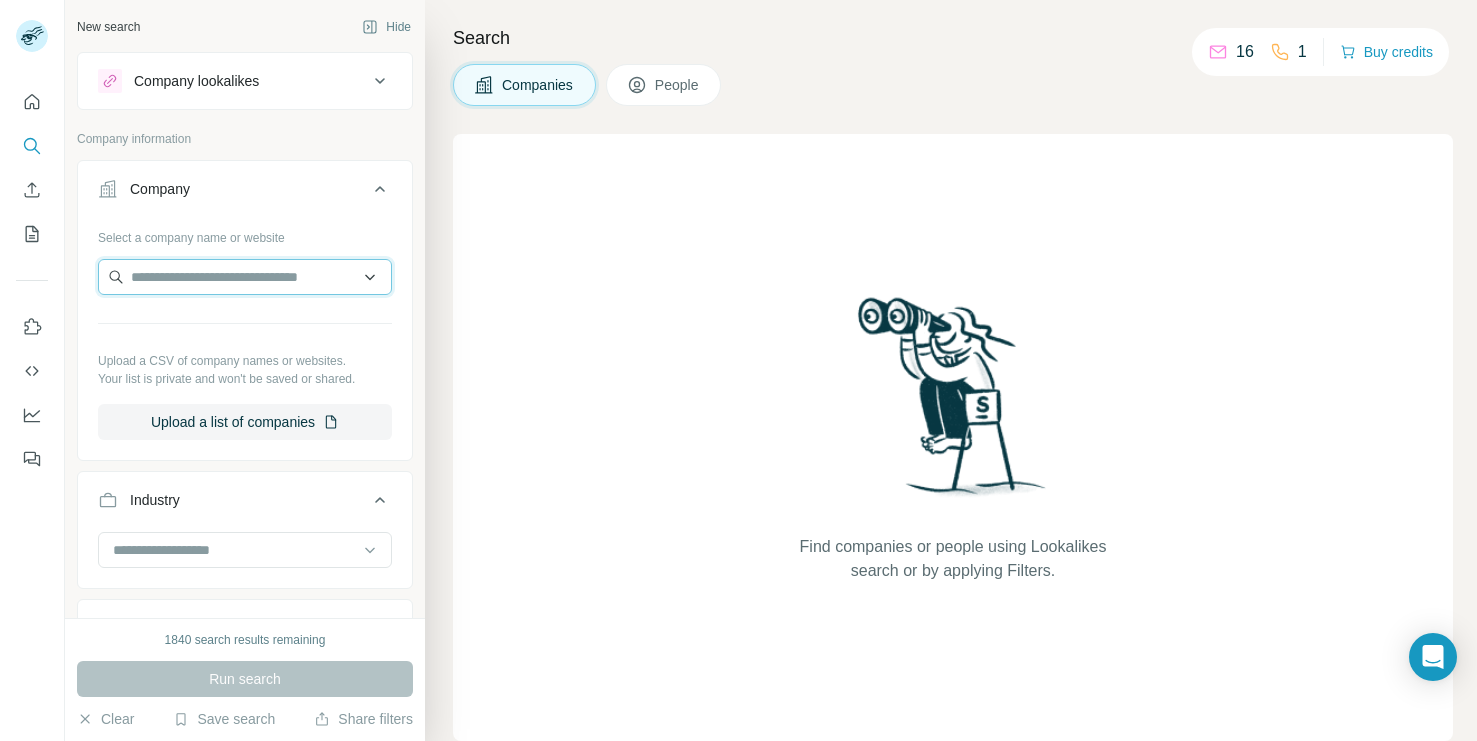 click at bounding box center (245, 277) 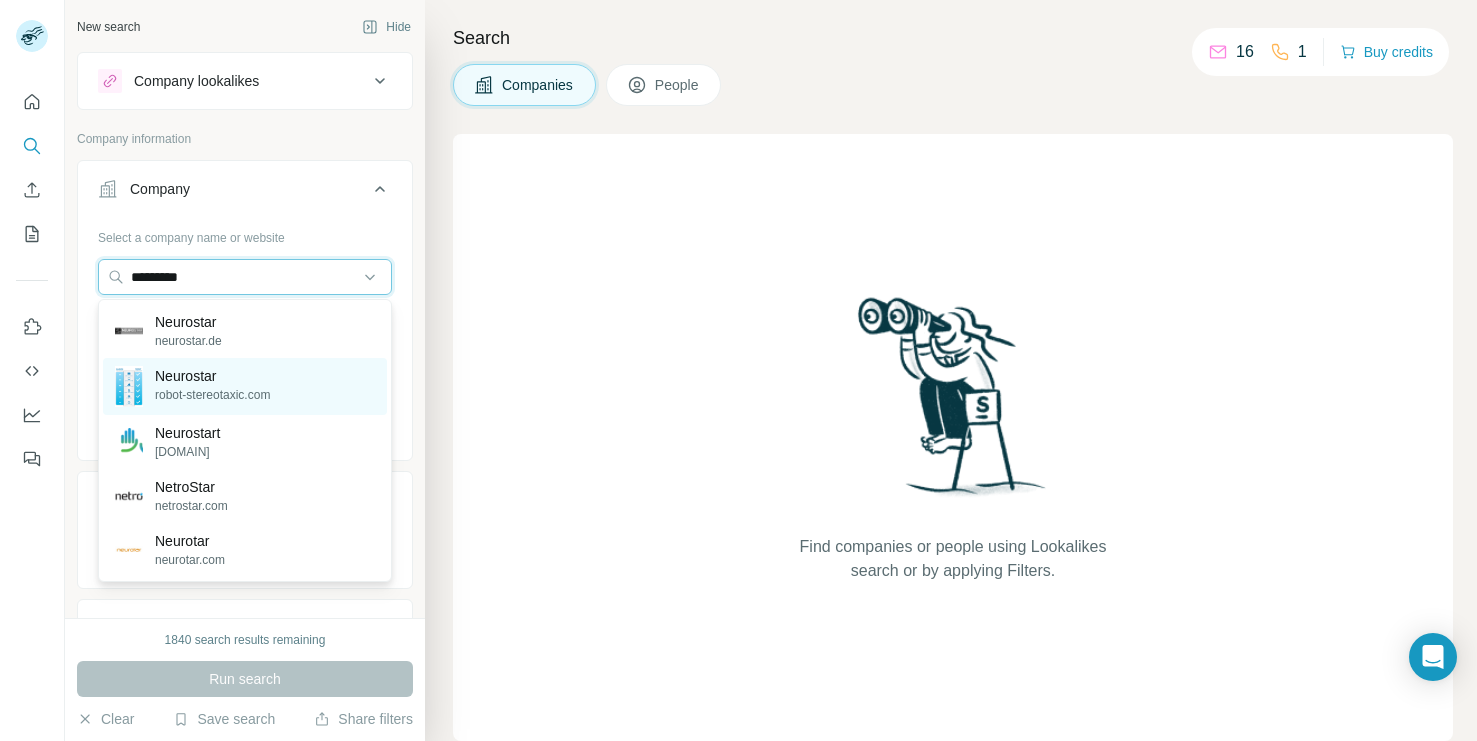 type on "*********" 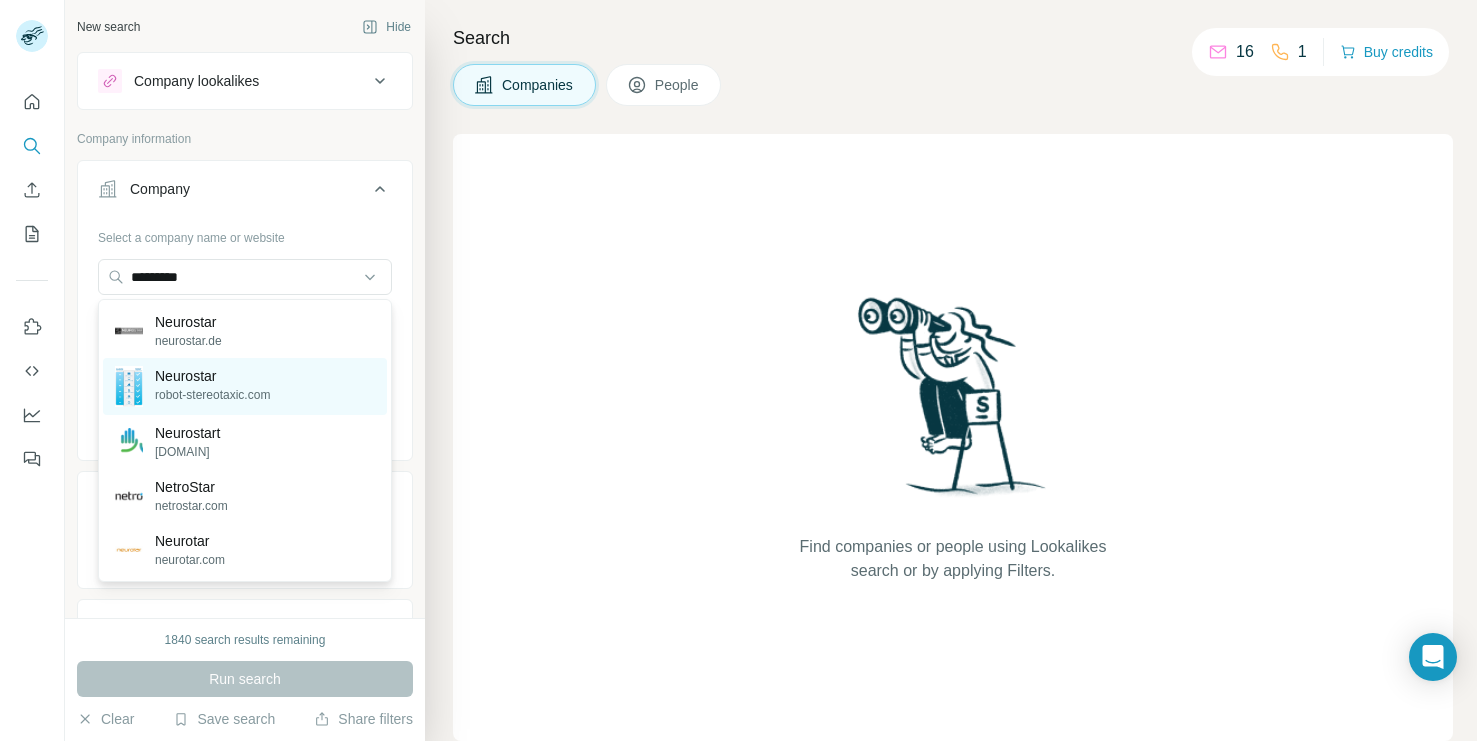 click on "robot-stereotaxic.com" at bounding box center (212, 395) 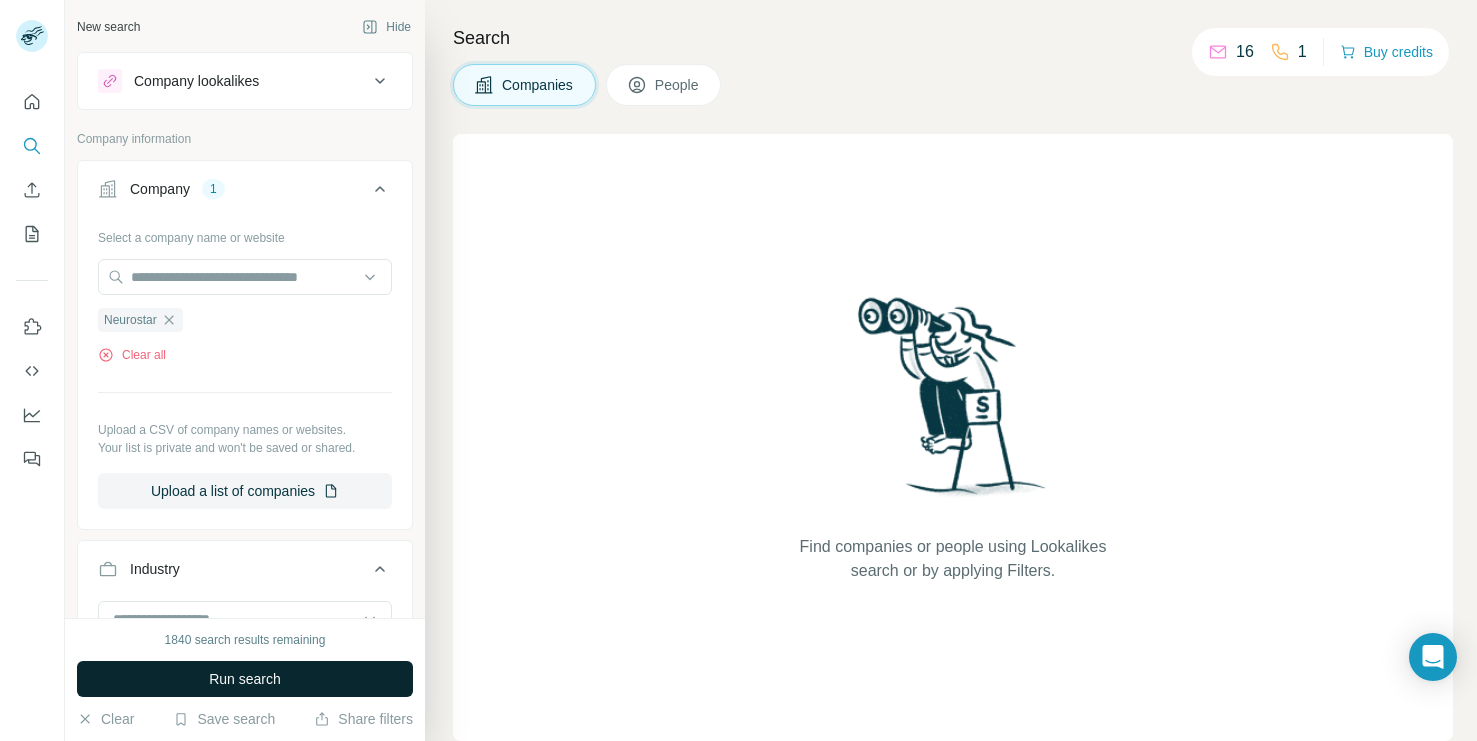 click on "Run search" at bounding box center [245, 679] 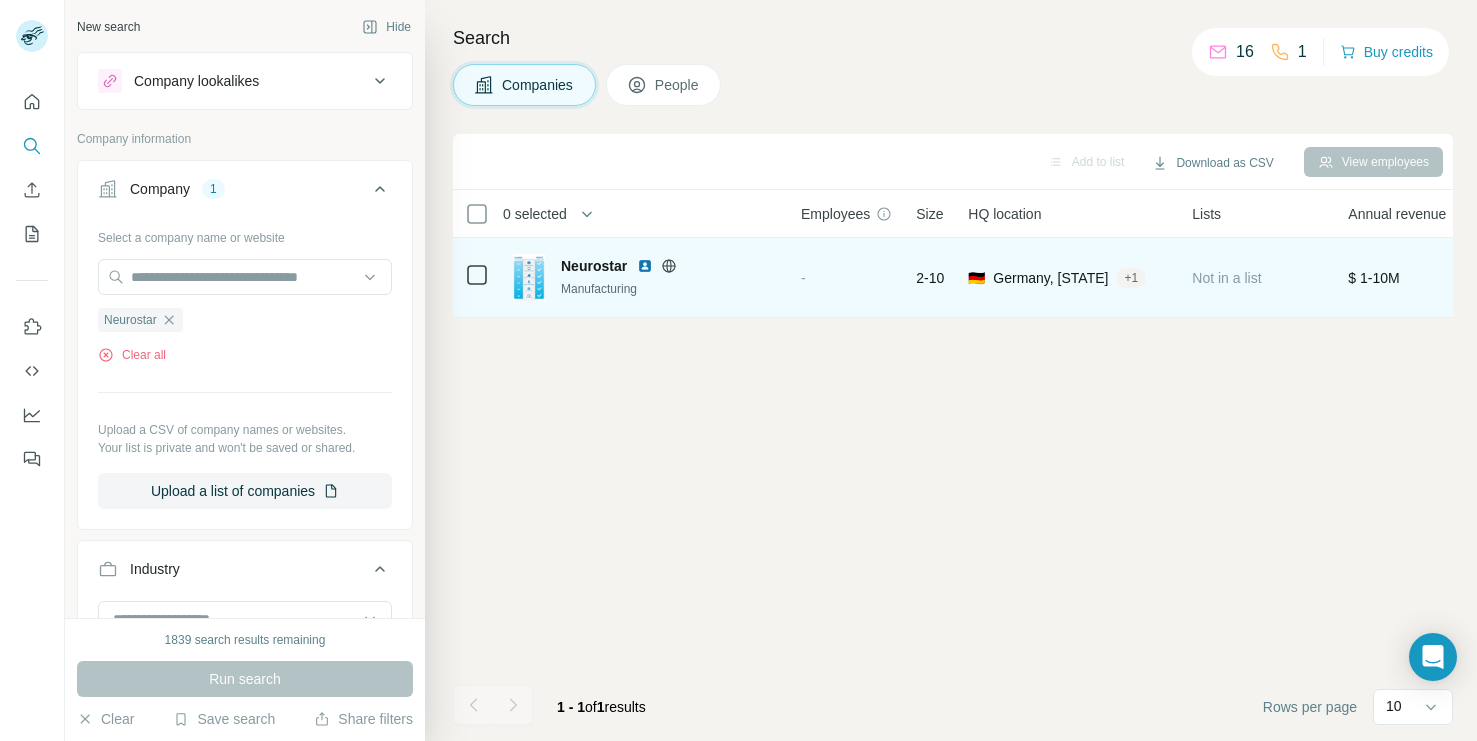 click 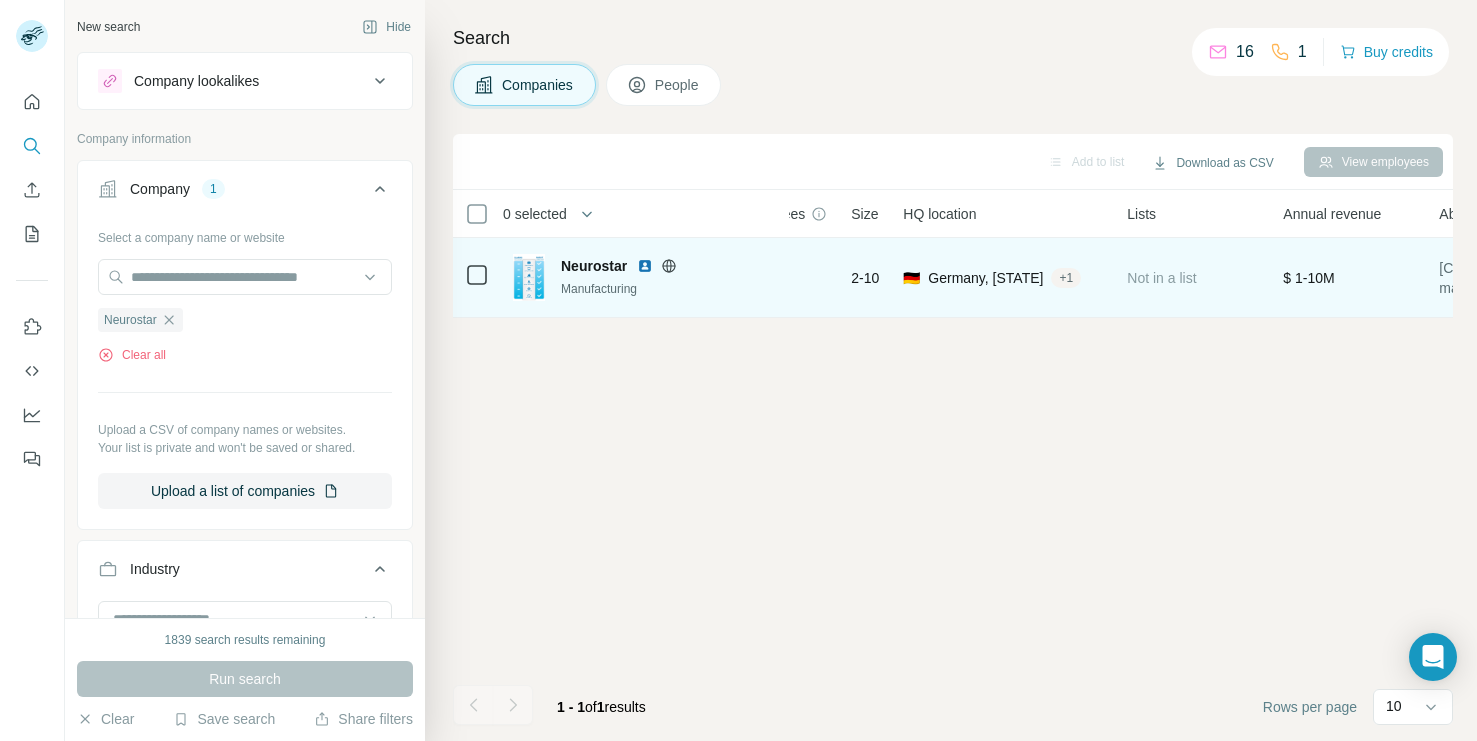 scroll, scrollTop: 0, scrollLeft: 8, axis: horizontal 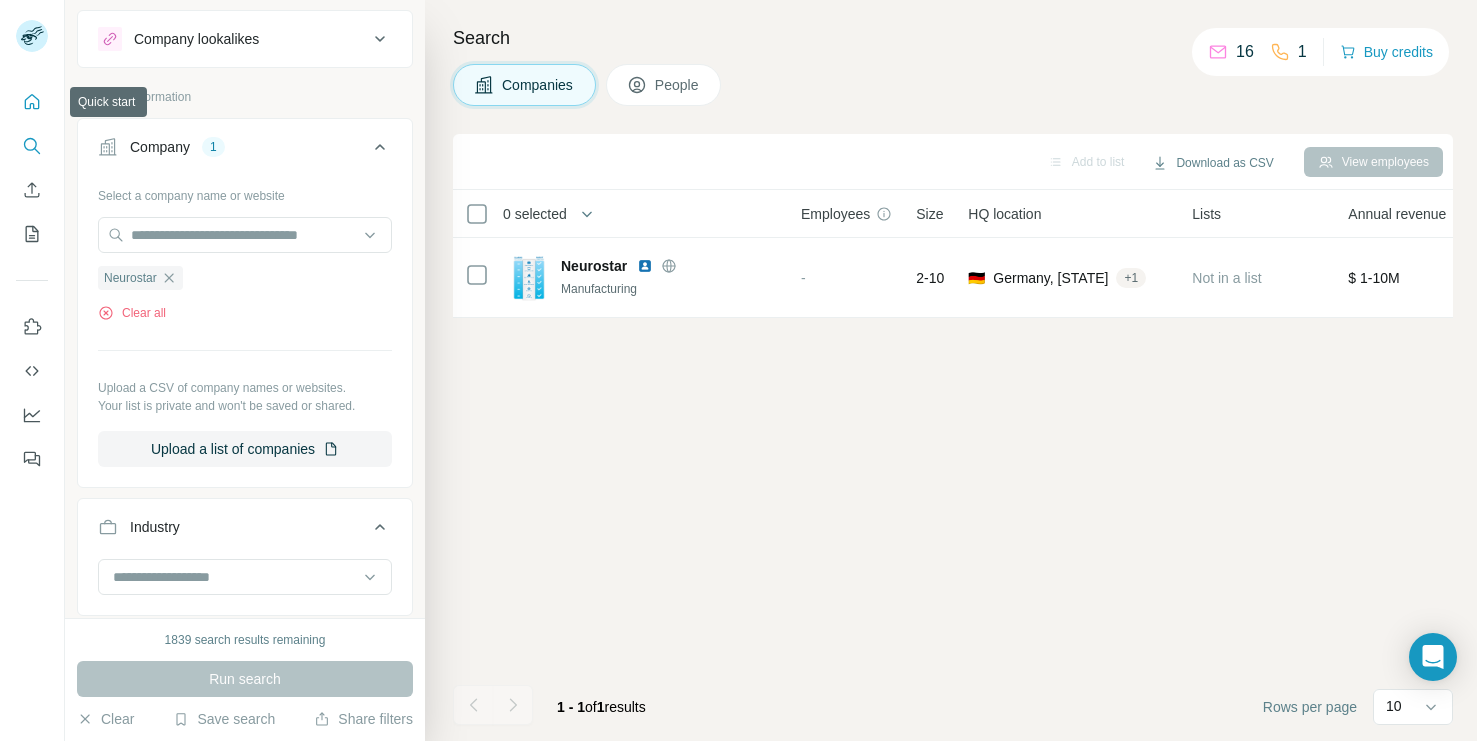 click 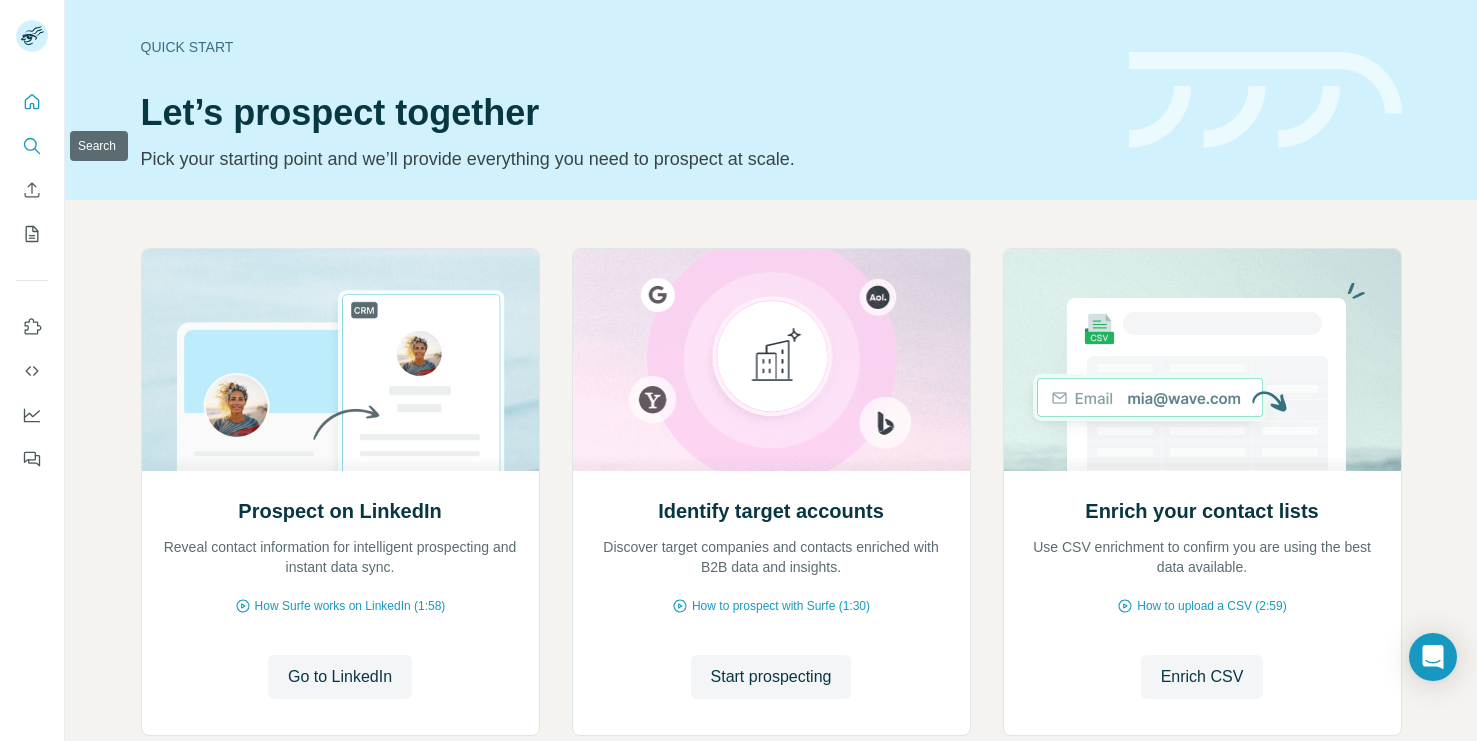 click 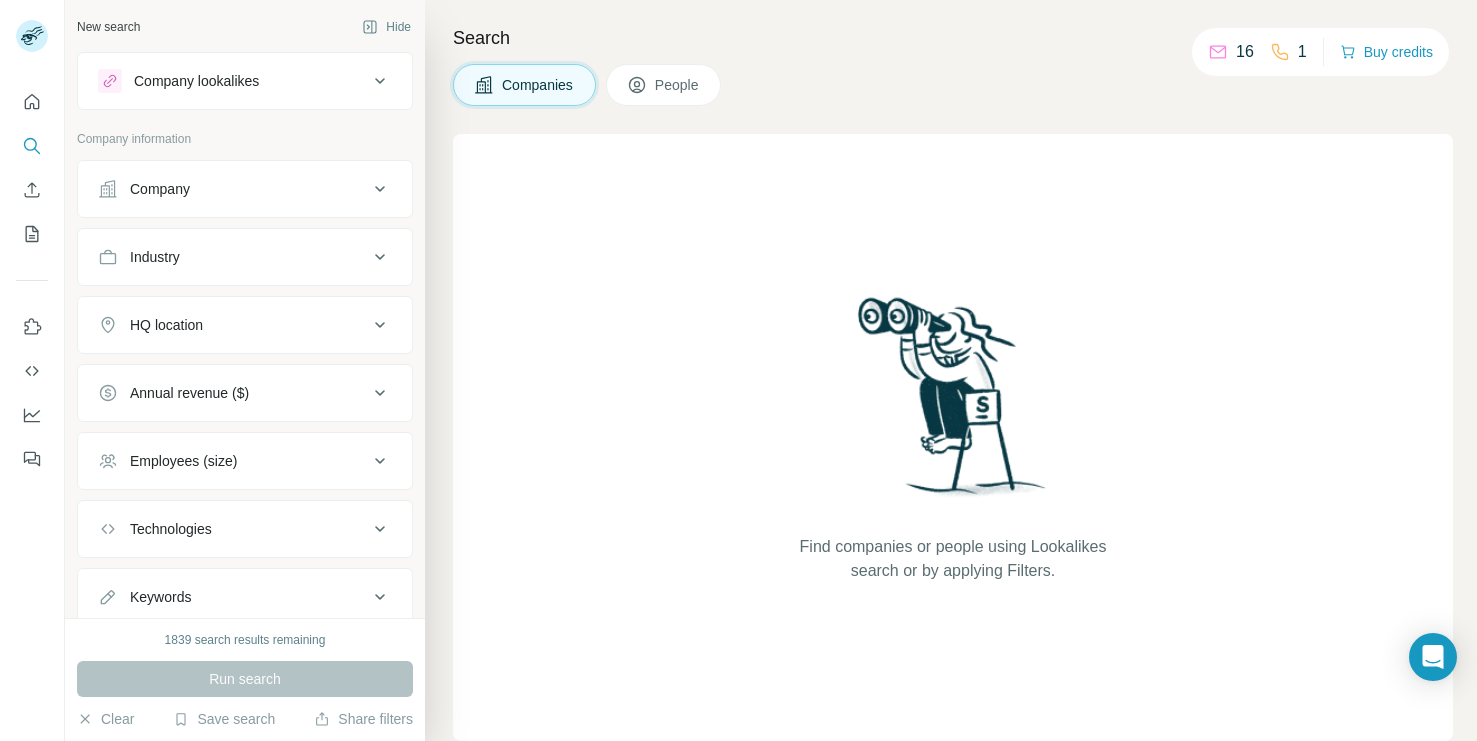 click on "Company" at bounding box center (160, 189) 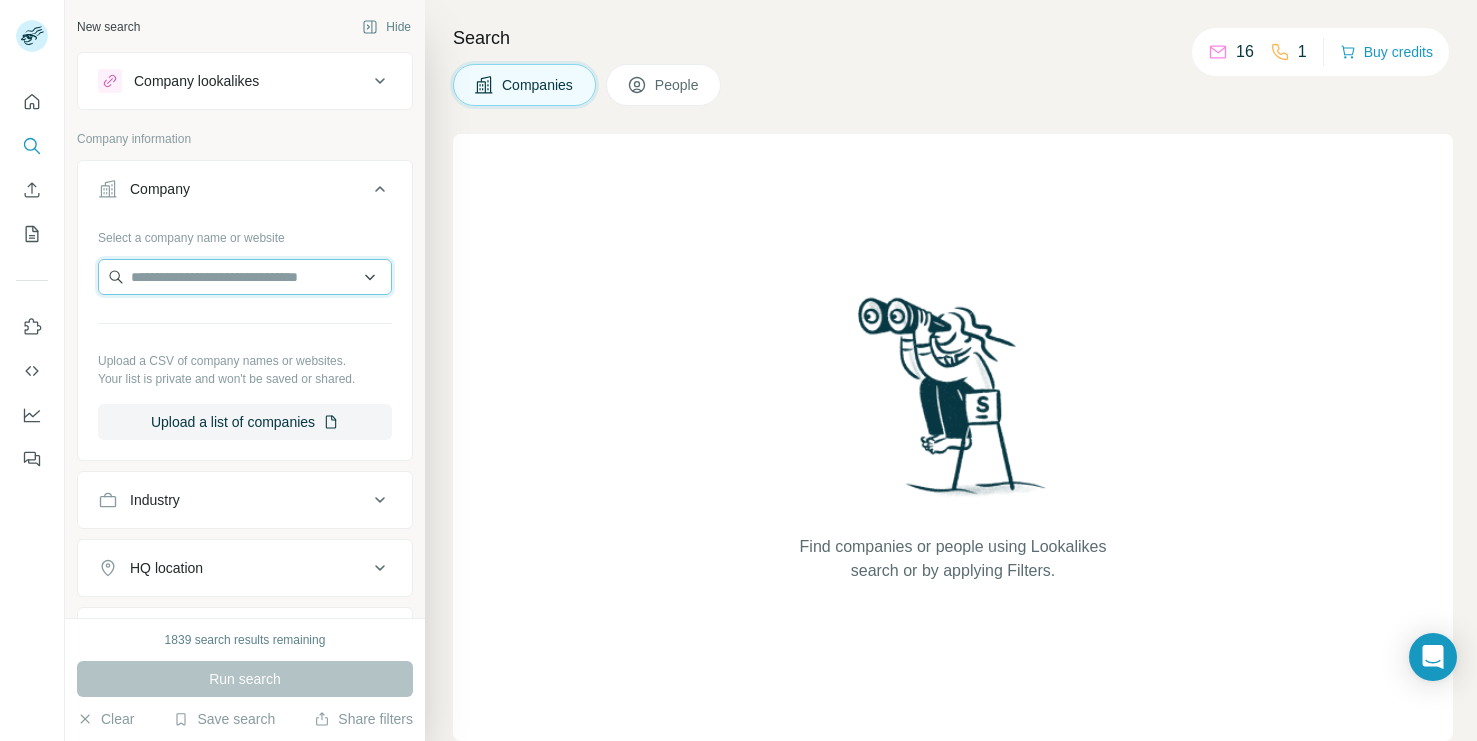 click at bounding box center [245, 277] 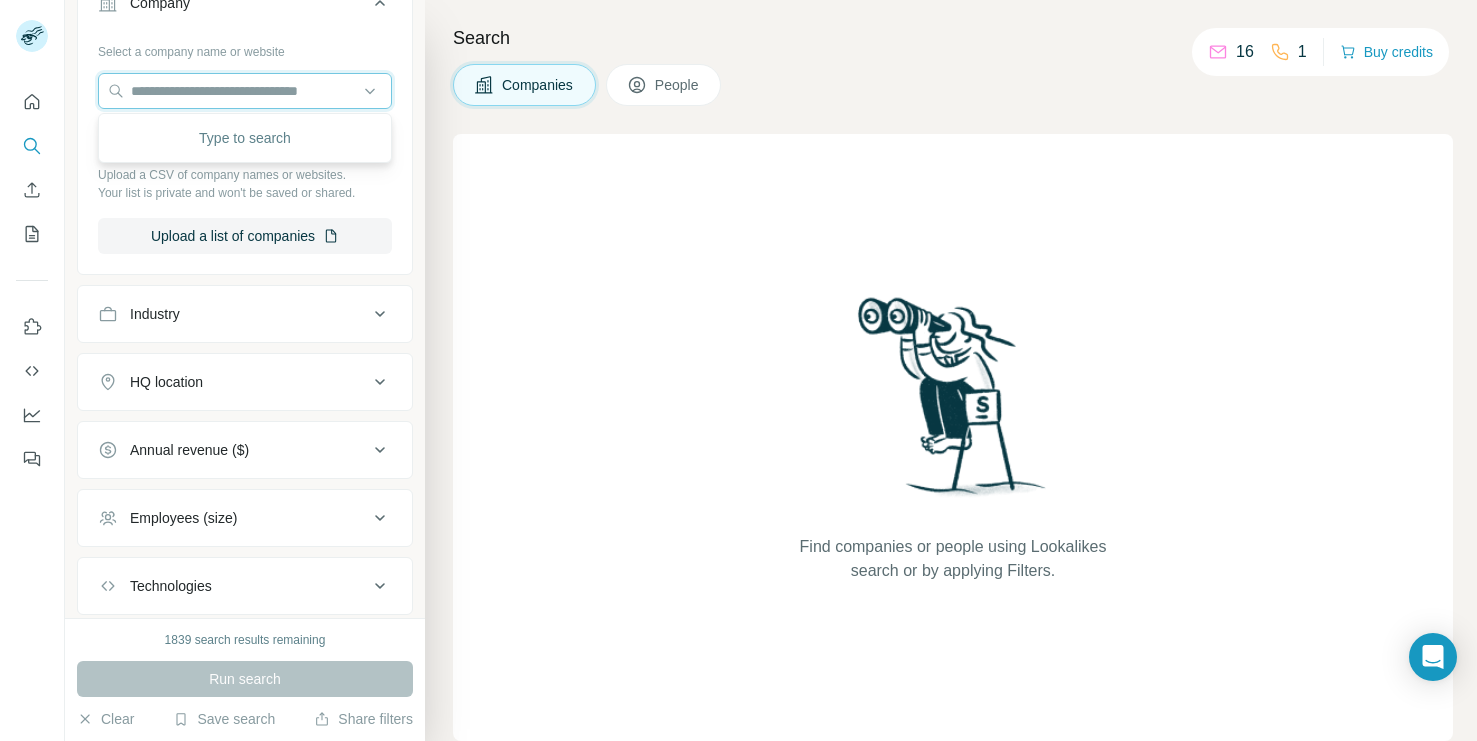 scroll, scrollTop: 182, scrollLeft: 0, axis: vertical 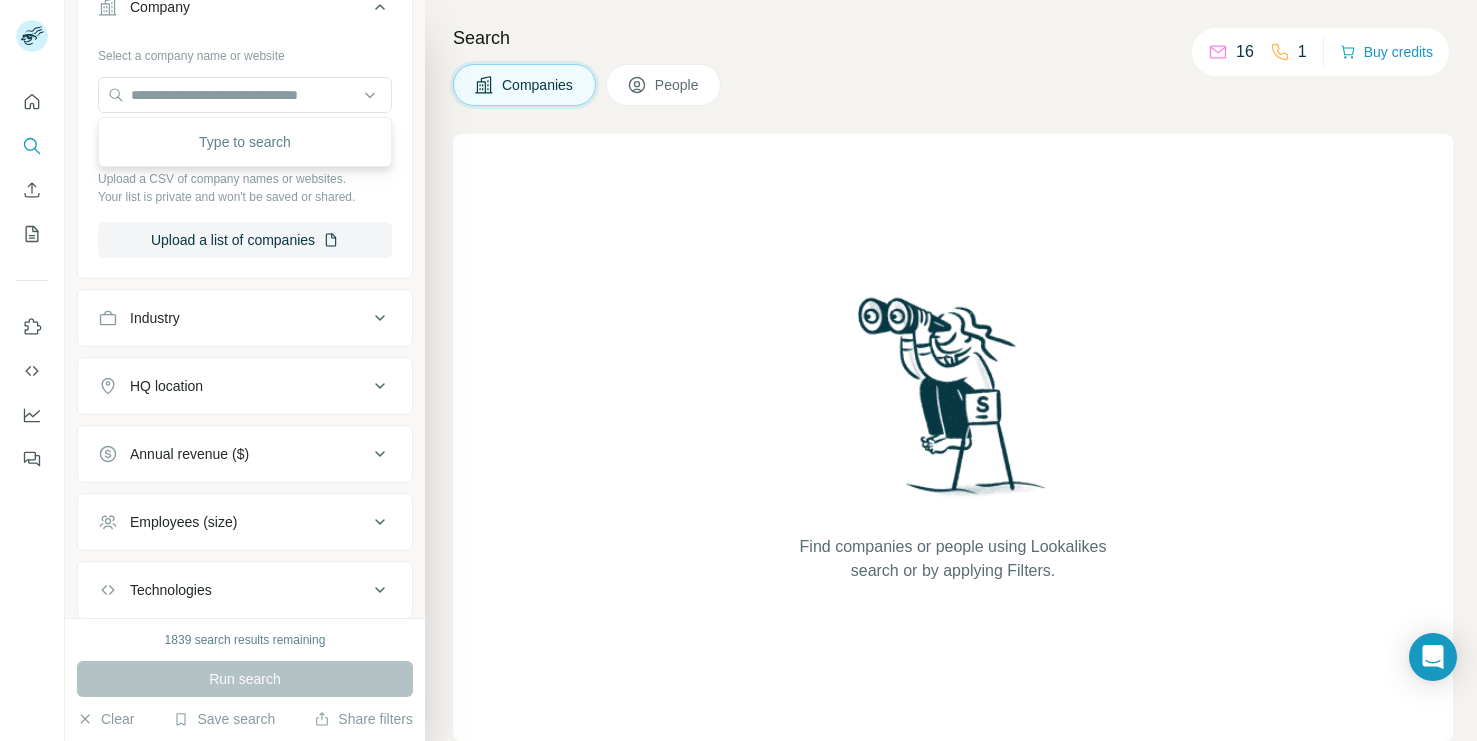 click on "Industry" at bounding box center (233, 318) 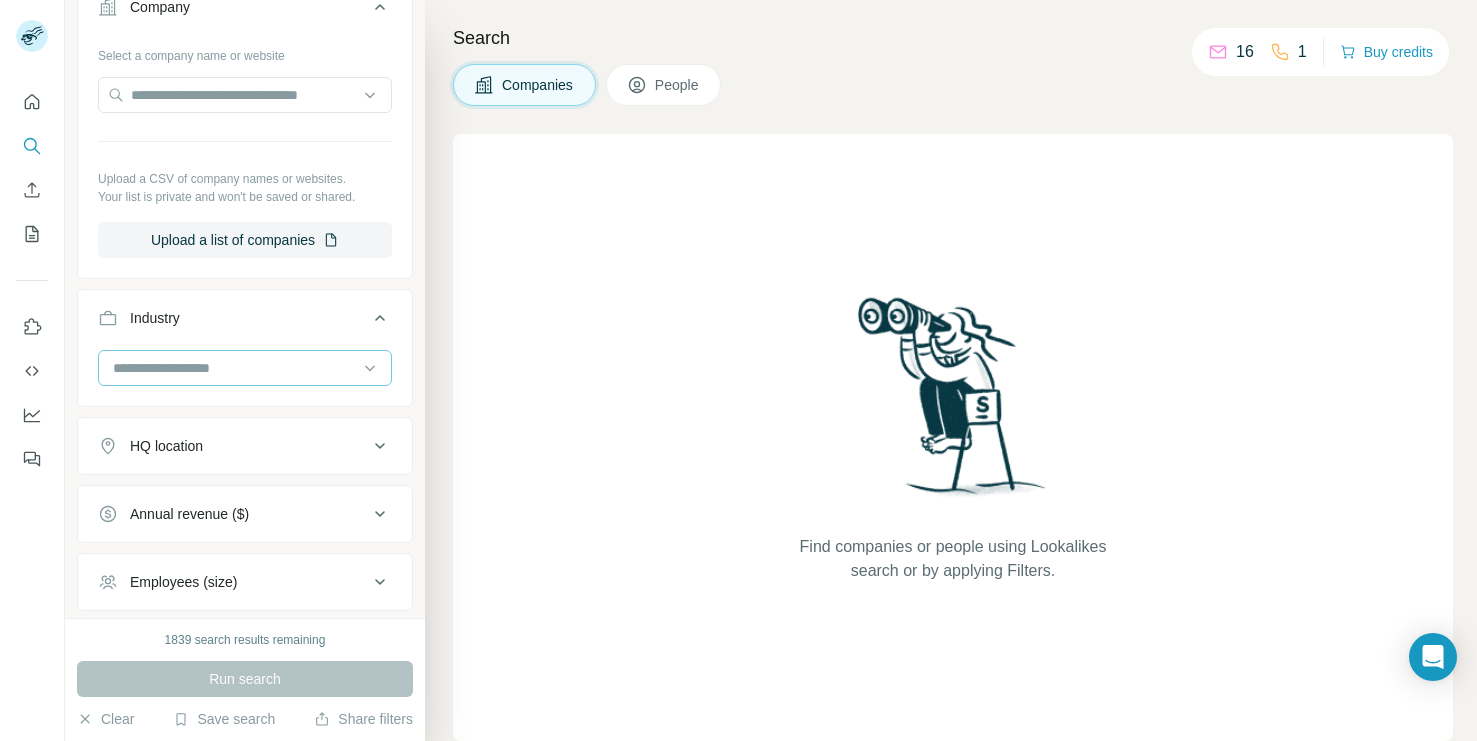 click at bounding box center (234, 368) 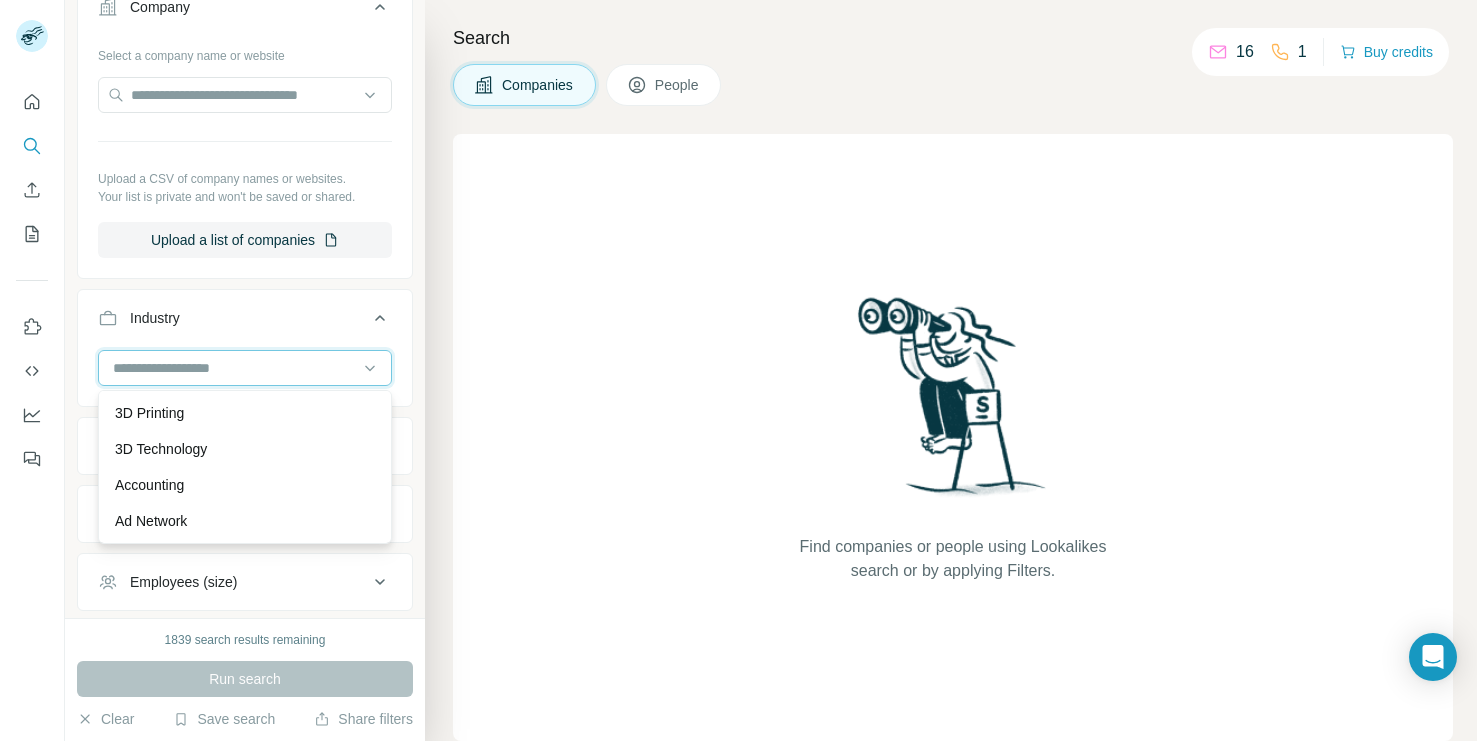 click at bounding box center (234, 368) 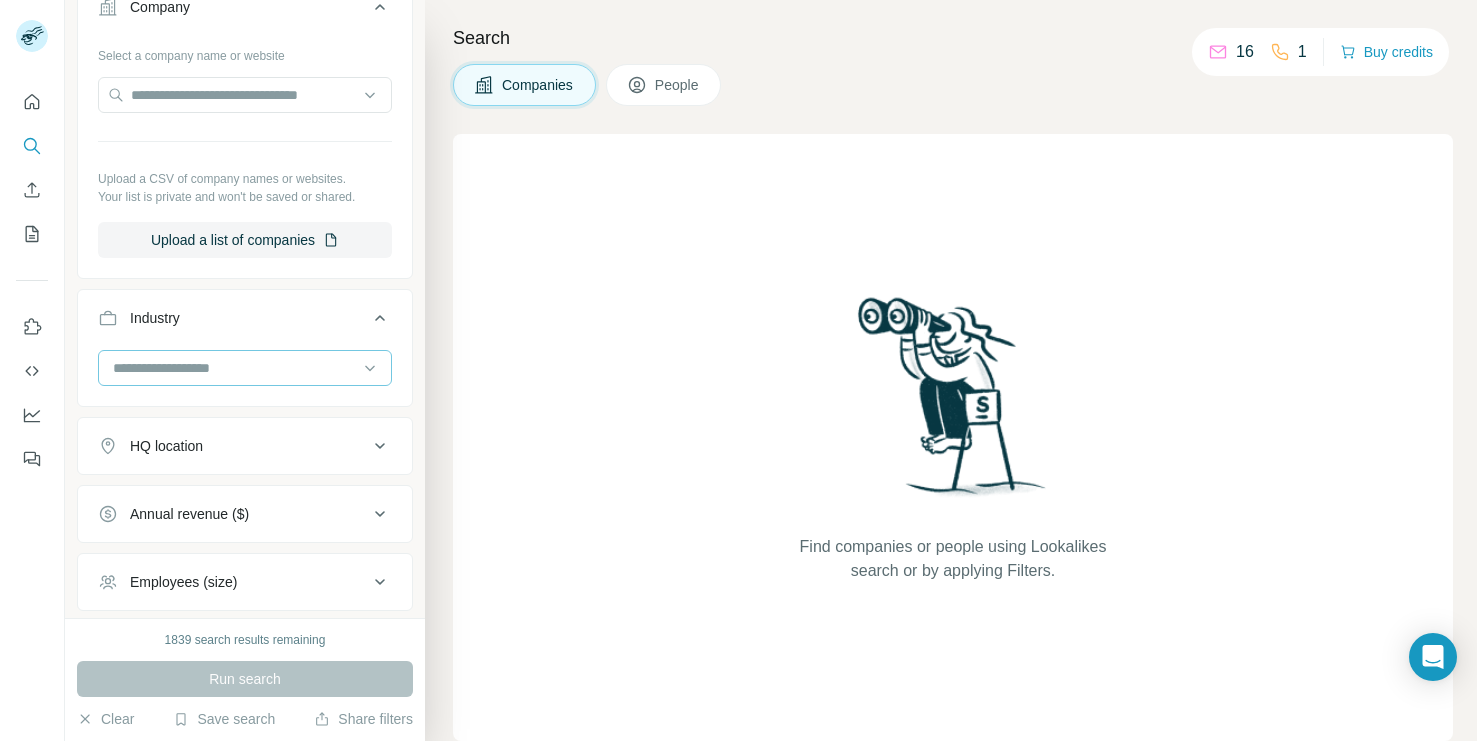 click at bounding box center [234, 368] 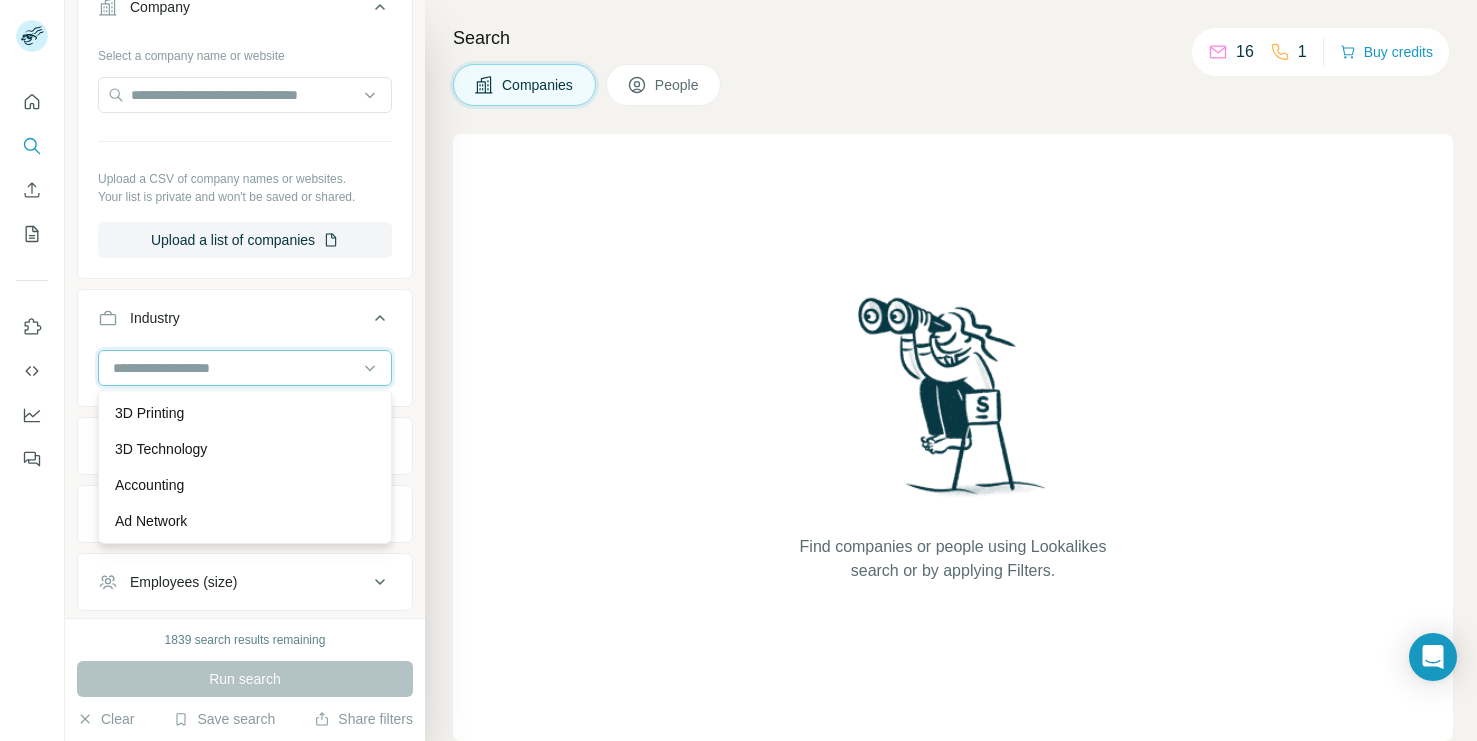 click at bounding box center (234, 368) 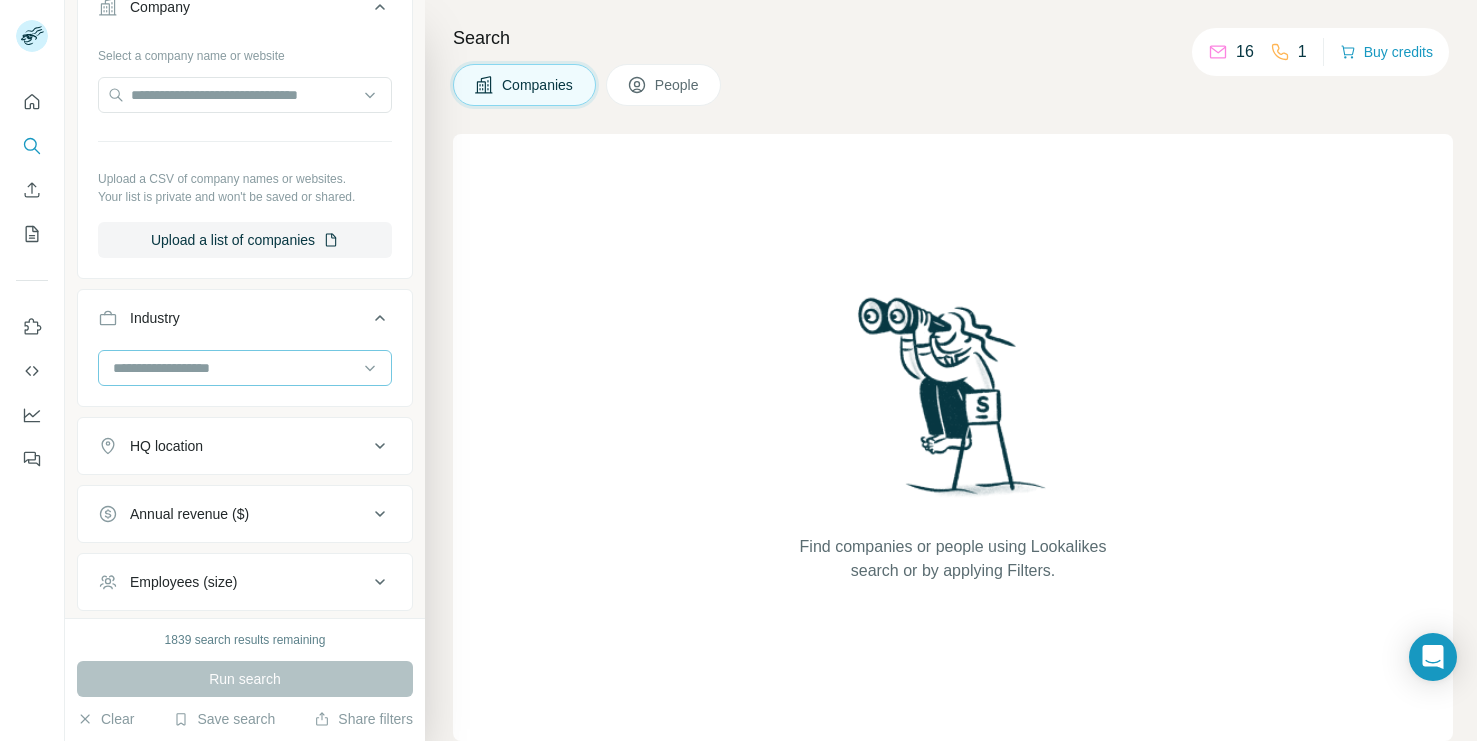 click at bounding box center (234, 368) 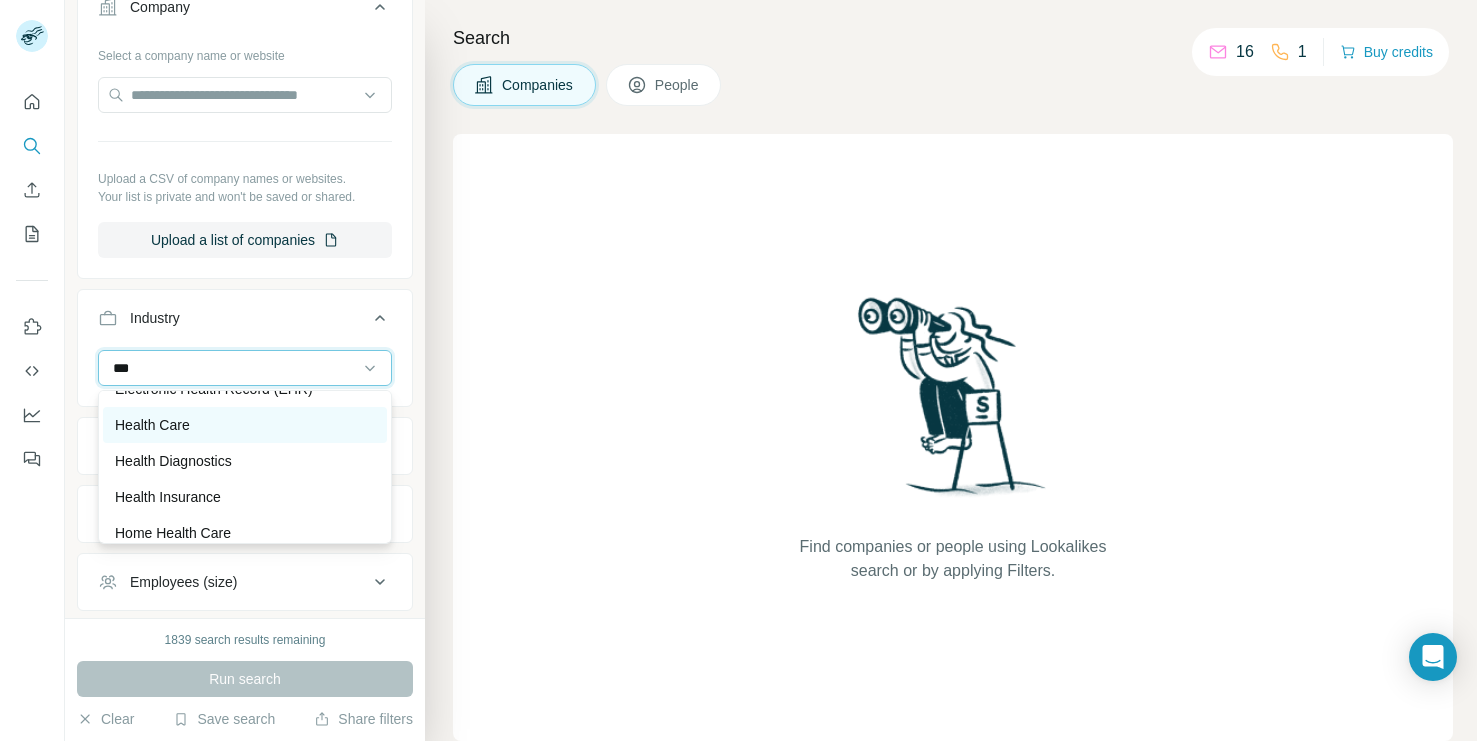 scroll, scrollTop: 27, scrollLeft: 0, axis: vertical 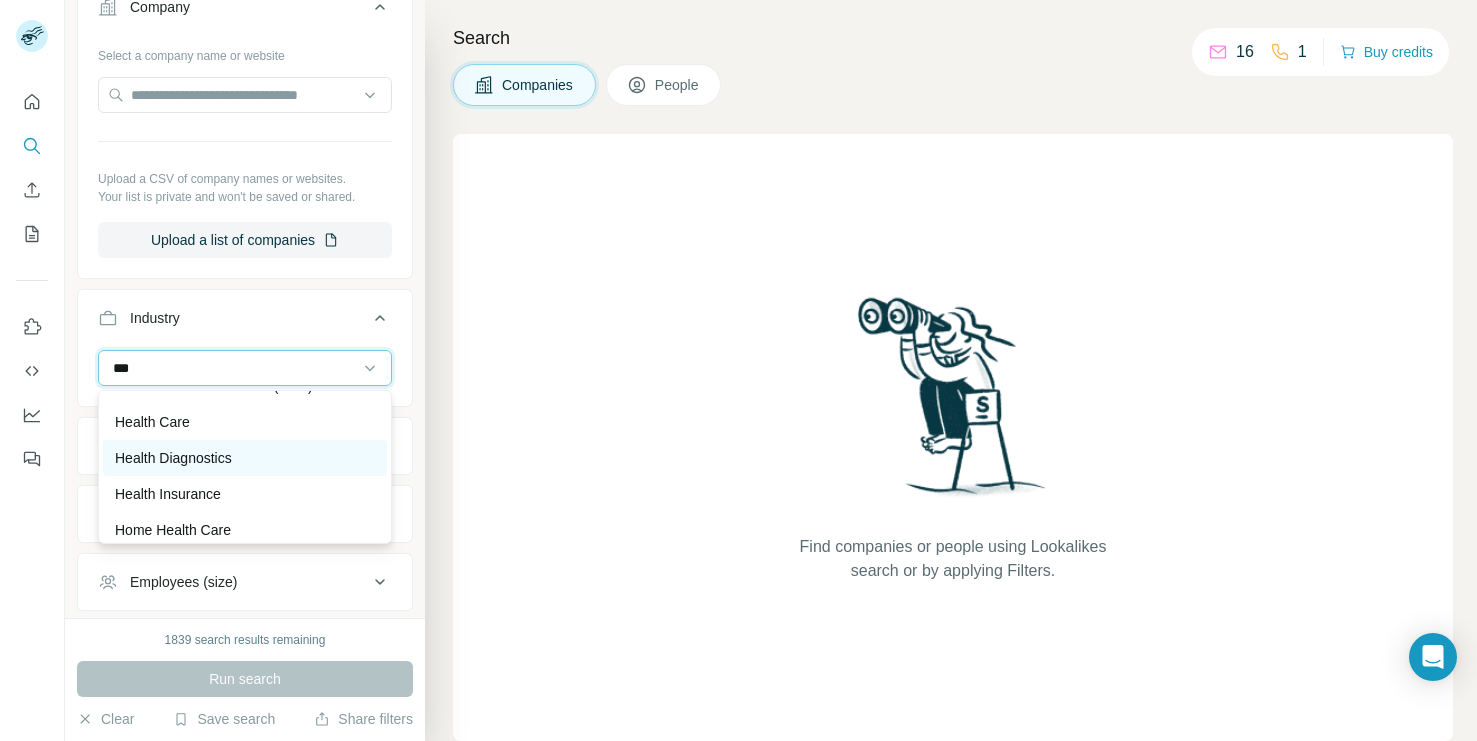 type on "***" 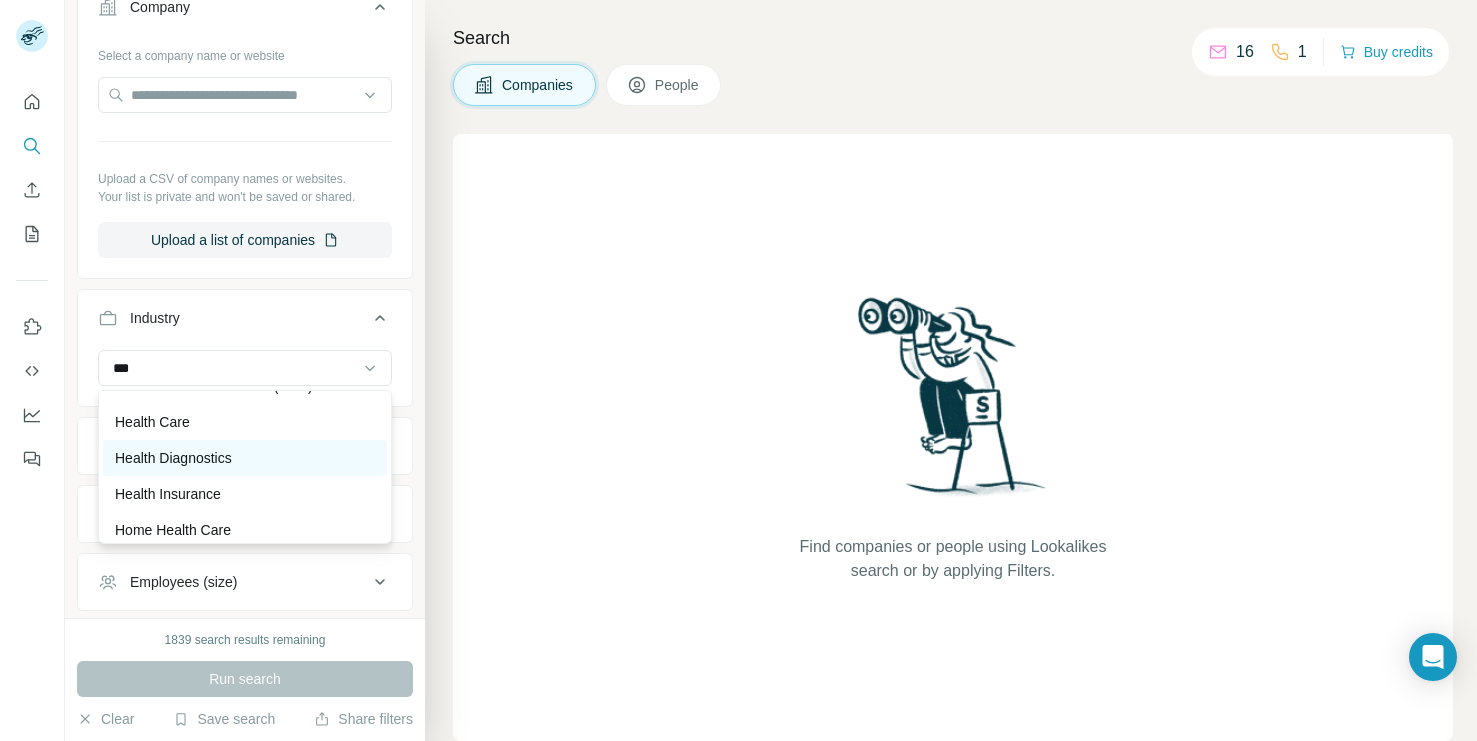click on "Health Diagnostics" at bounding box center [173, 458] 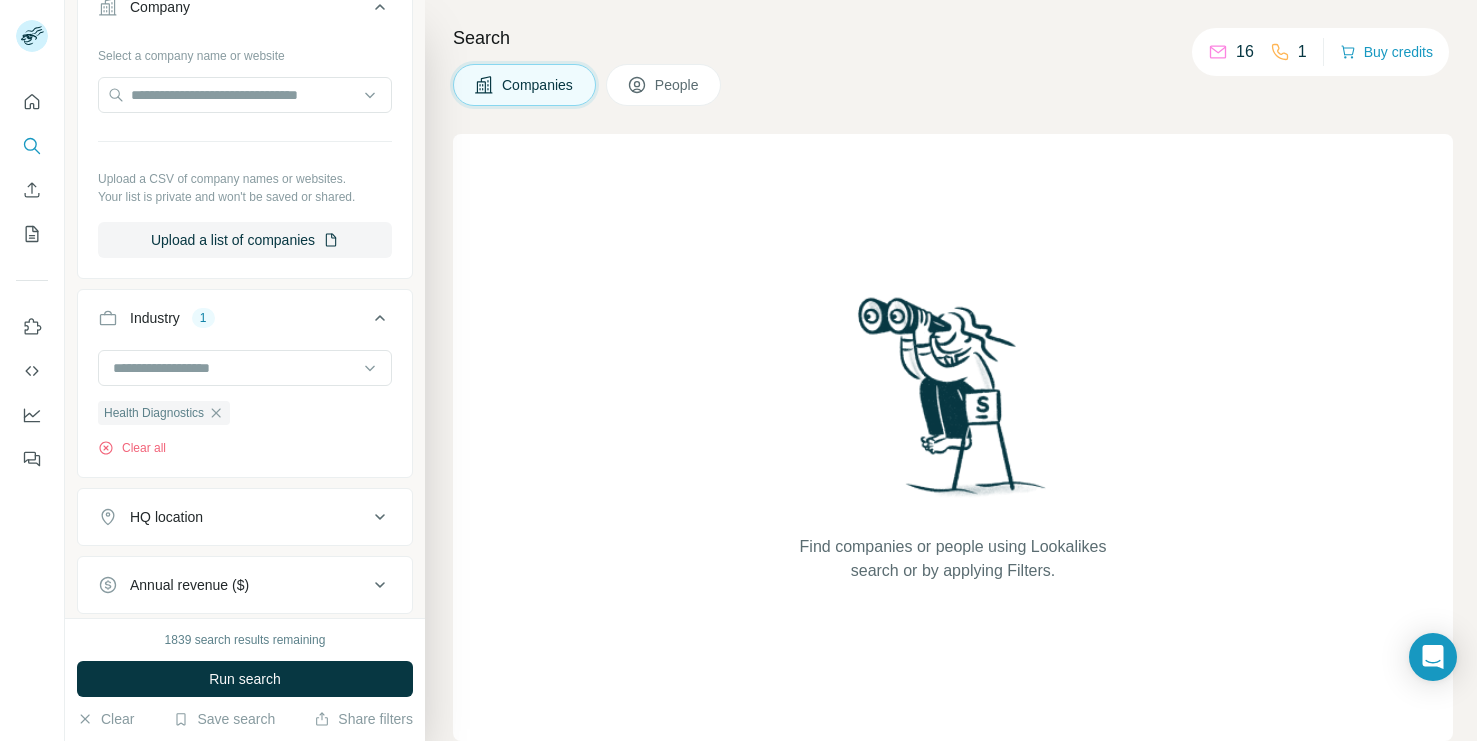 click on "HQ location" at bounding box center (166, 517) 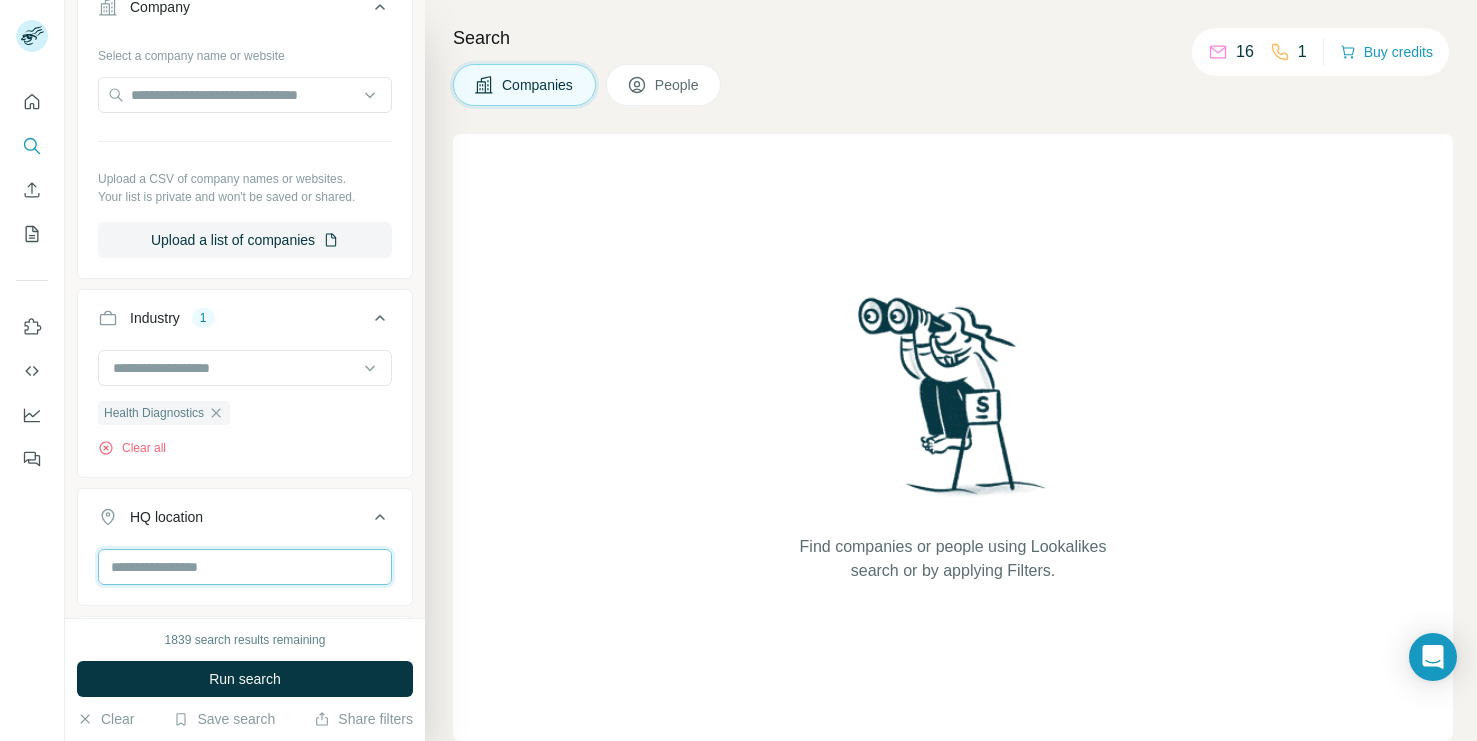 click at bounding box center (245, 567) 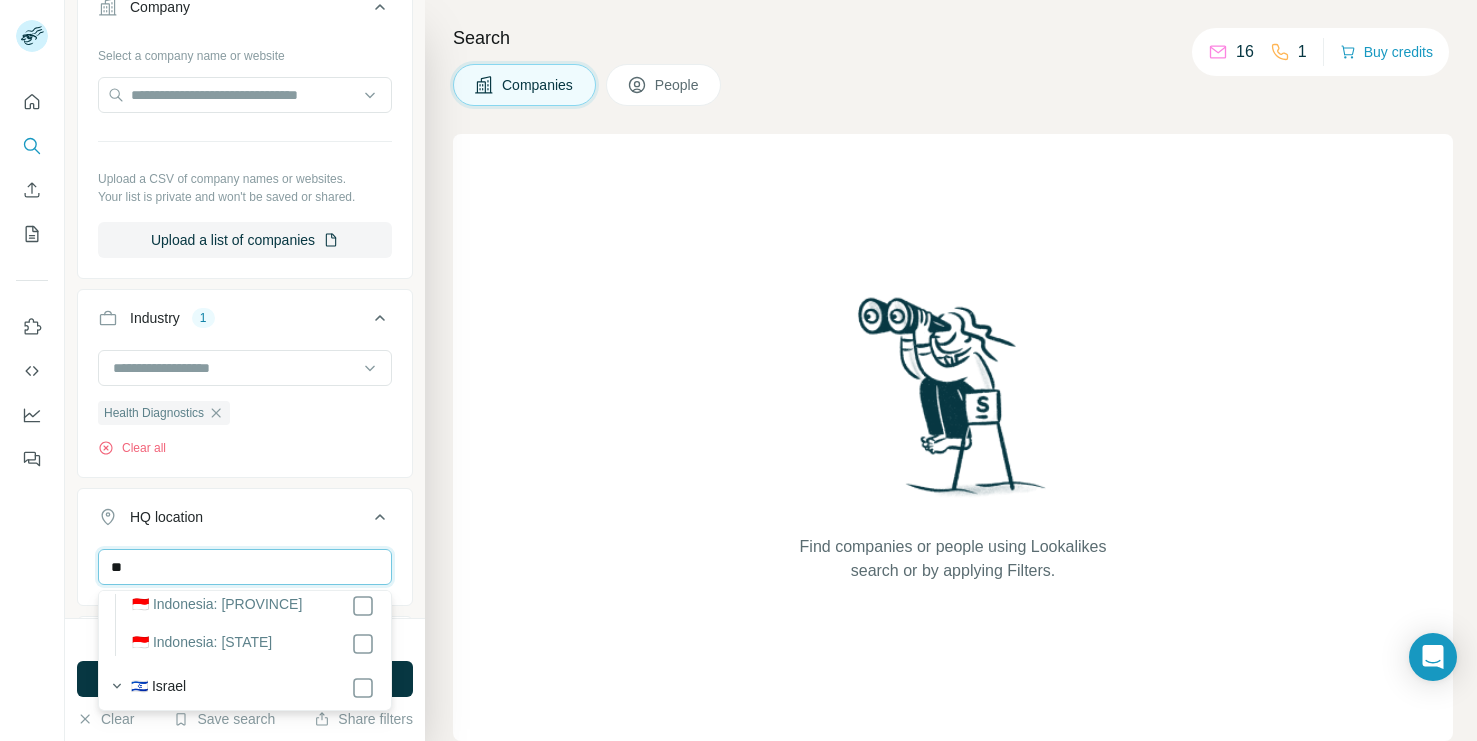 type on "*" 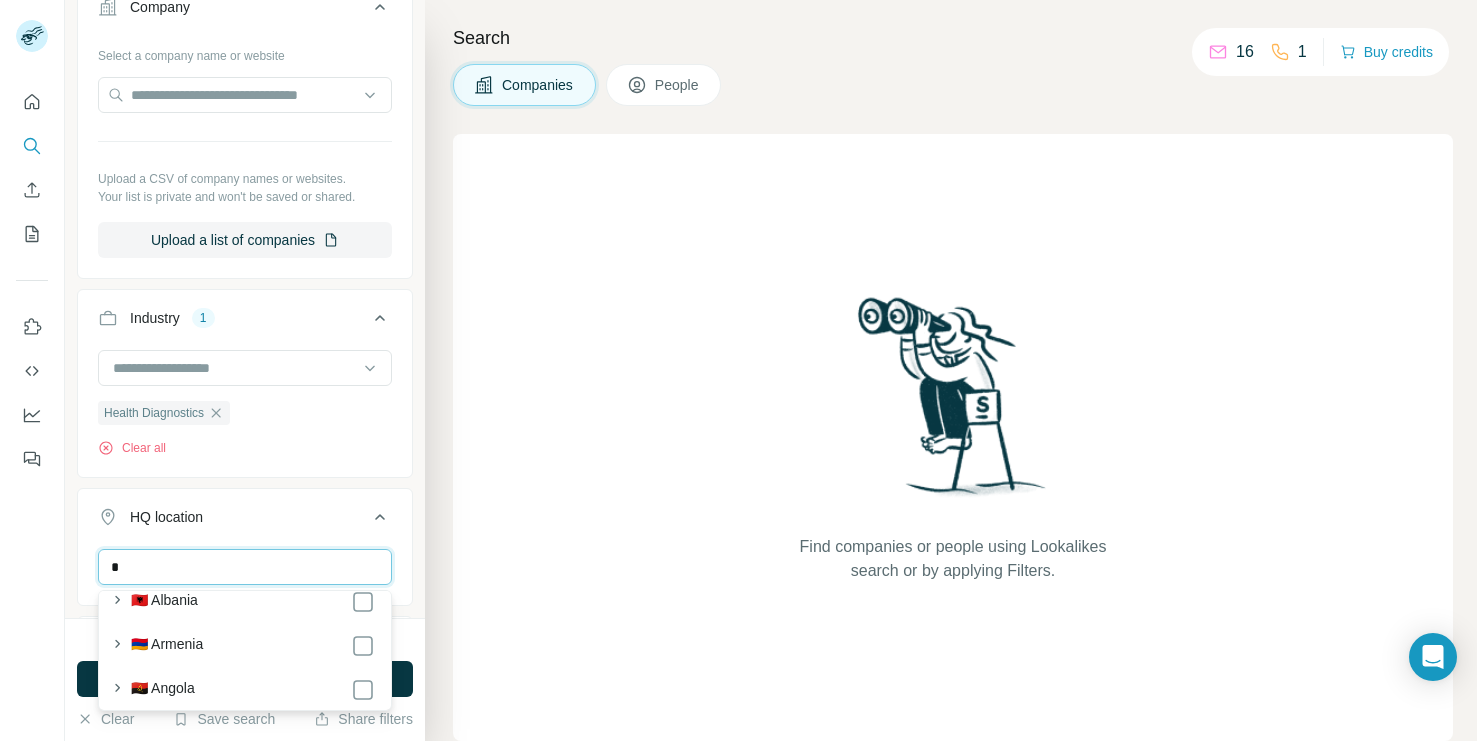 scroll, scrollTop: 4356, scrollLeft: 0, axis: vertical 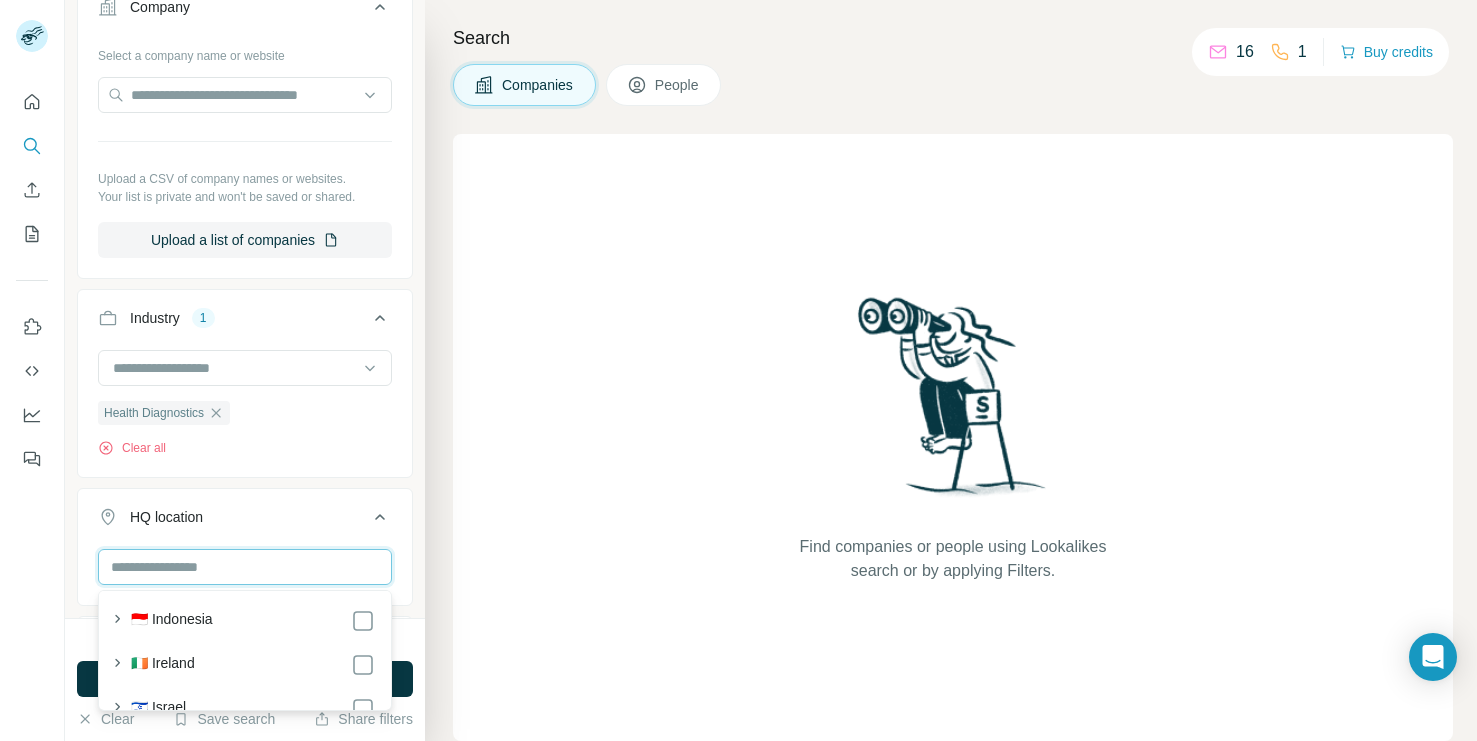 type on "*" 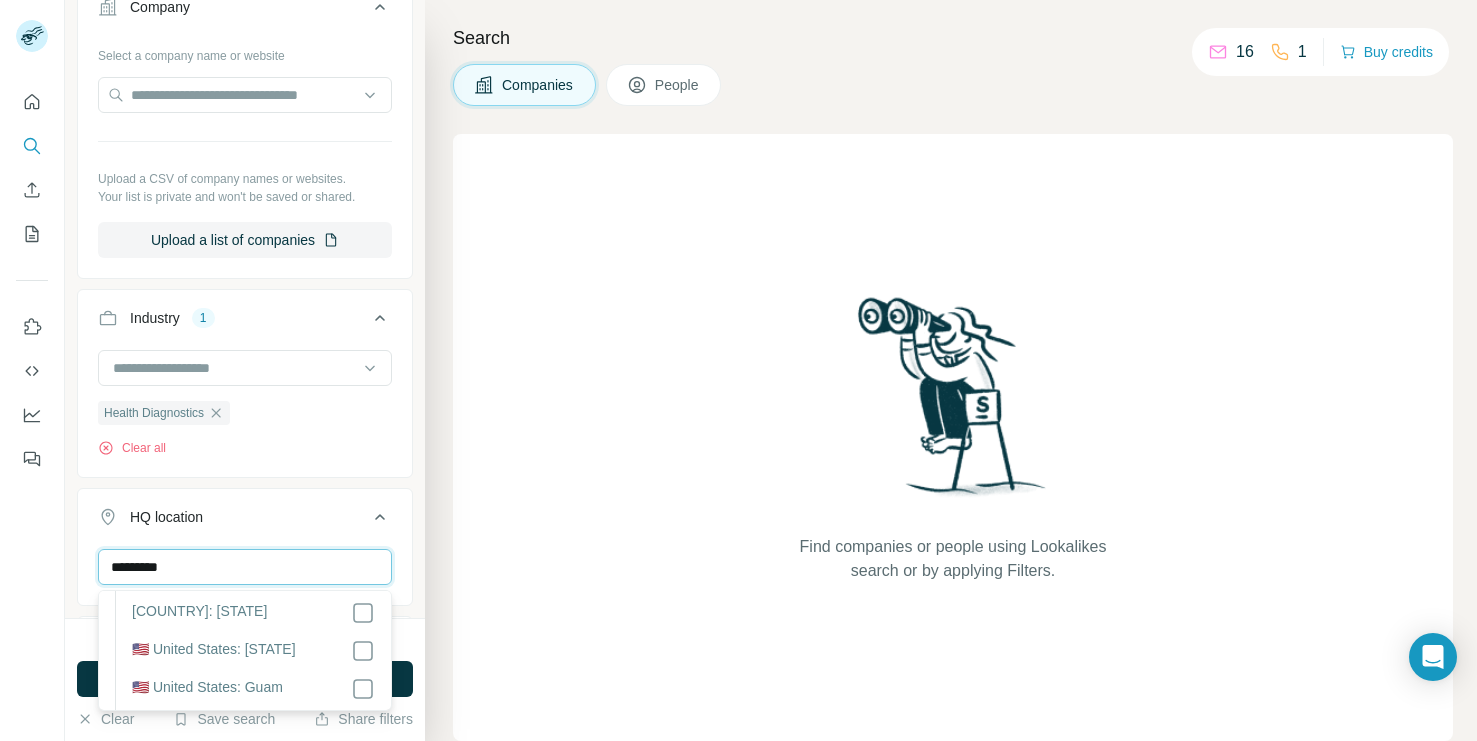 scroll, scrollTop: 472, scrollLeft: 0, axis: vertical 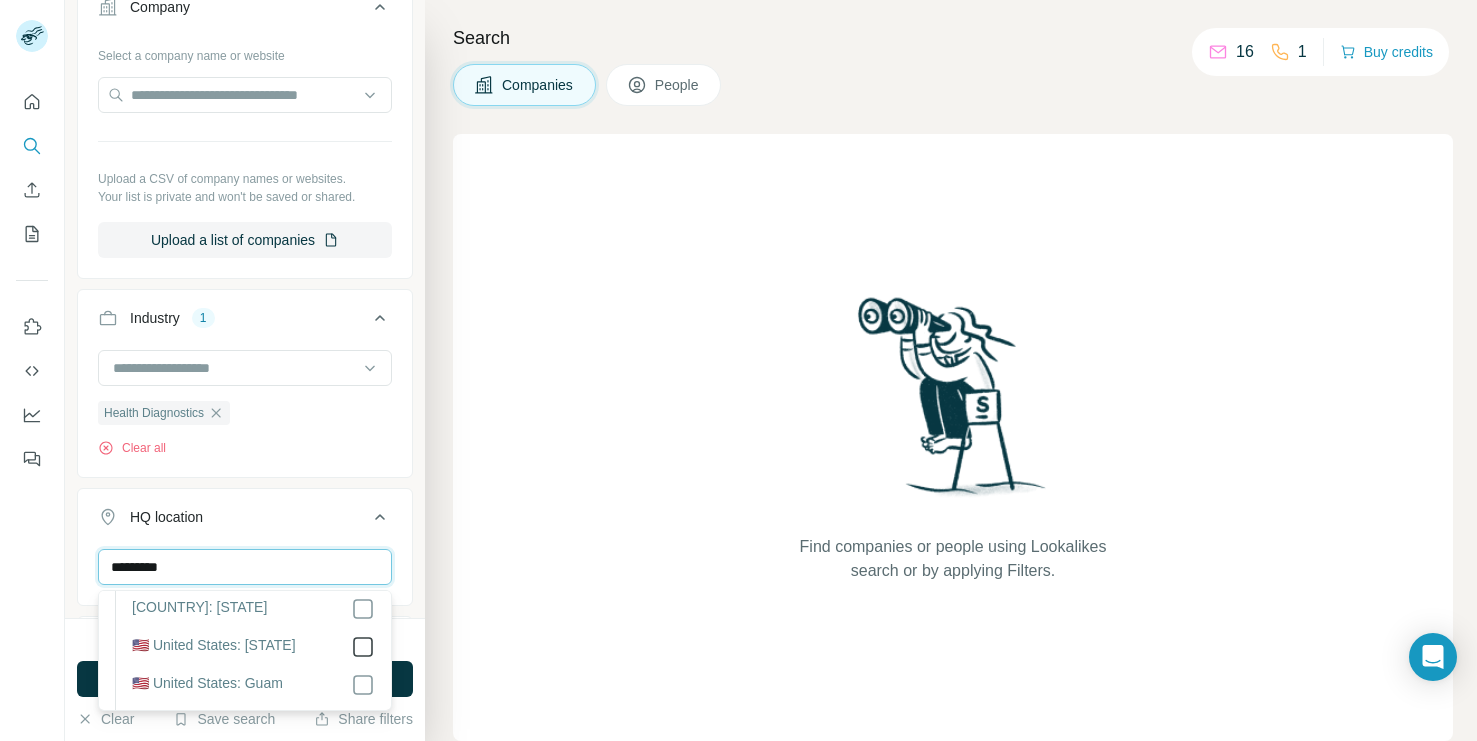 type on "*********" 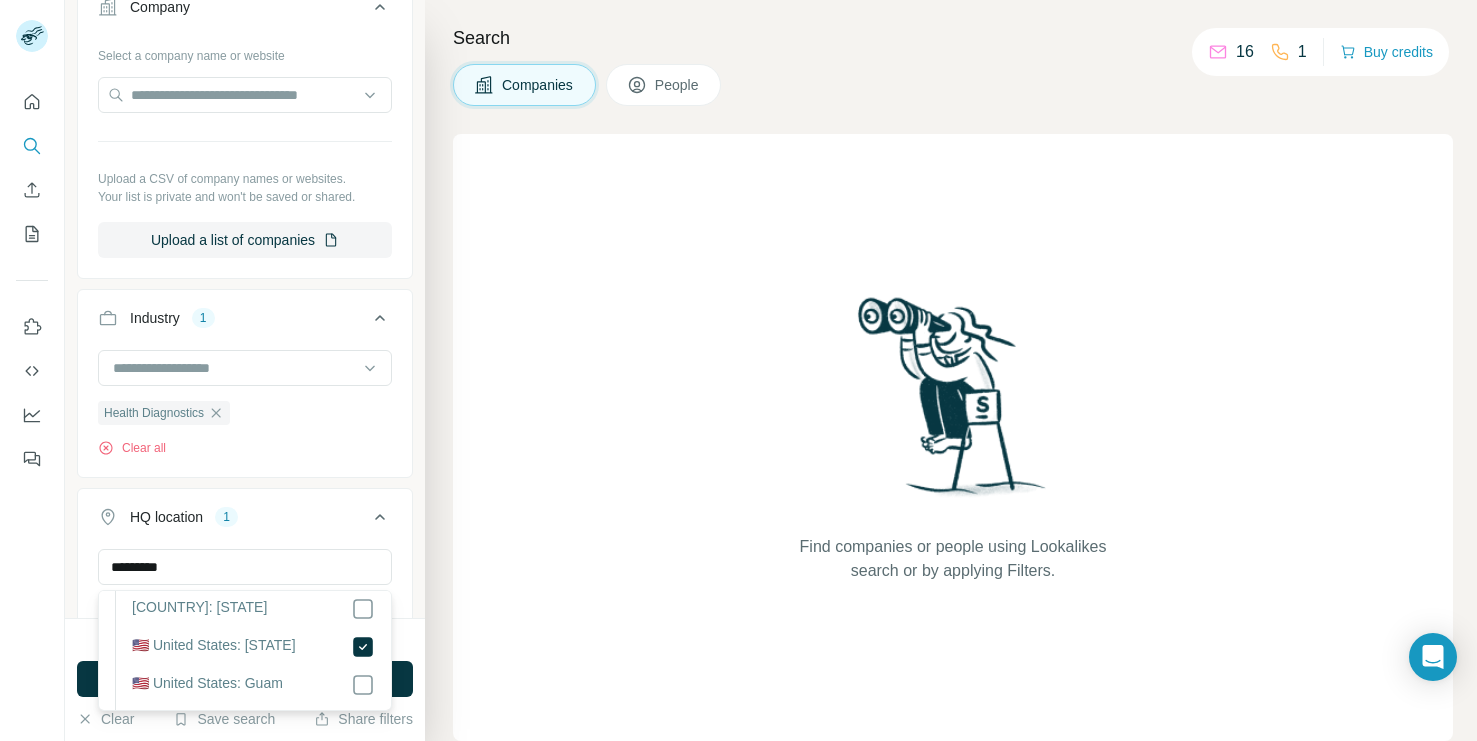 type 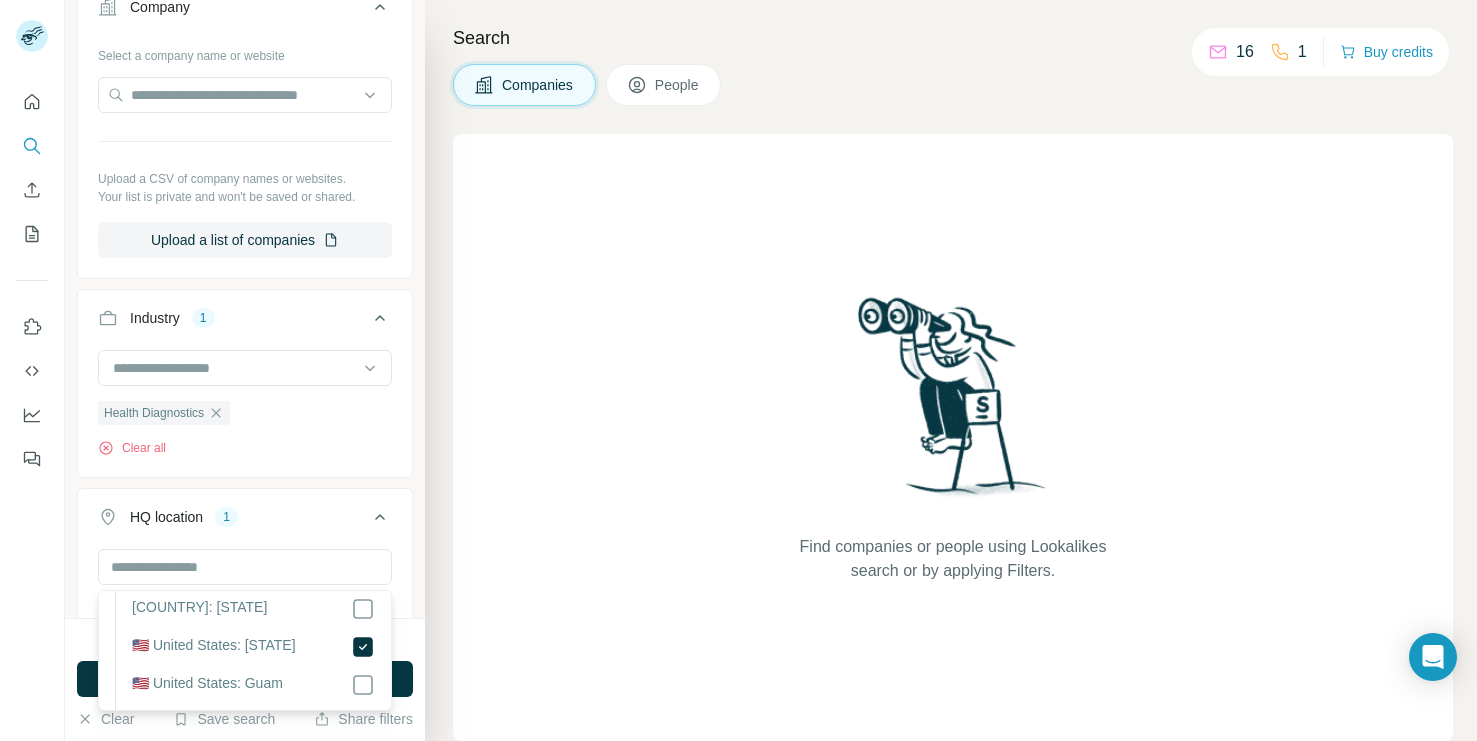 click on "1839 search results remaining" at bounding box center (245, 640) 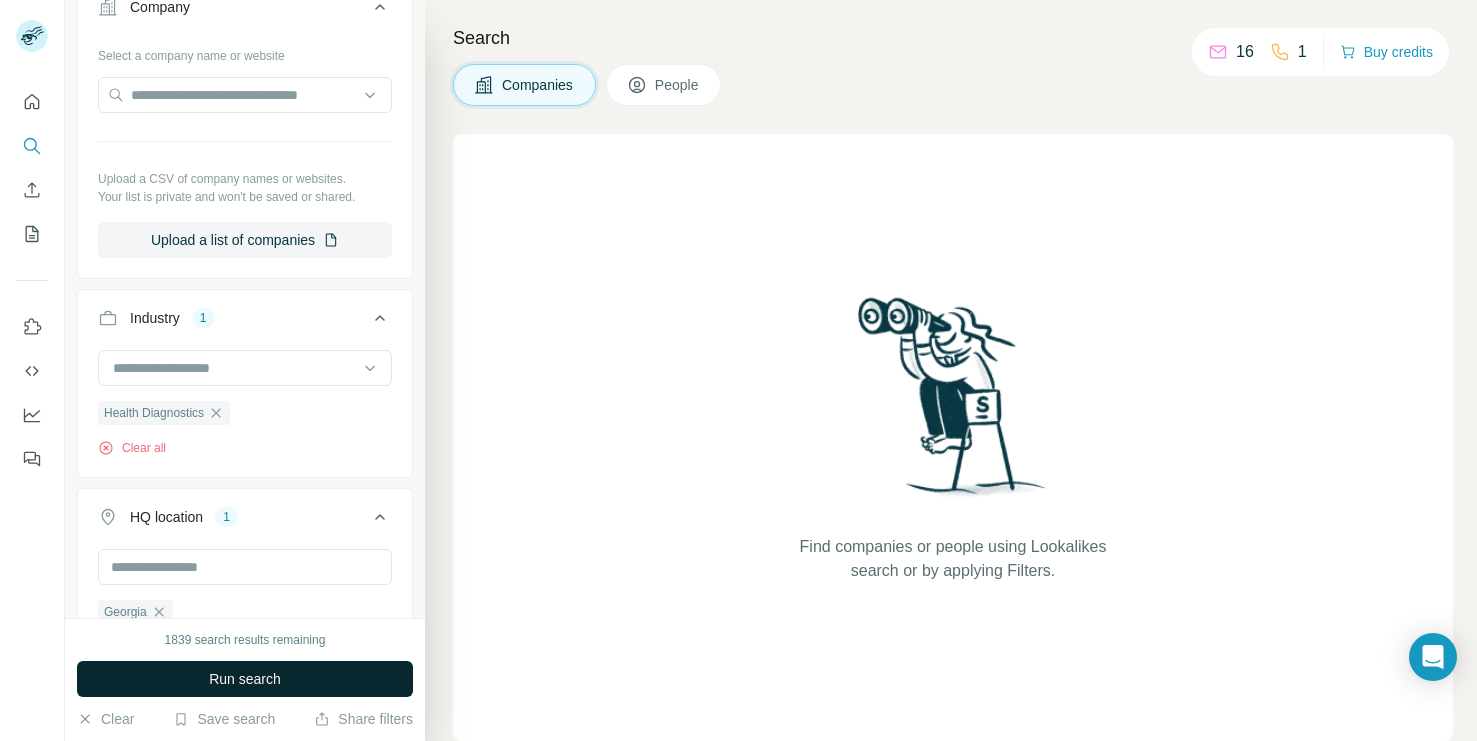 click on "Run search" at bounding box center [245, 679] 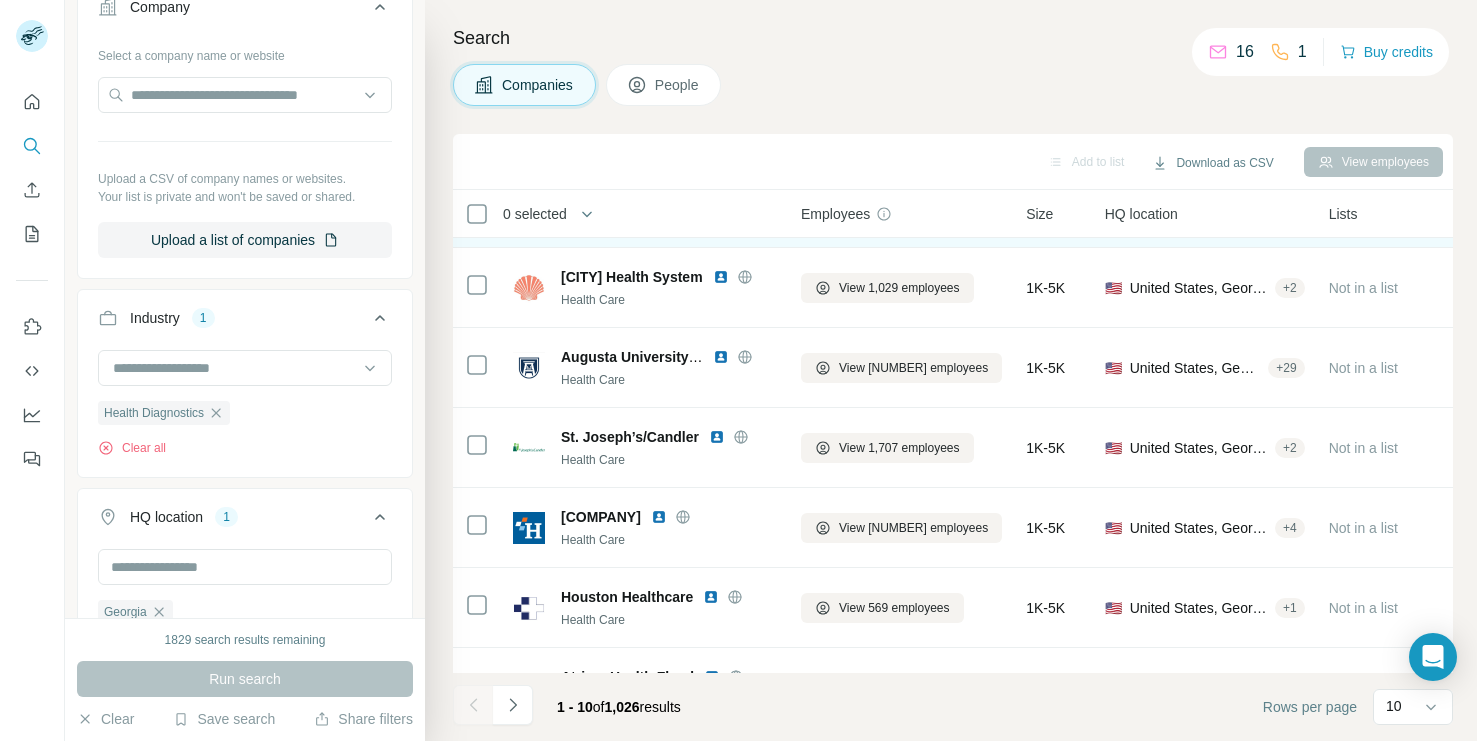 scroll, scrollTop: 365, scrollLeft: 0, axis: vertical 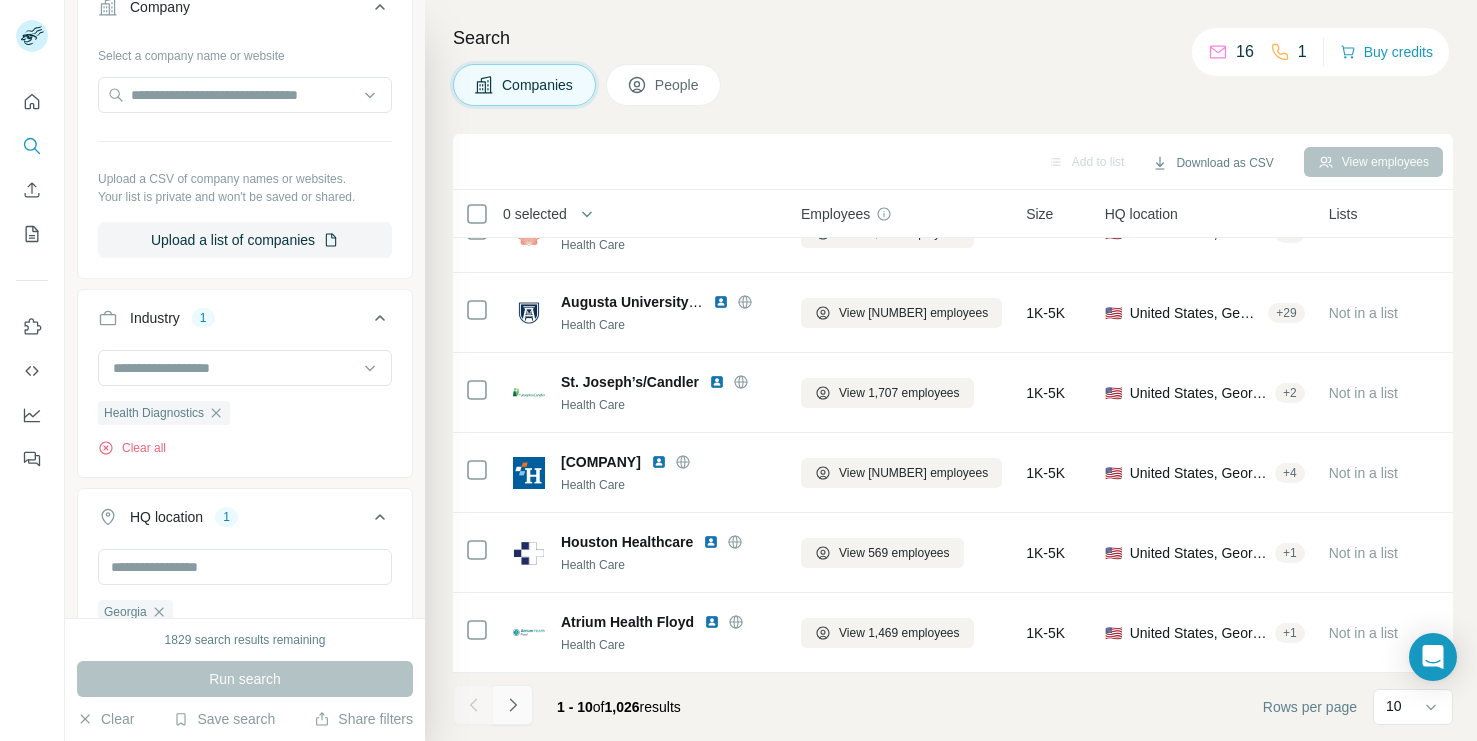 click at bounding box center [513, 705] 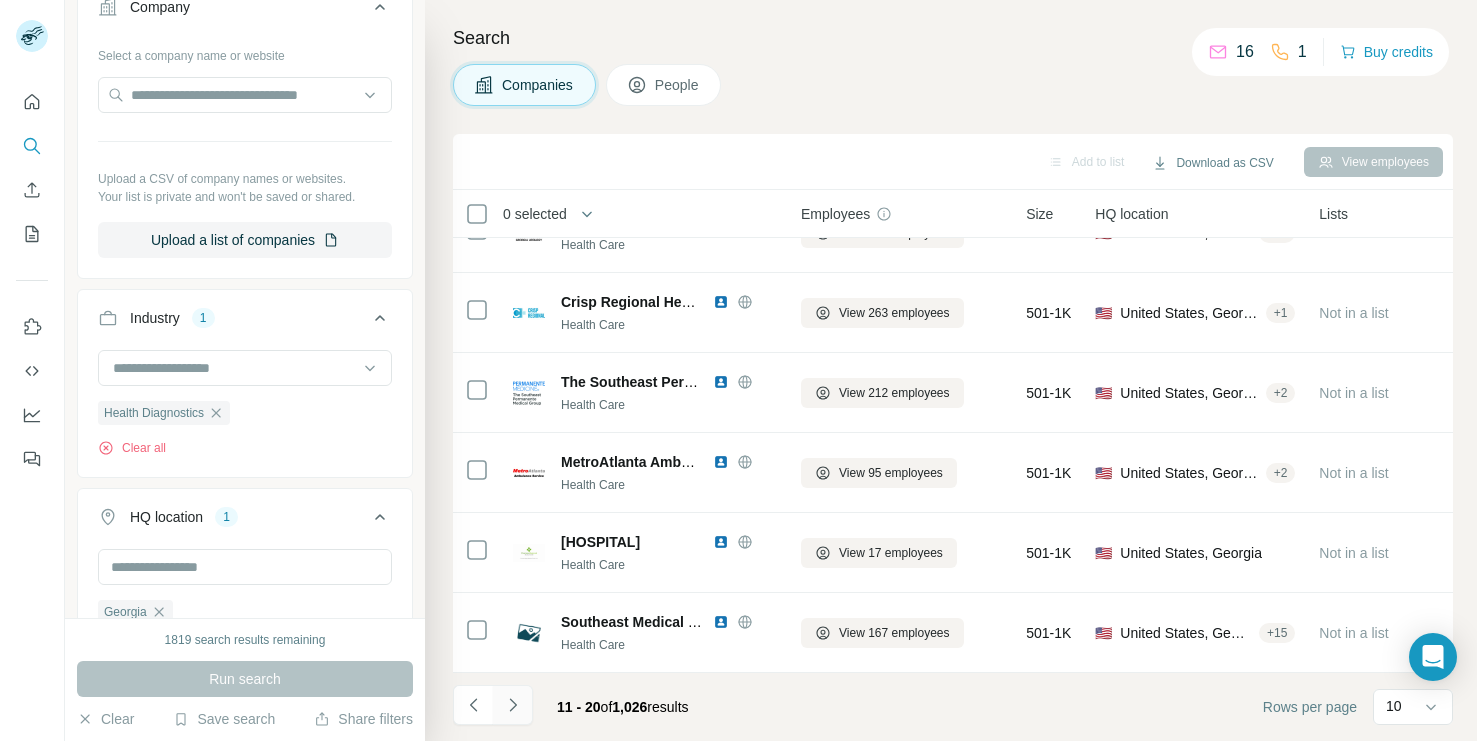 click 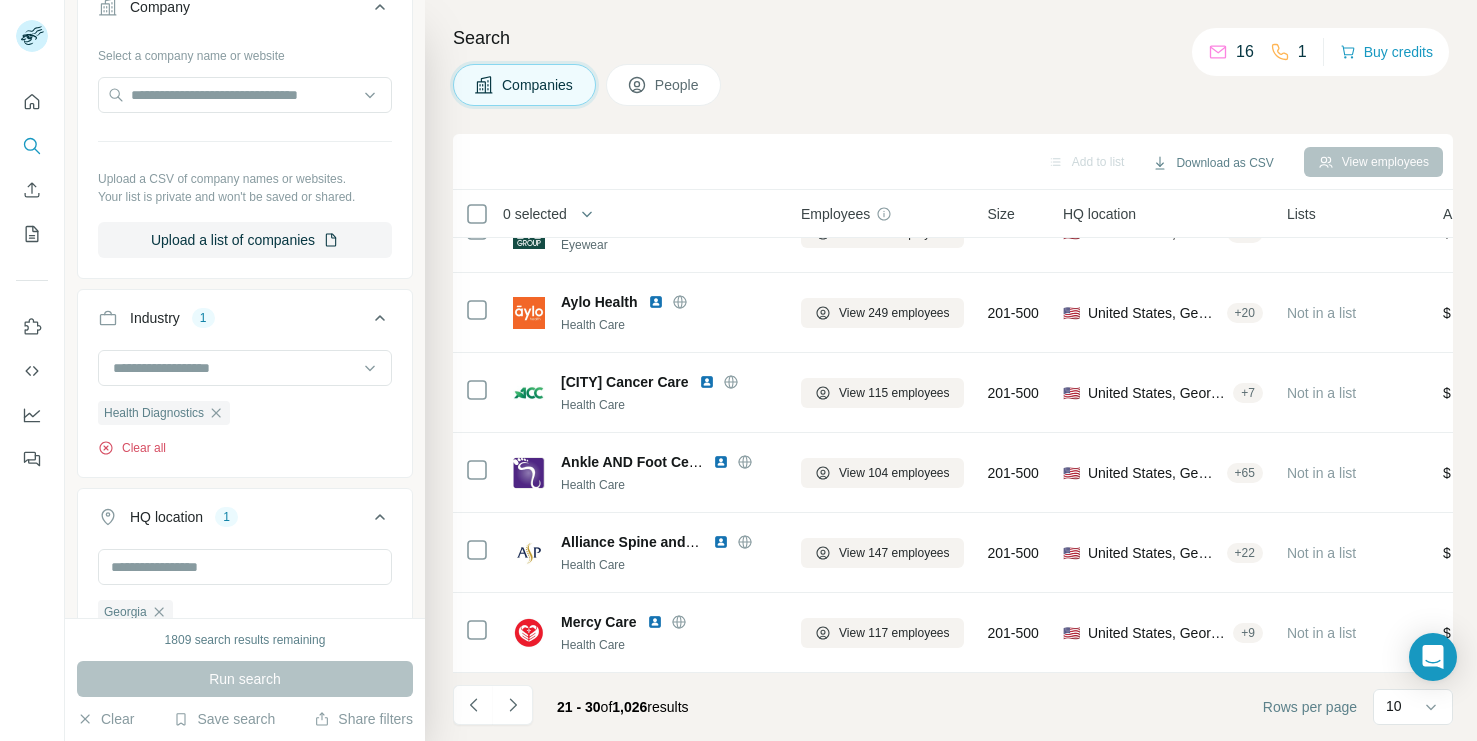 click 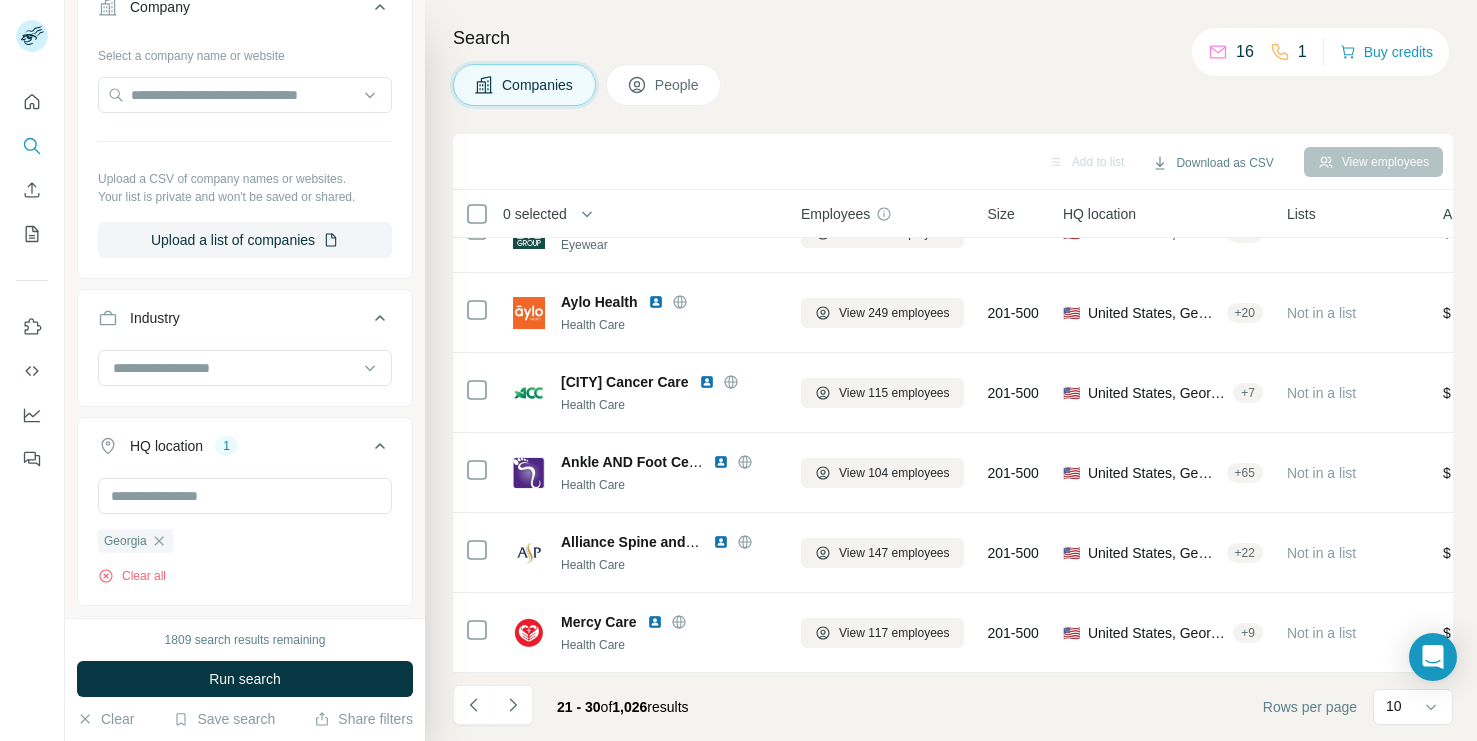click on "[STATE] Clear all" at bounding box center [245, 539] 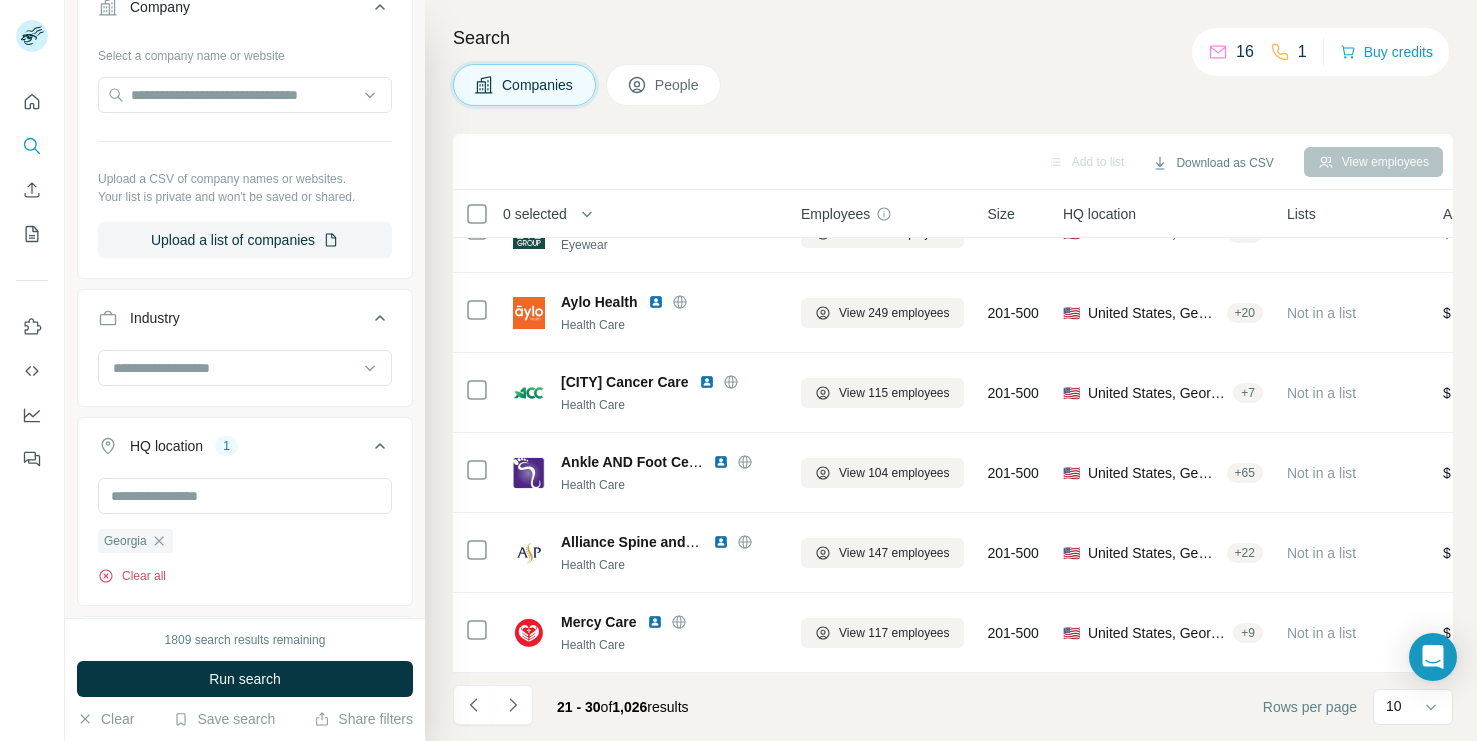 click 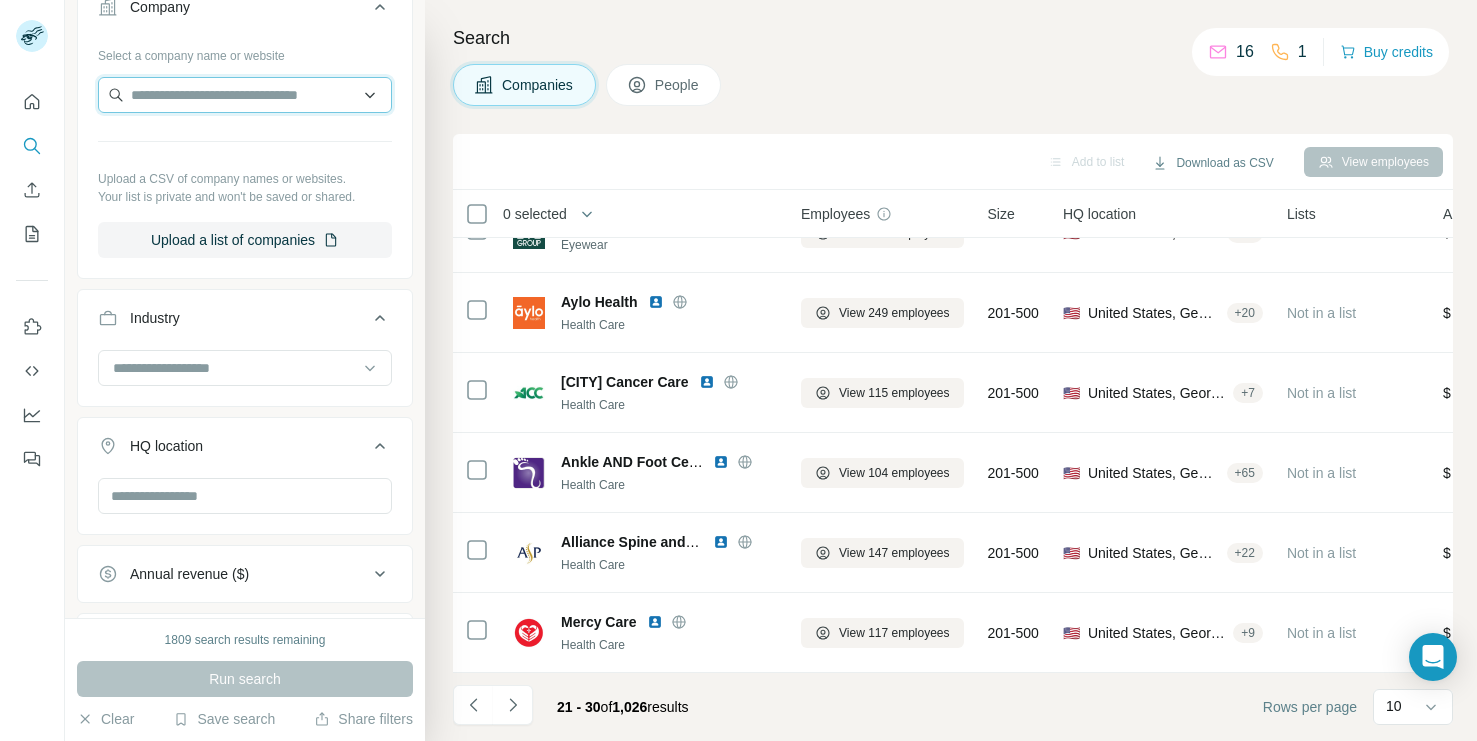 click at bounding box center (245, 95) 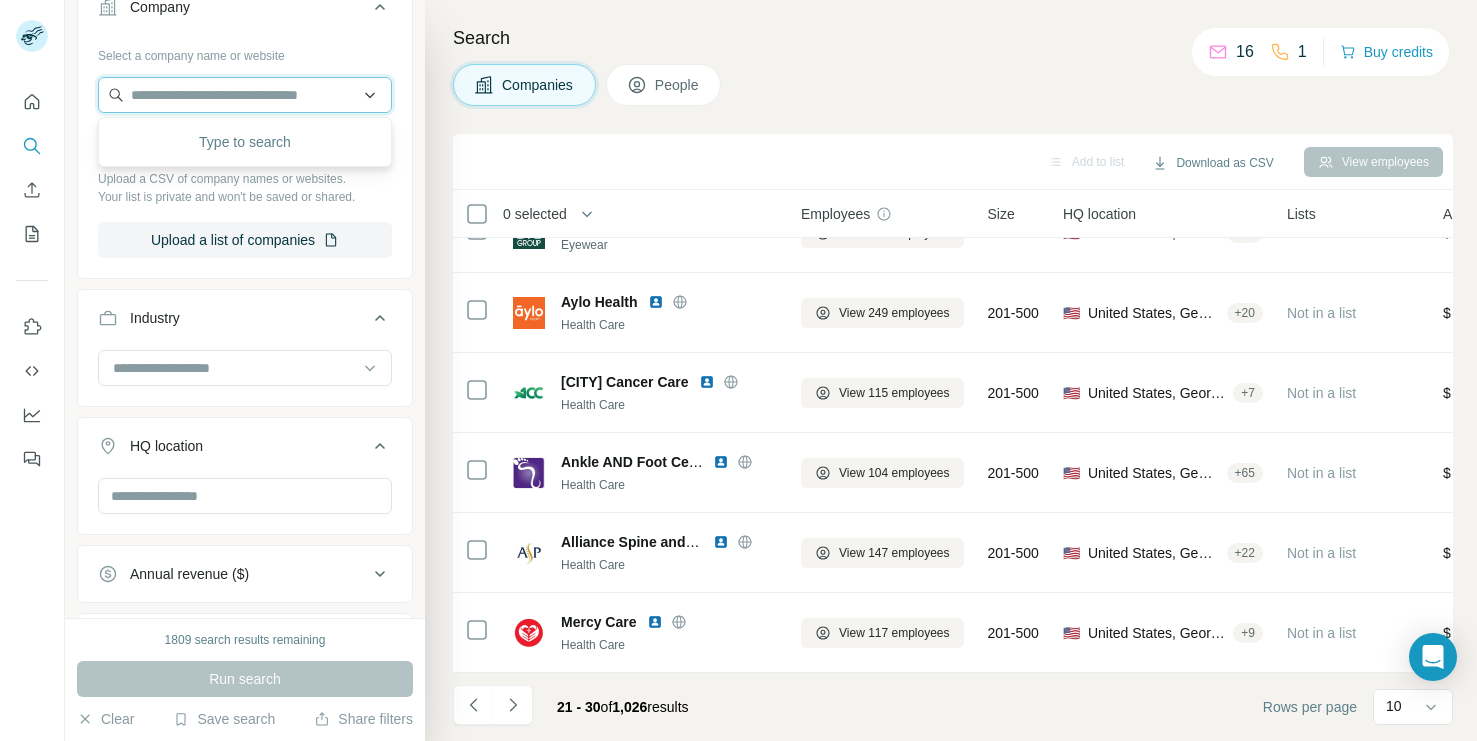 type on "*" 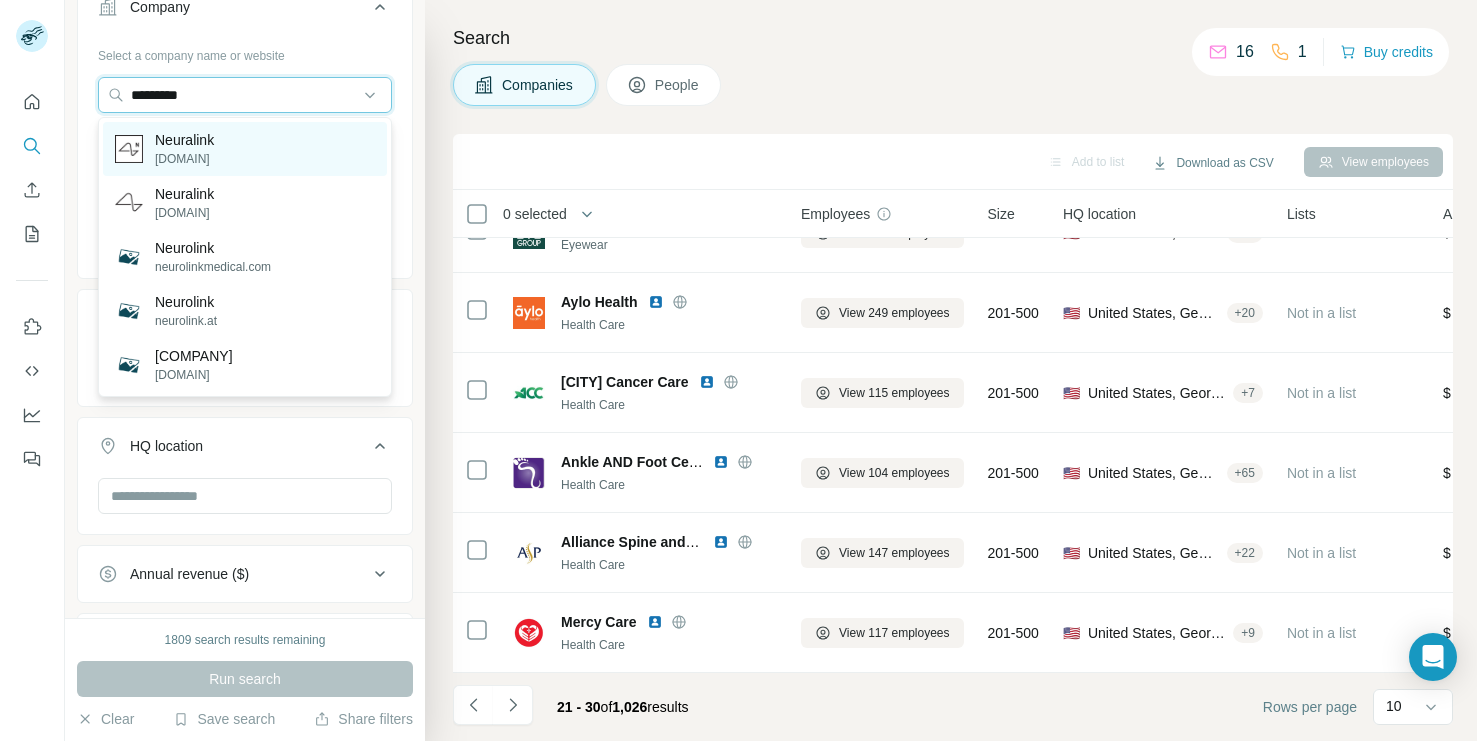 type on "*********" 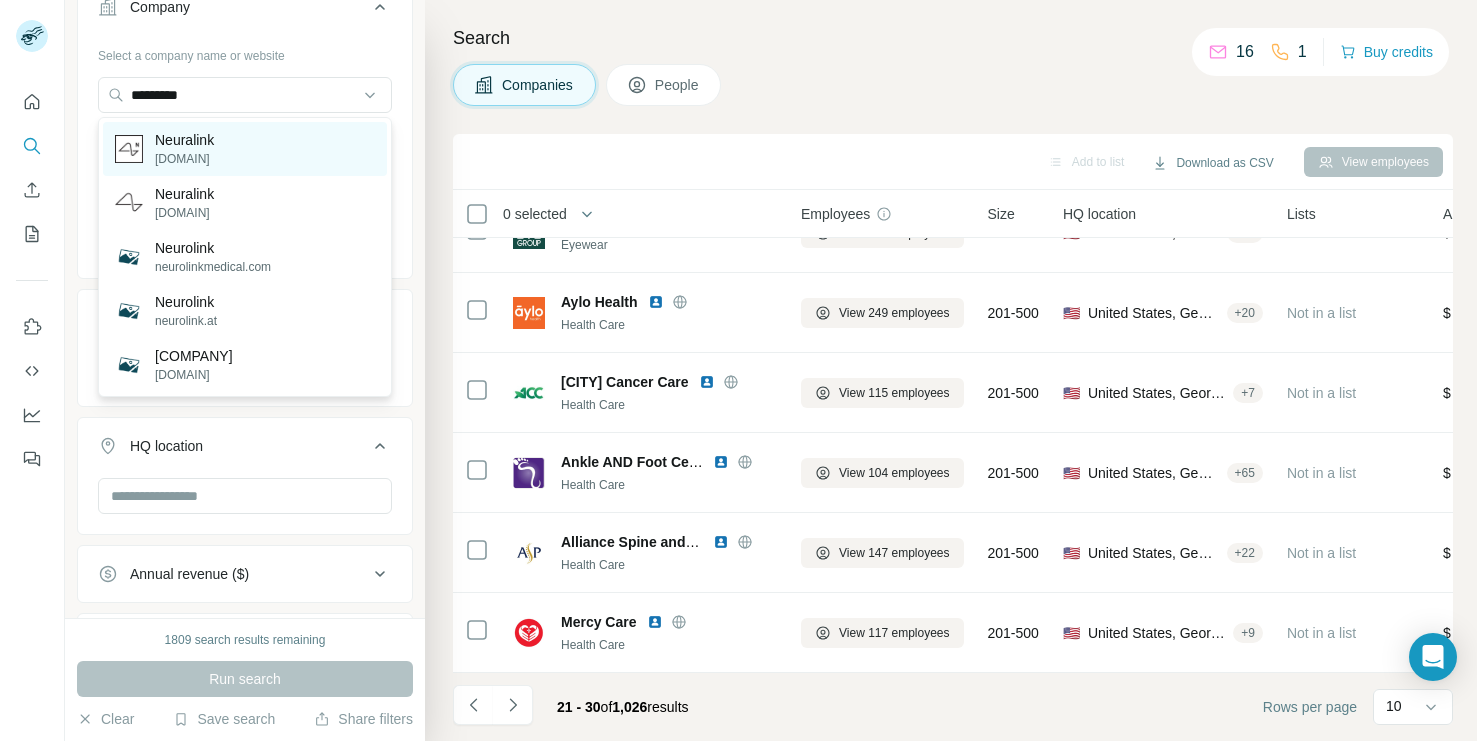 click on "[DOMAIN]" at bounding box center [184, 159] 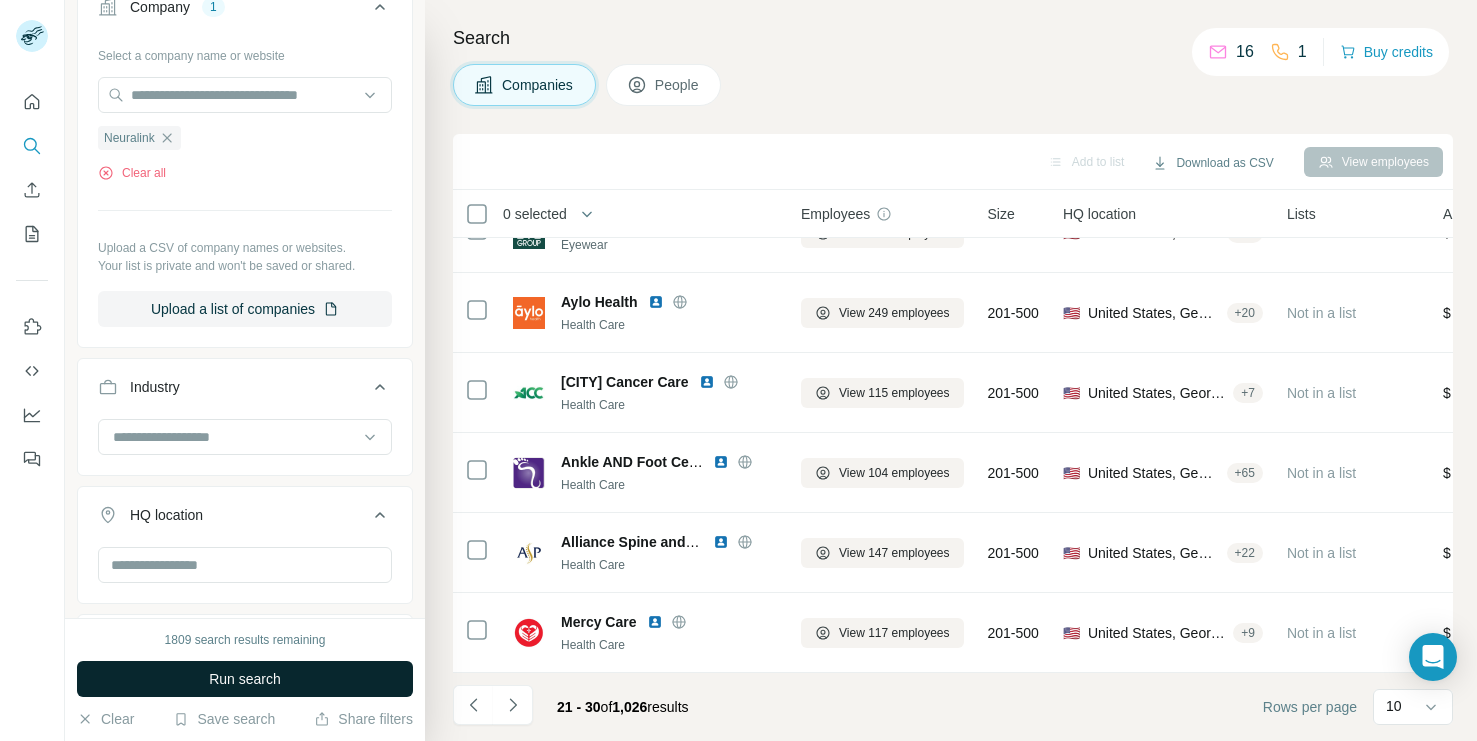 click on "Run search" at bounding box center (245, 679) 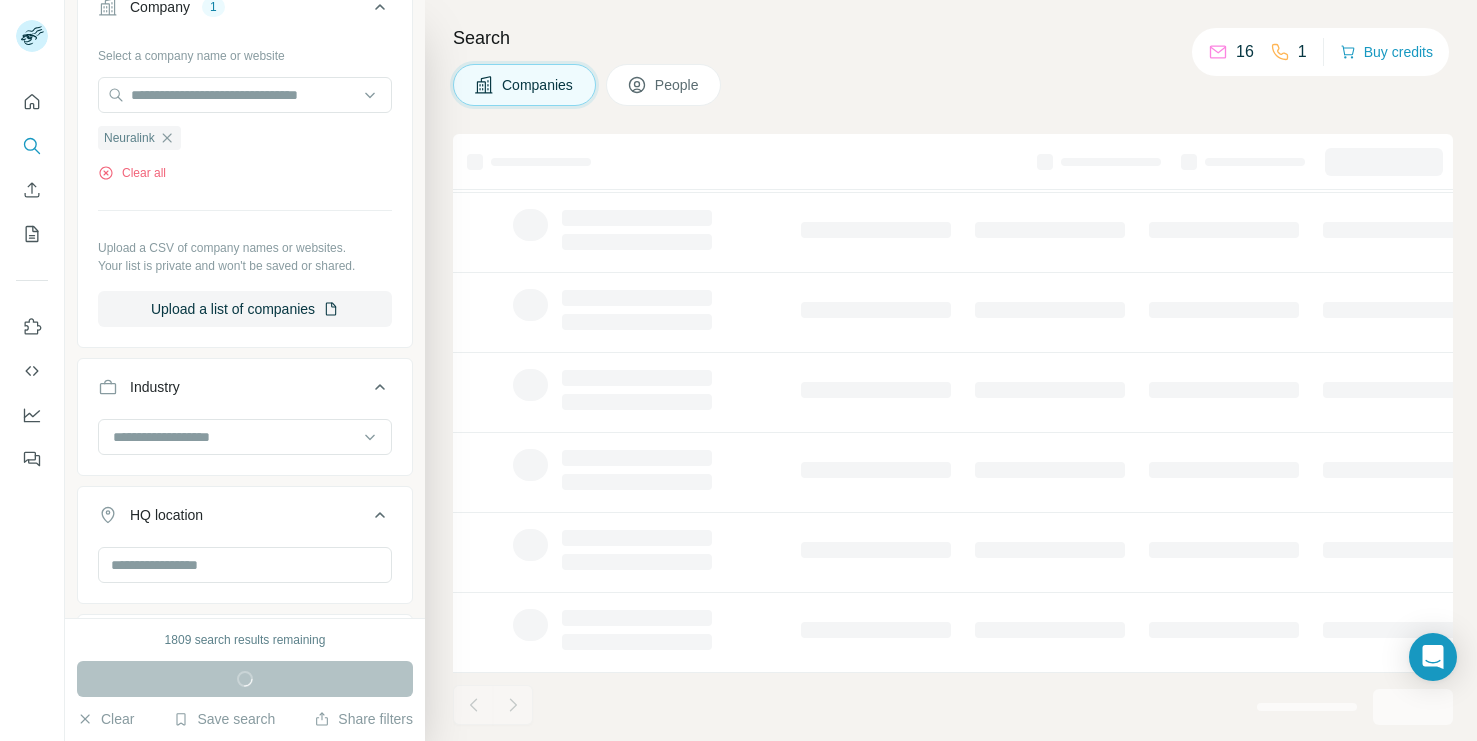 scroll, scrollTop: 0, scrollLeft: 0, axis: both 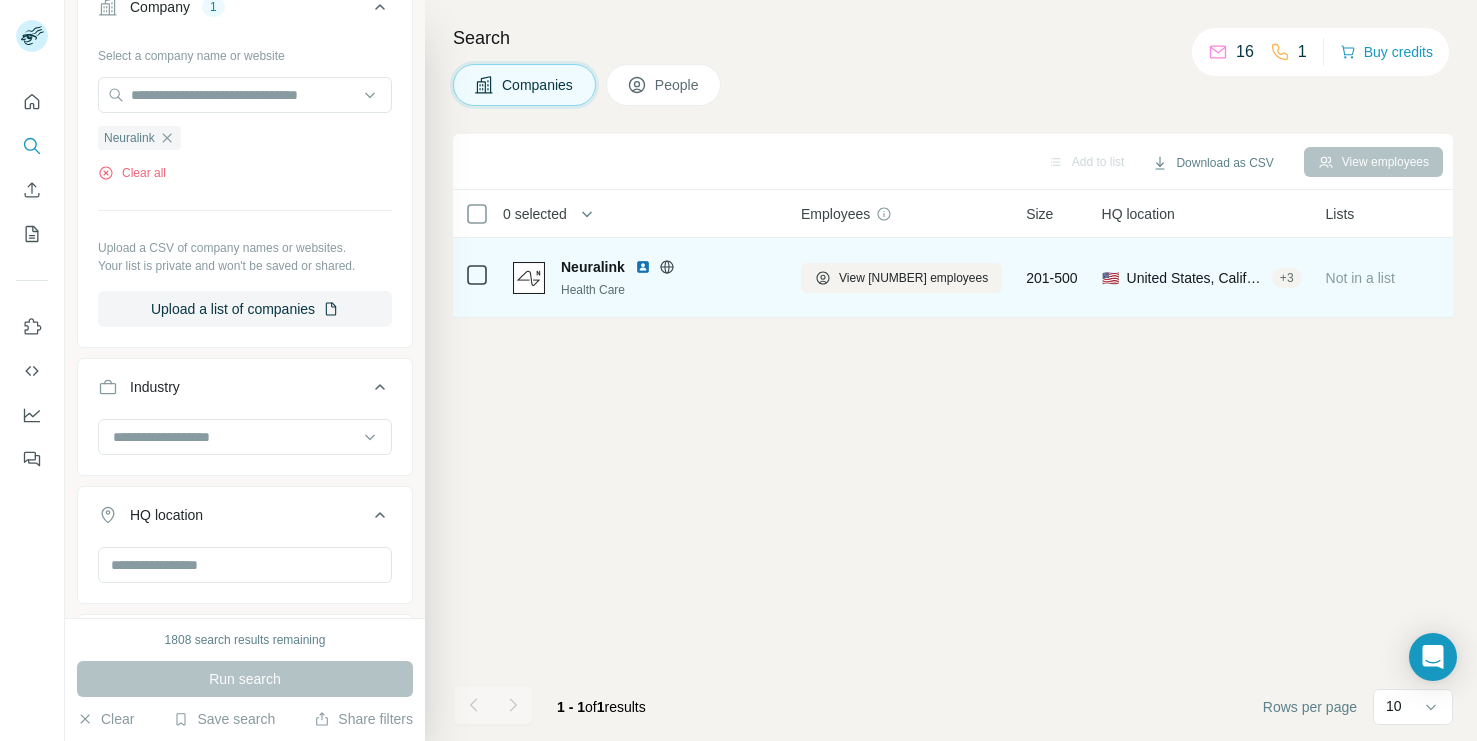 click 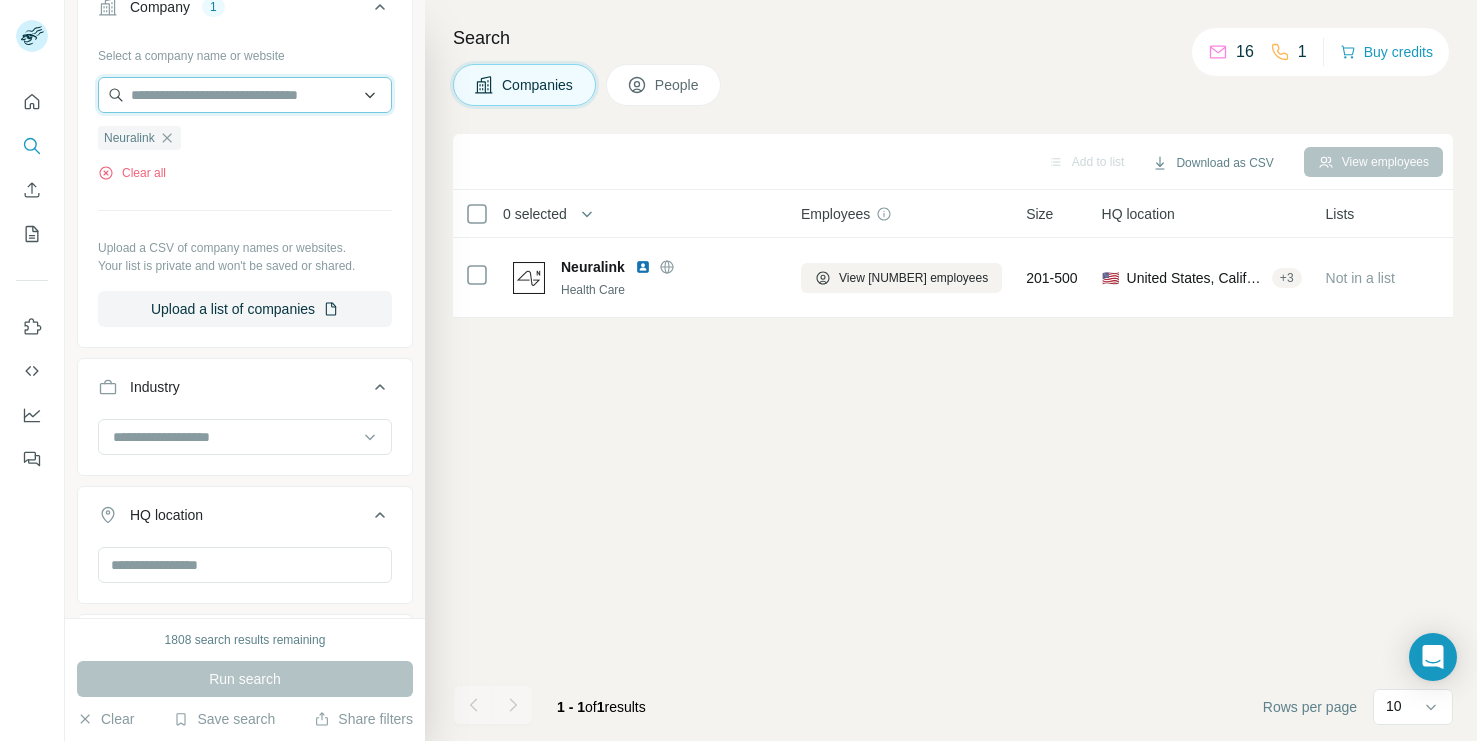 click at bounding box center (245, 95) 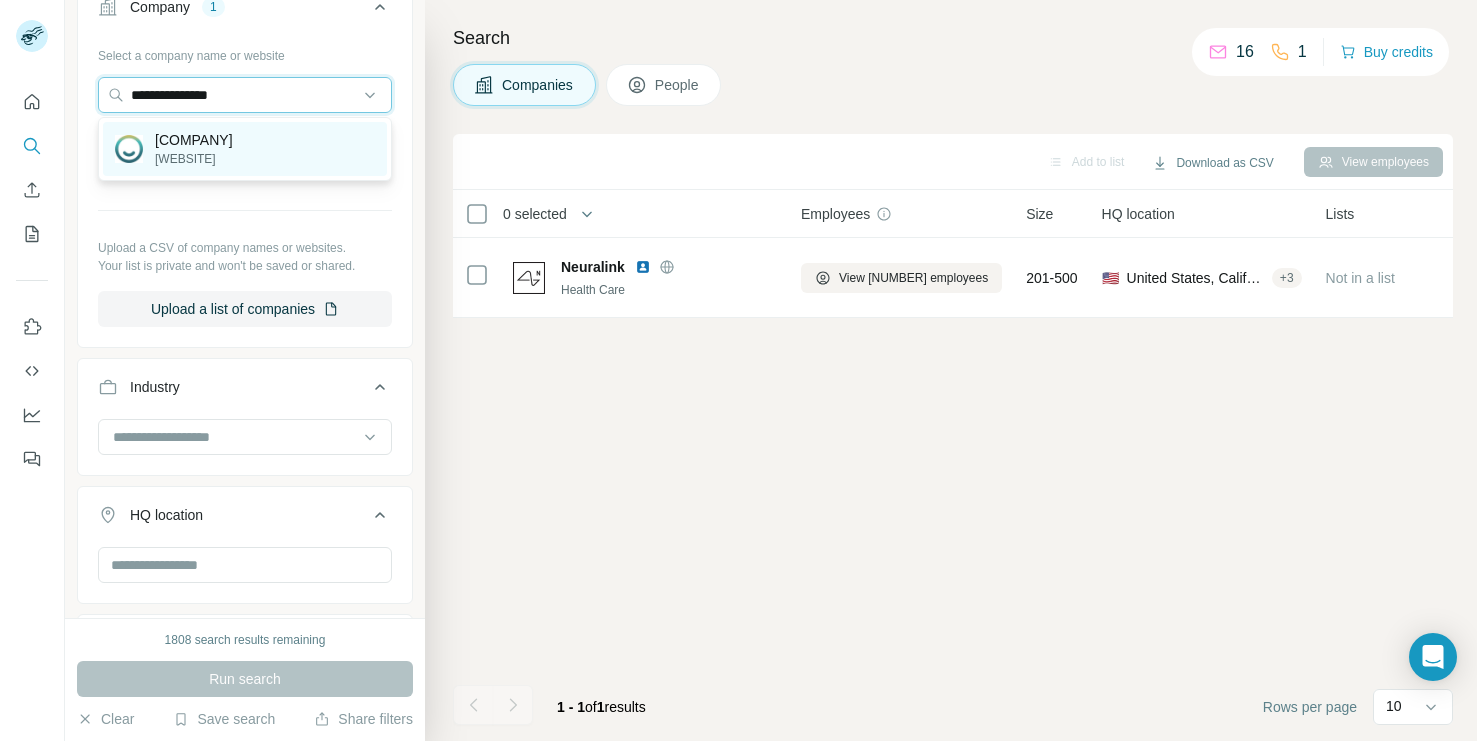 type on "**********" 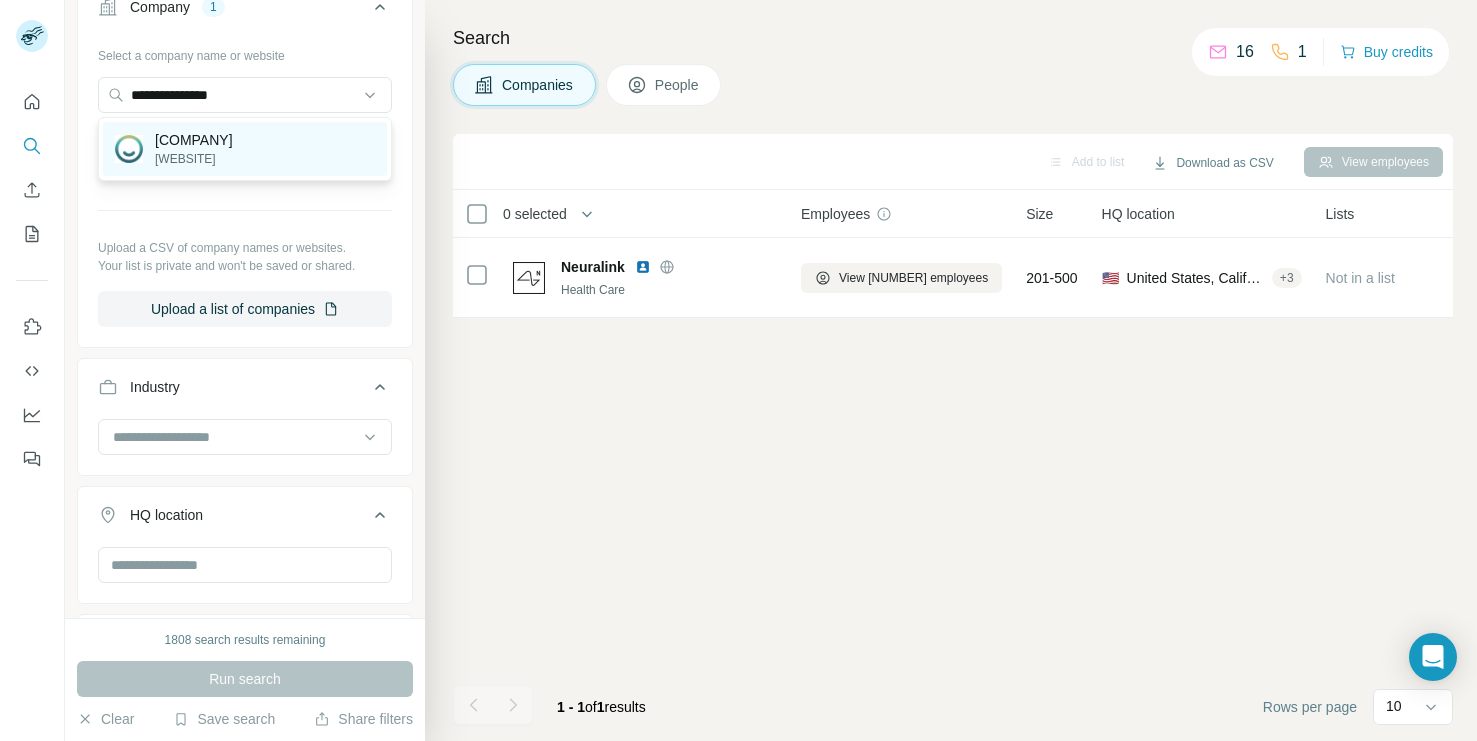 click on "[COMPANY]" at bounding box center (194, 140) 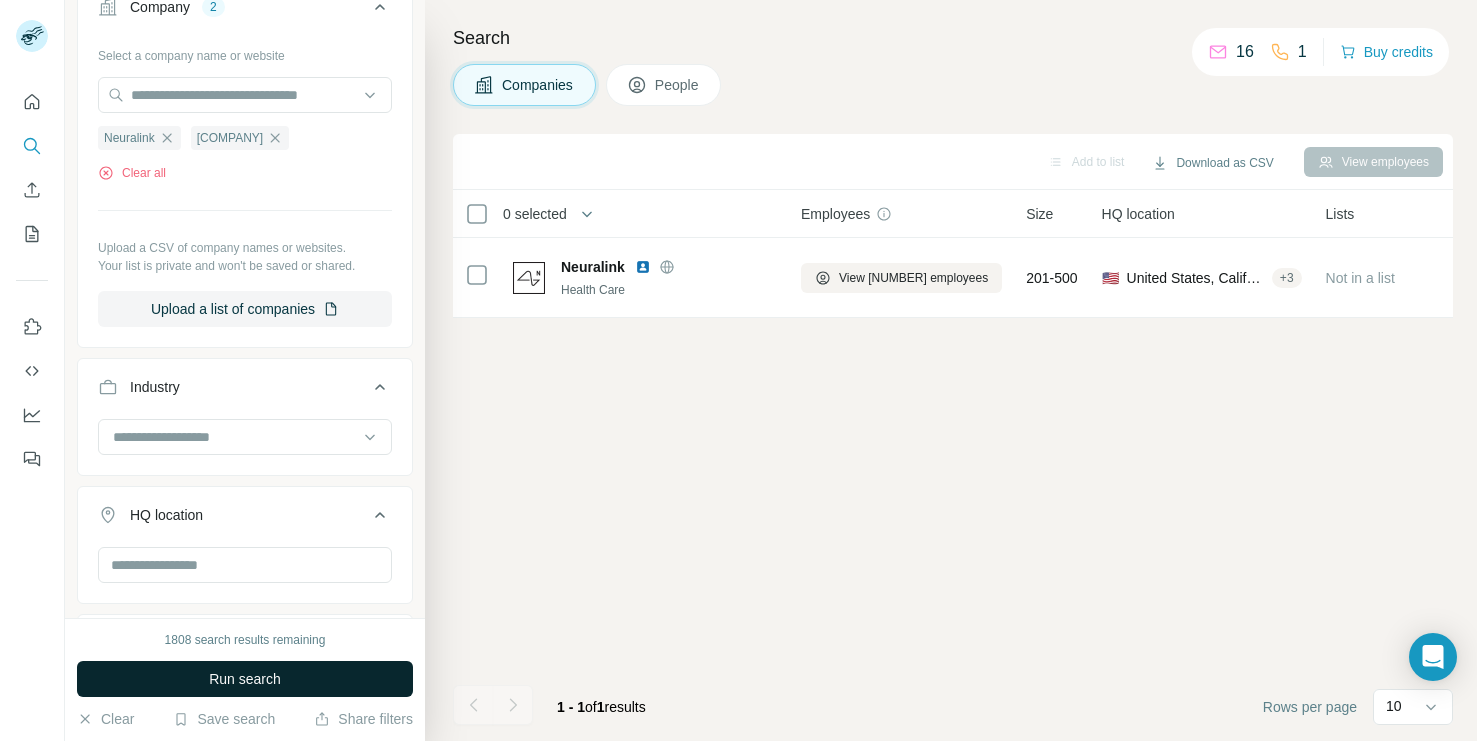 click on "Run search" at bounding box center (245, 679) 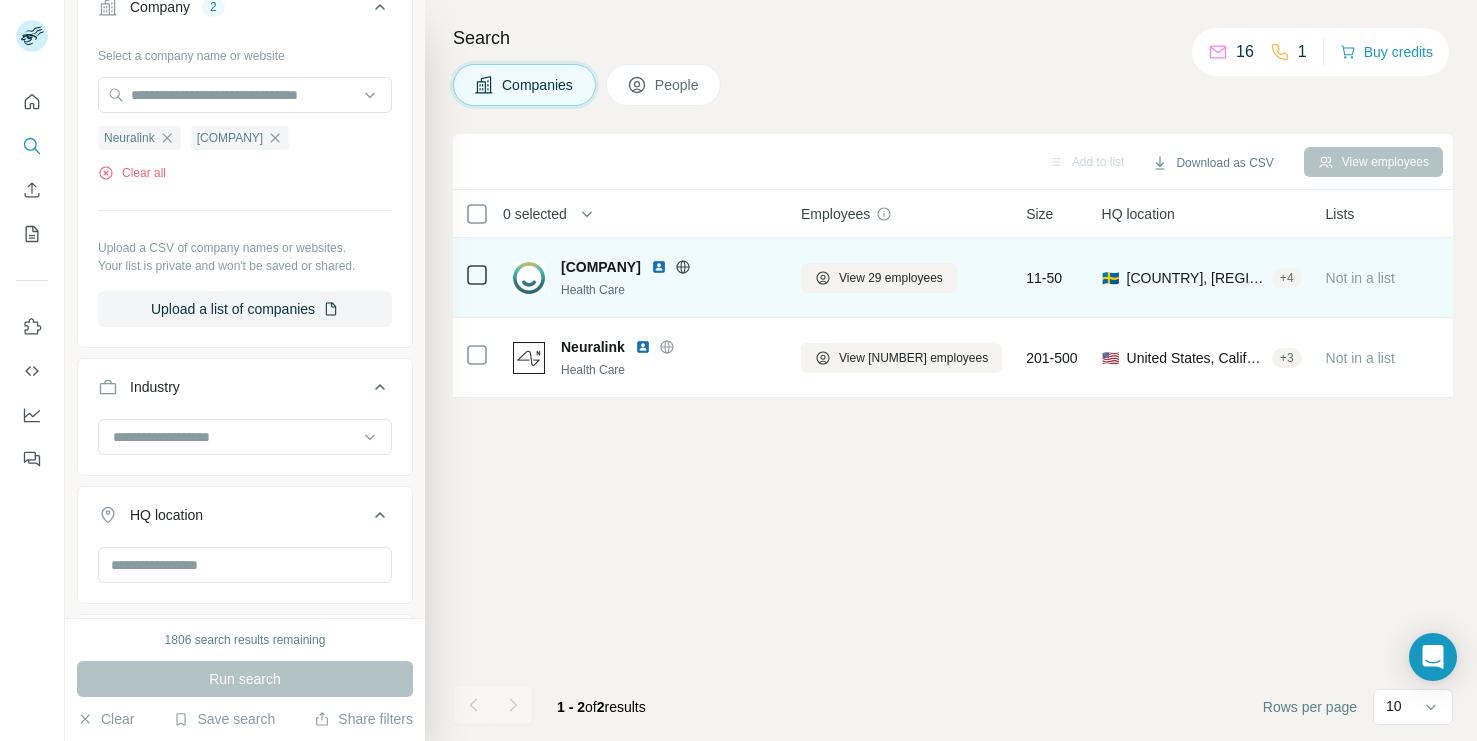click 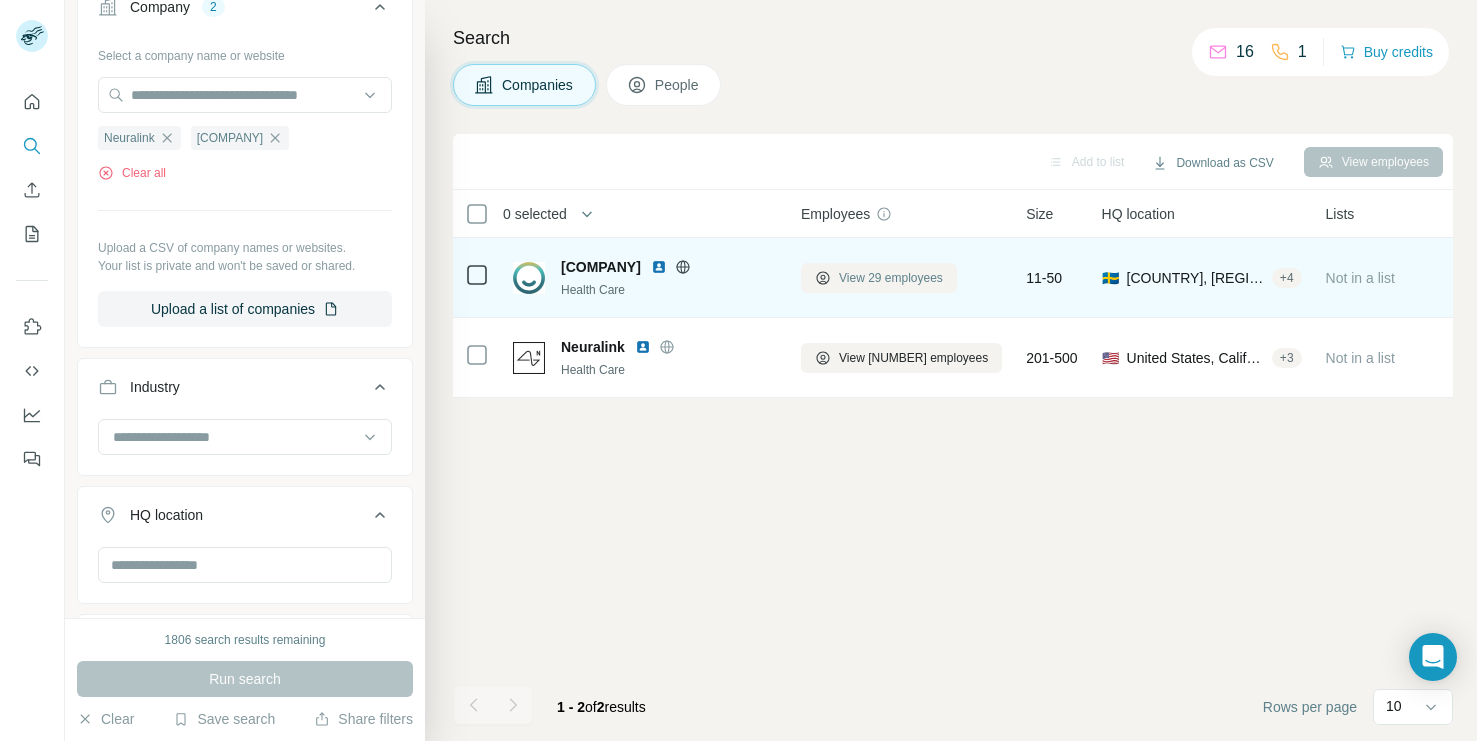 click on "View 29 employees" at bounding box center (891, 278) 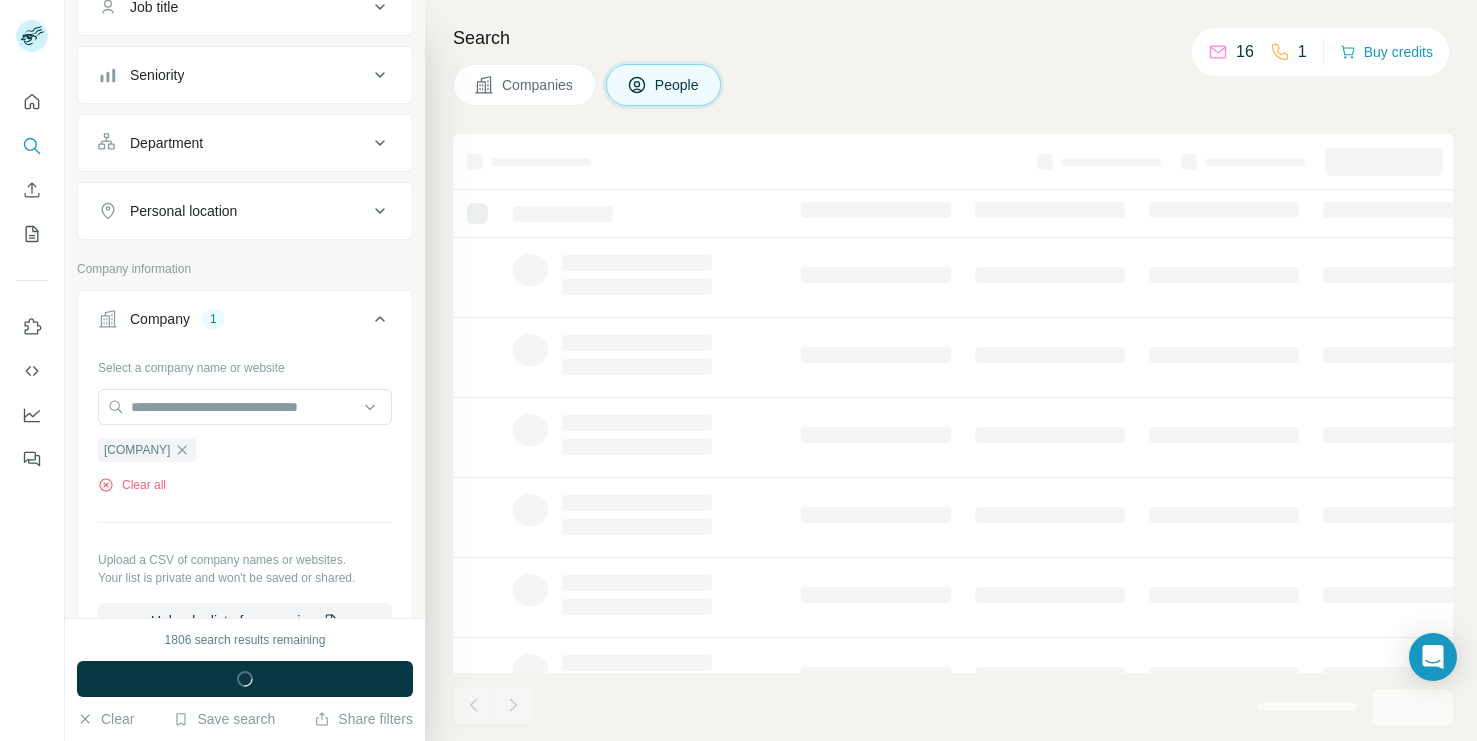 scroll, scrollTop: 494, scrollLeft: 0, axis: vertical 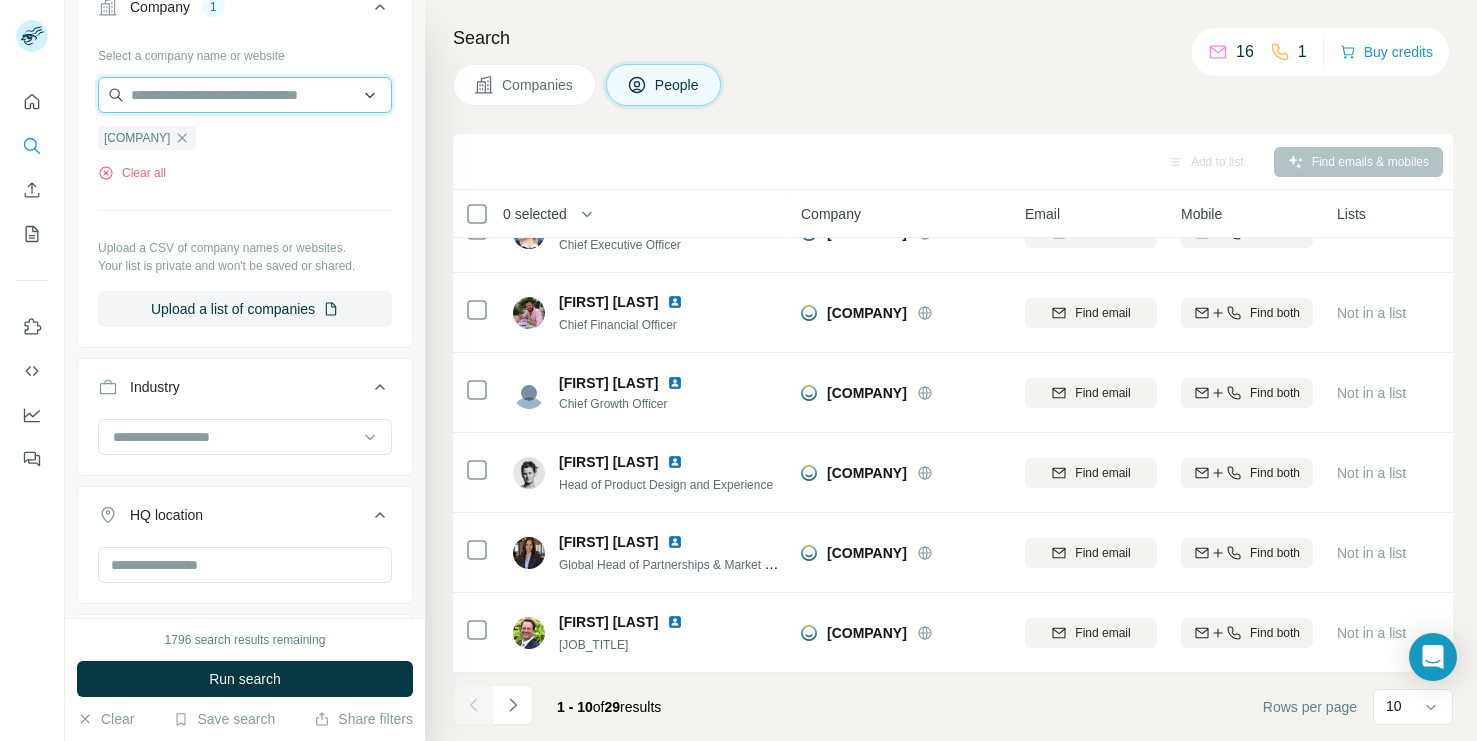 click at bounding box center (245, 95) 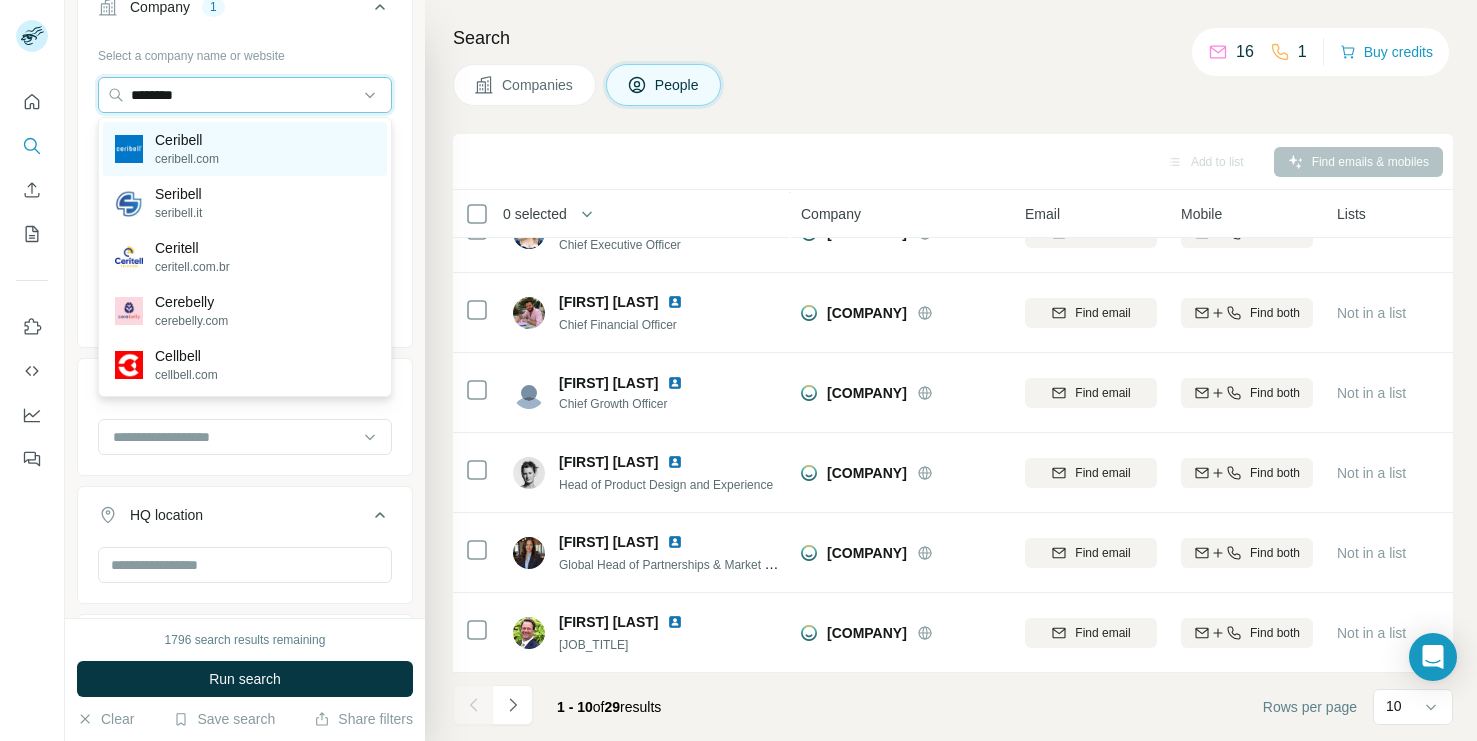 type on "********" 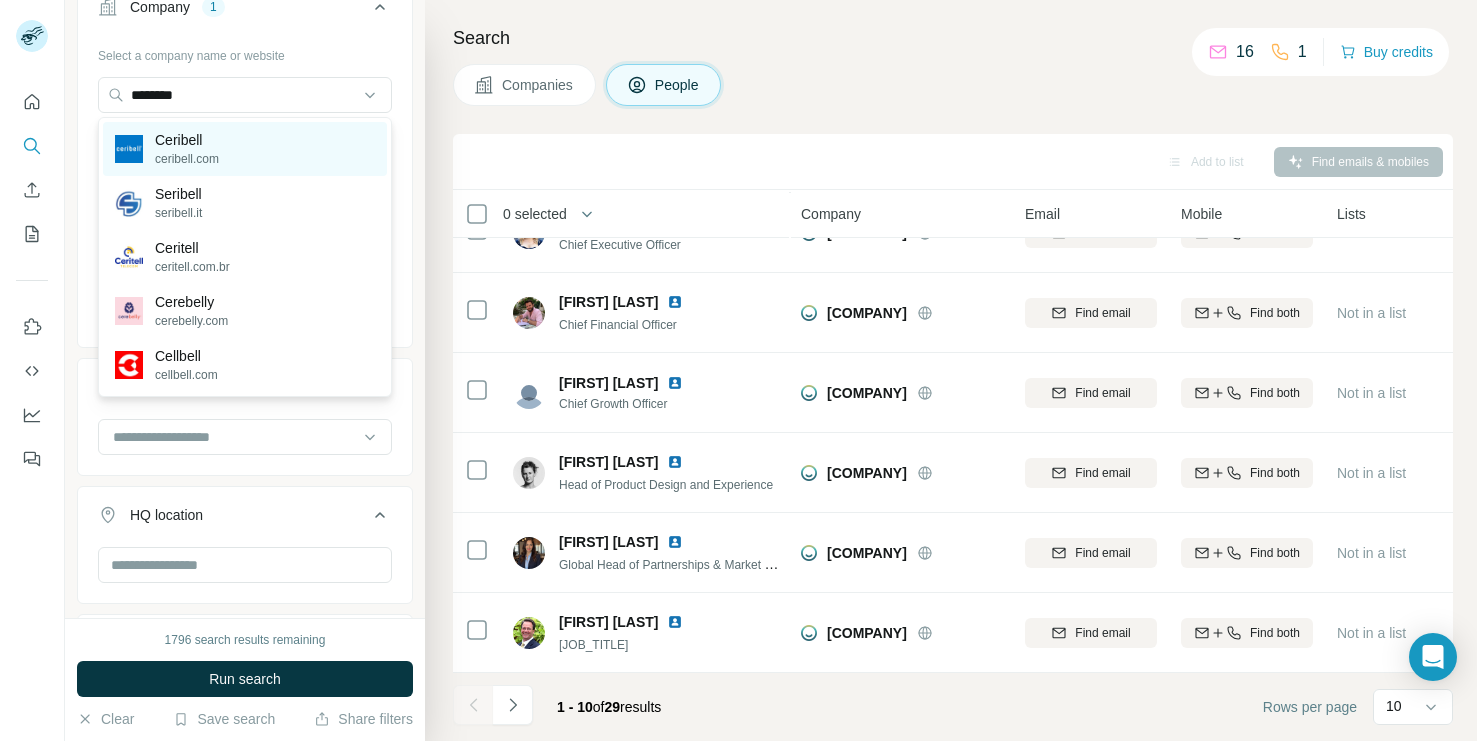 click on "ceribell.com" at bounding box center [187, 159] 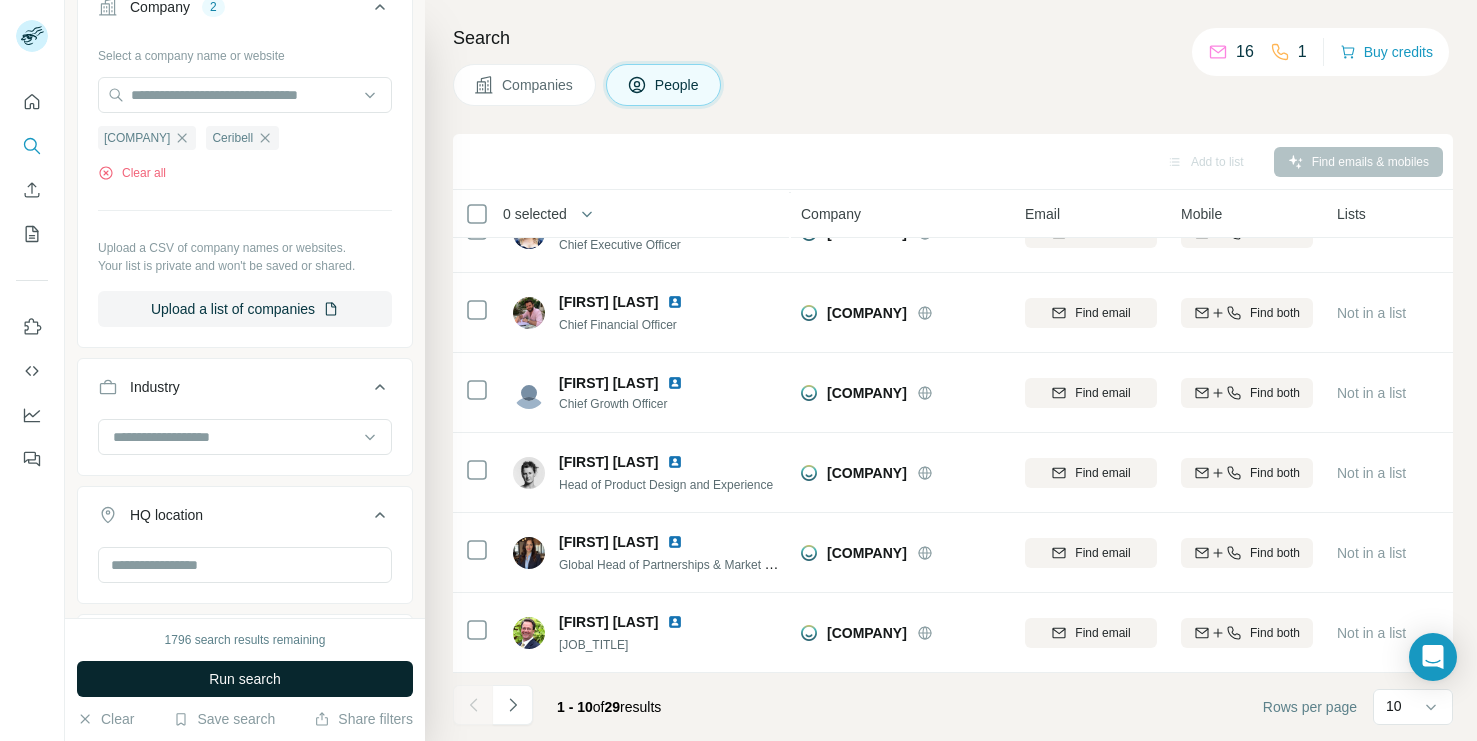 click on "Run search" at bounding box center [245, 679] 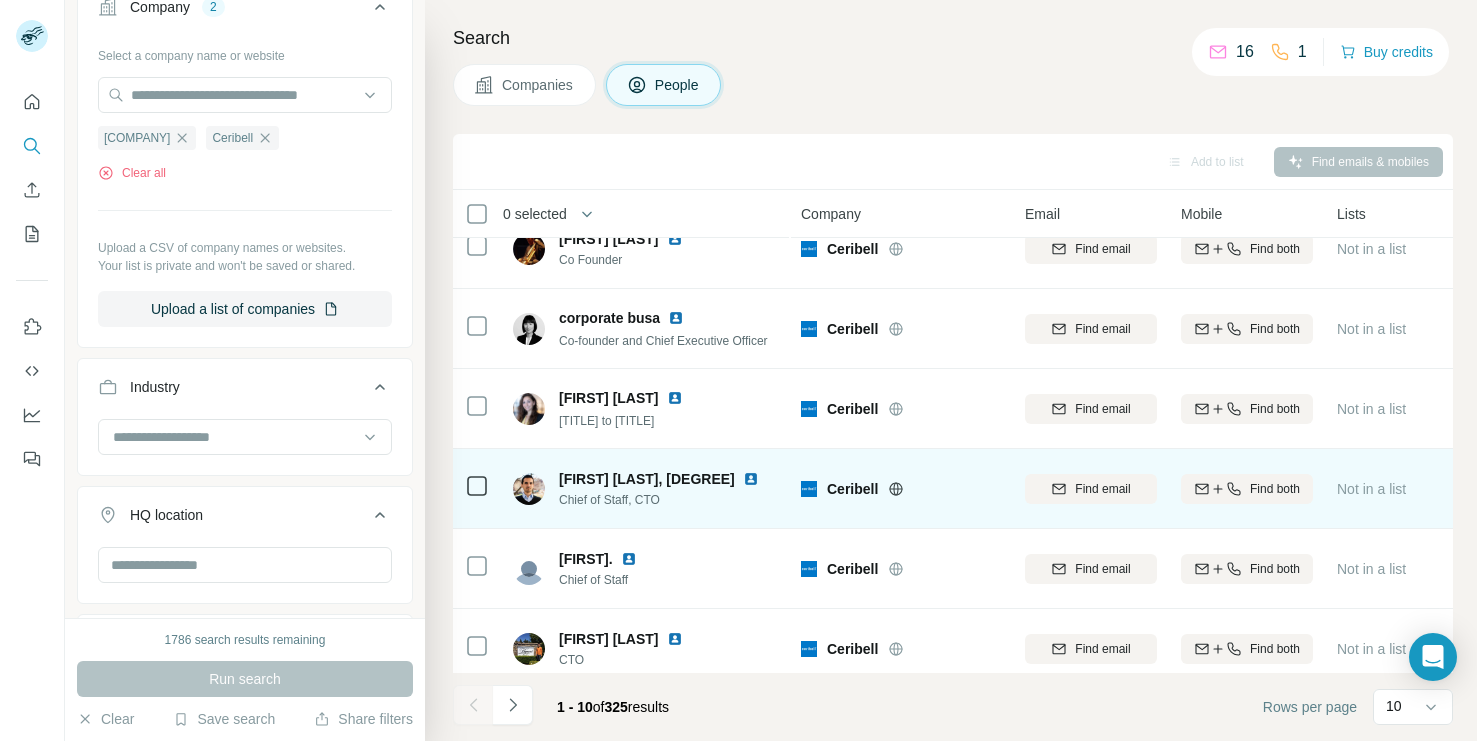 scroll, scrollTop: 0, scrollLeft: 0, axis: both 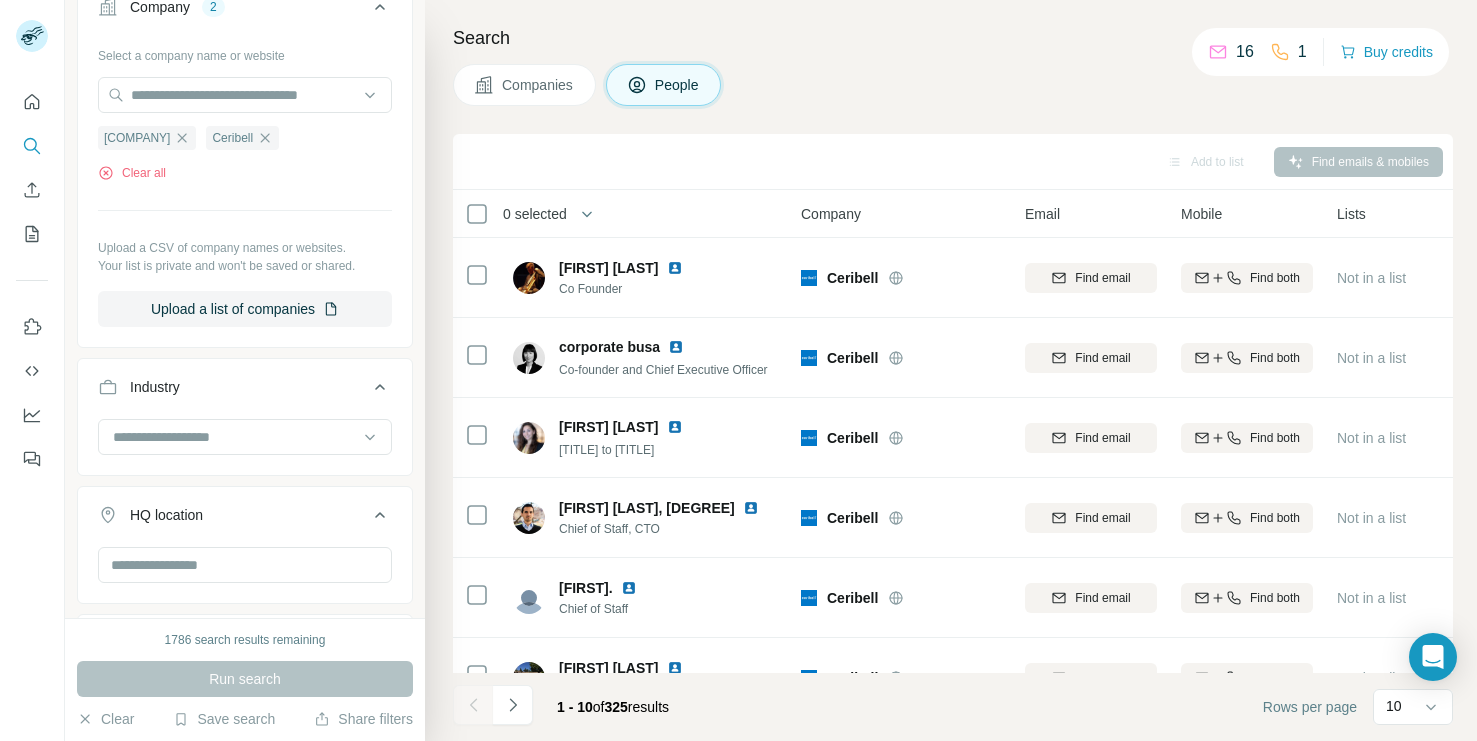 click on "Companies" at bounding box center [538, 85] 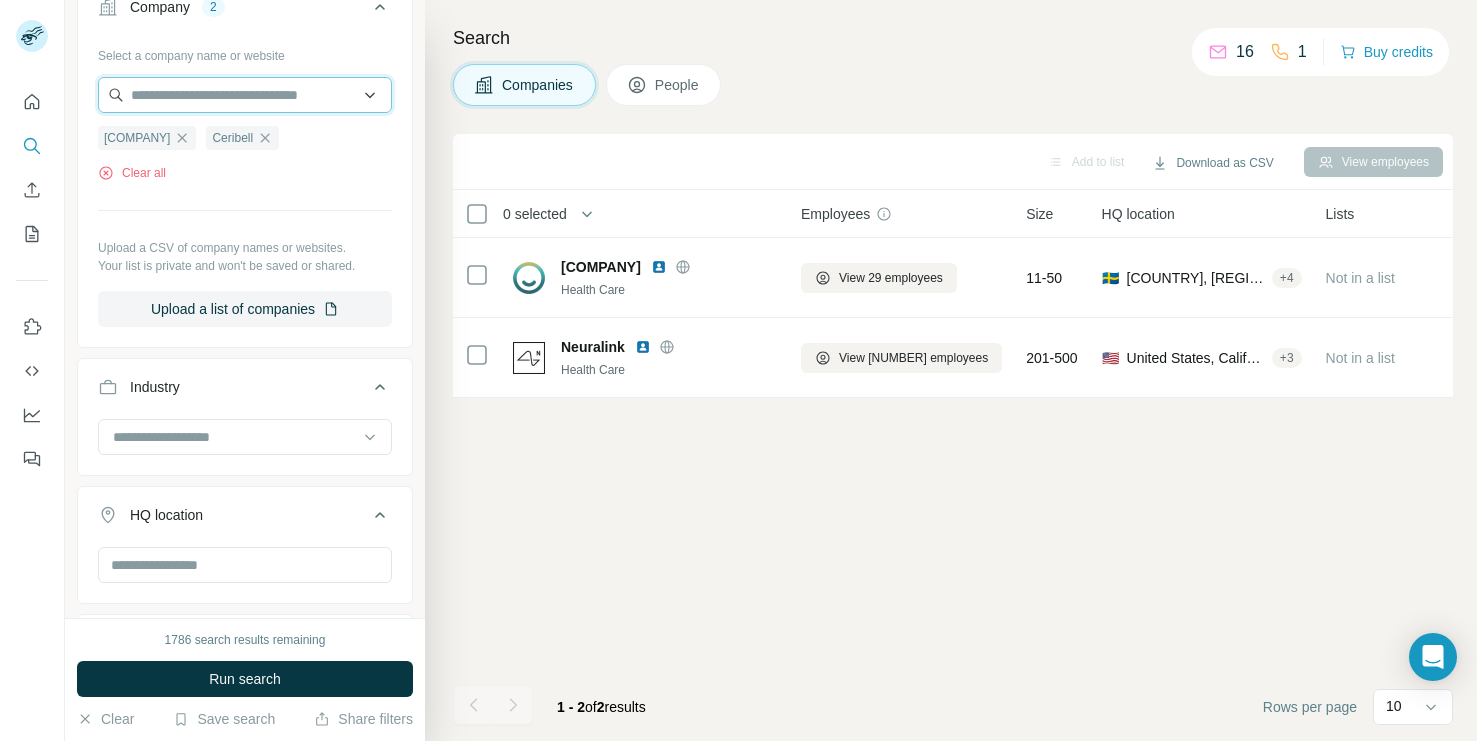 click at bounding box center (245, 95) 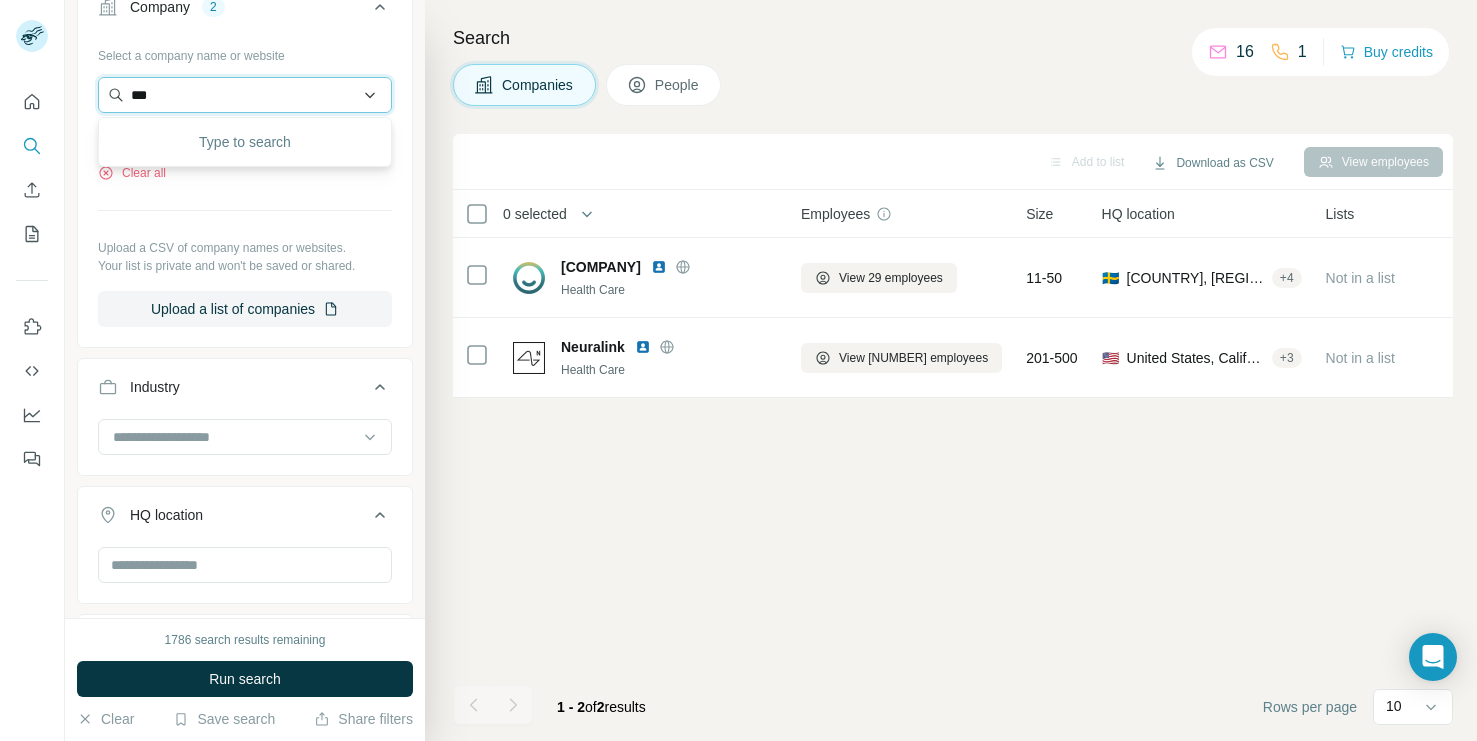type on "*" 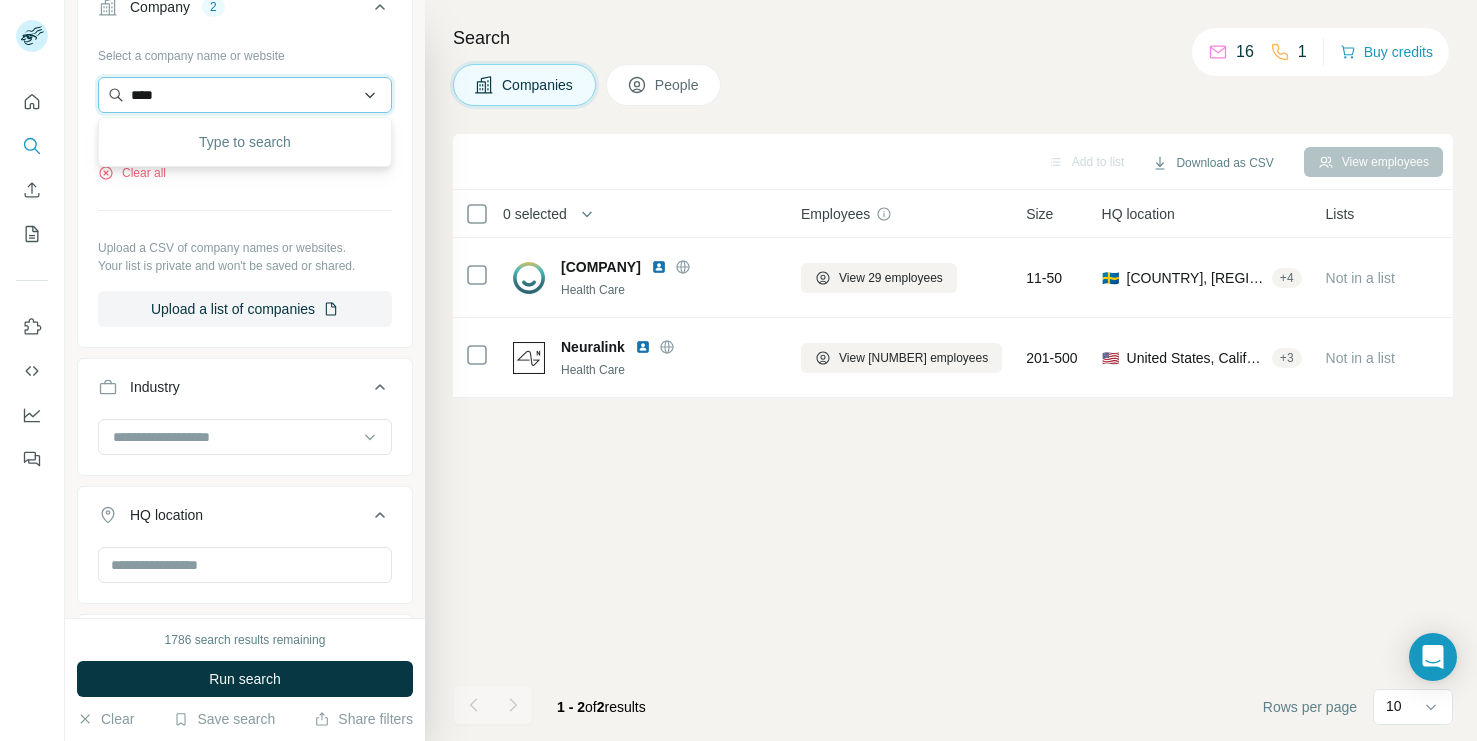 type on "*" 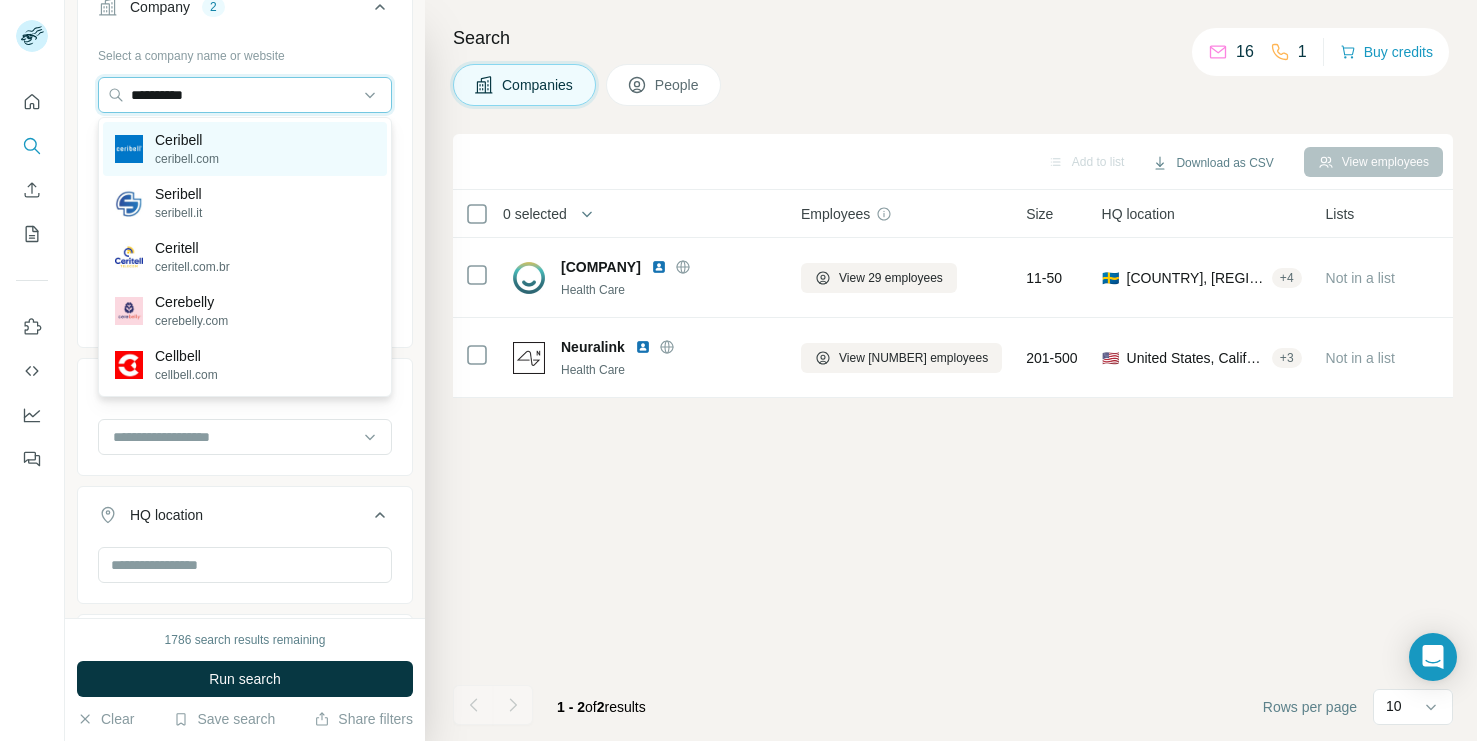 type on "********" 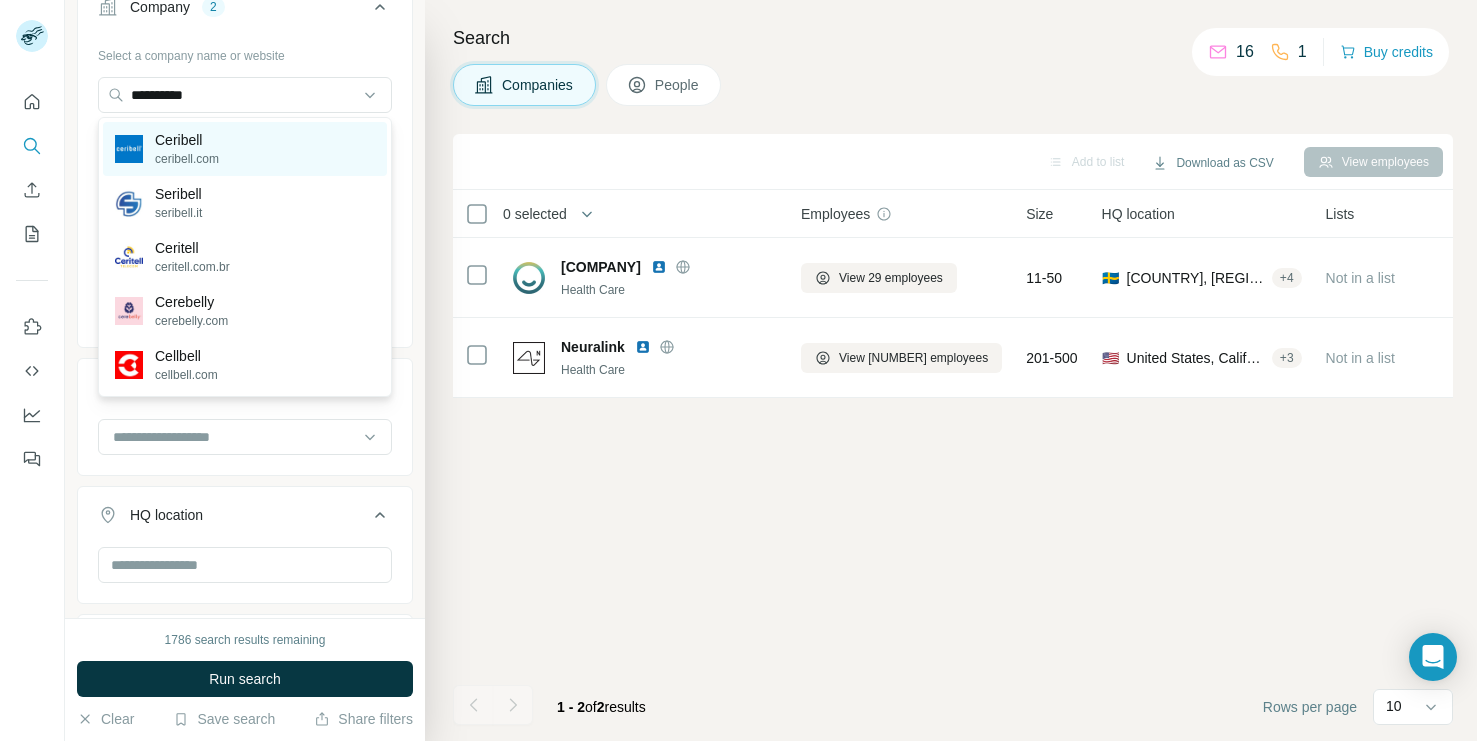 click on "Ceribell" at bounding box center (187, 140) 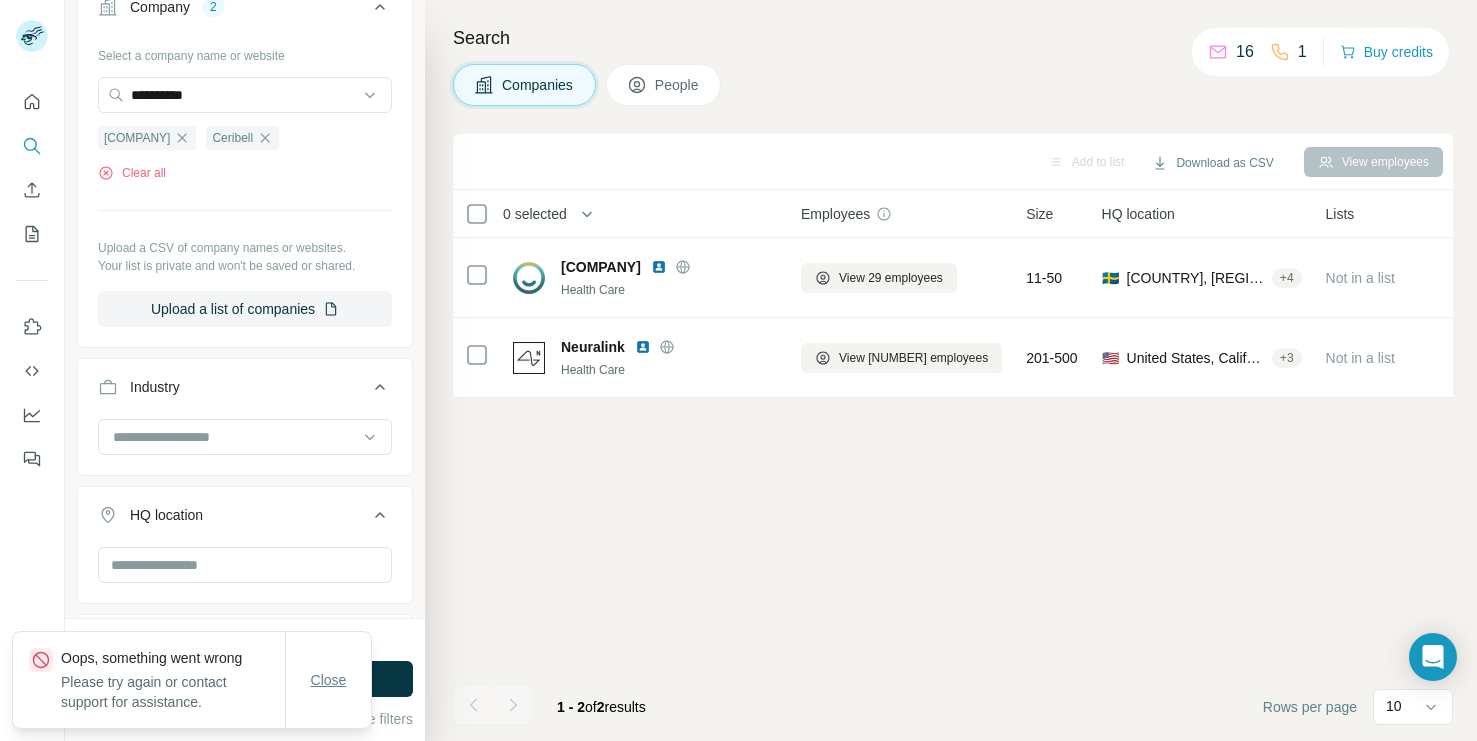 type 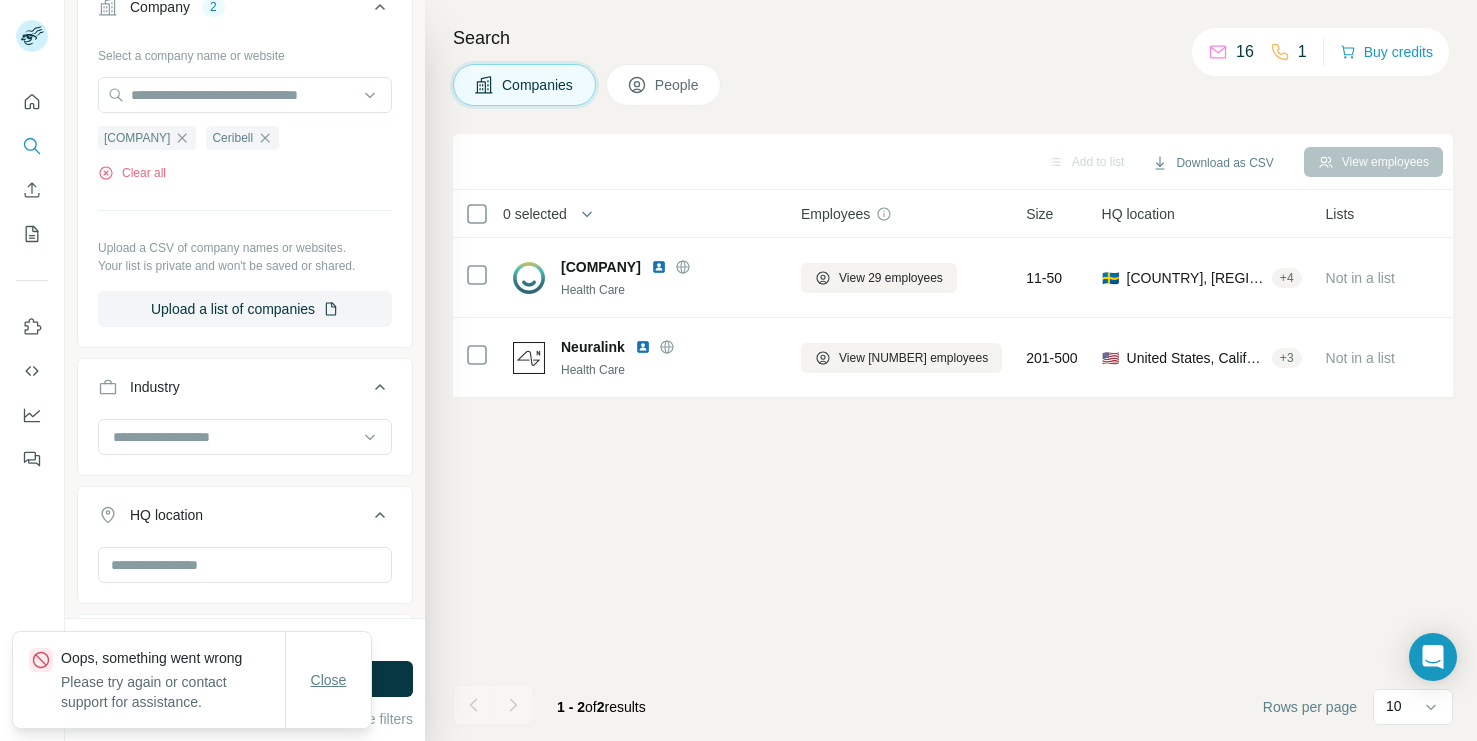 click on "Close" at bounding box center [329, 680] 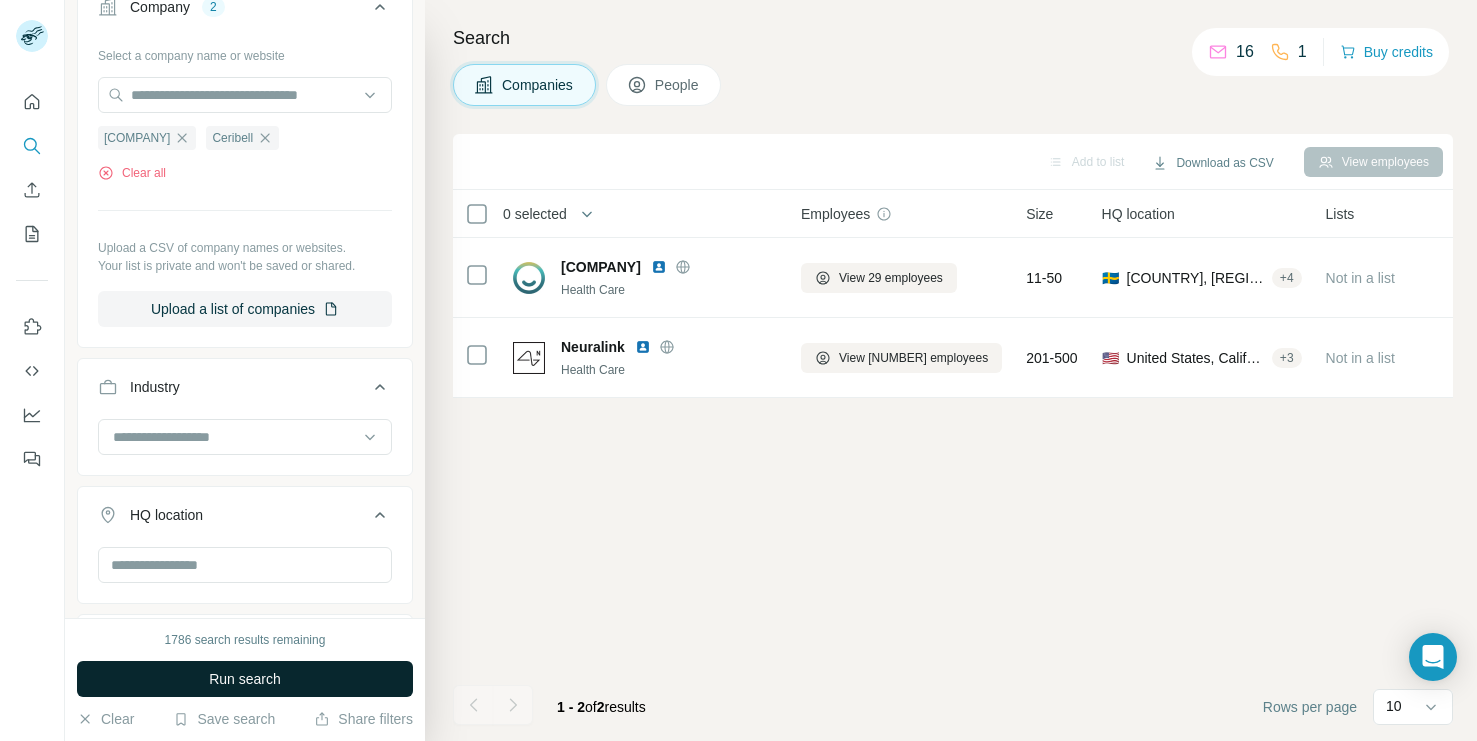 click on "Run search" at bounding box center (245, 679) 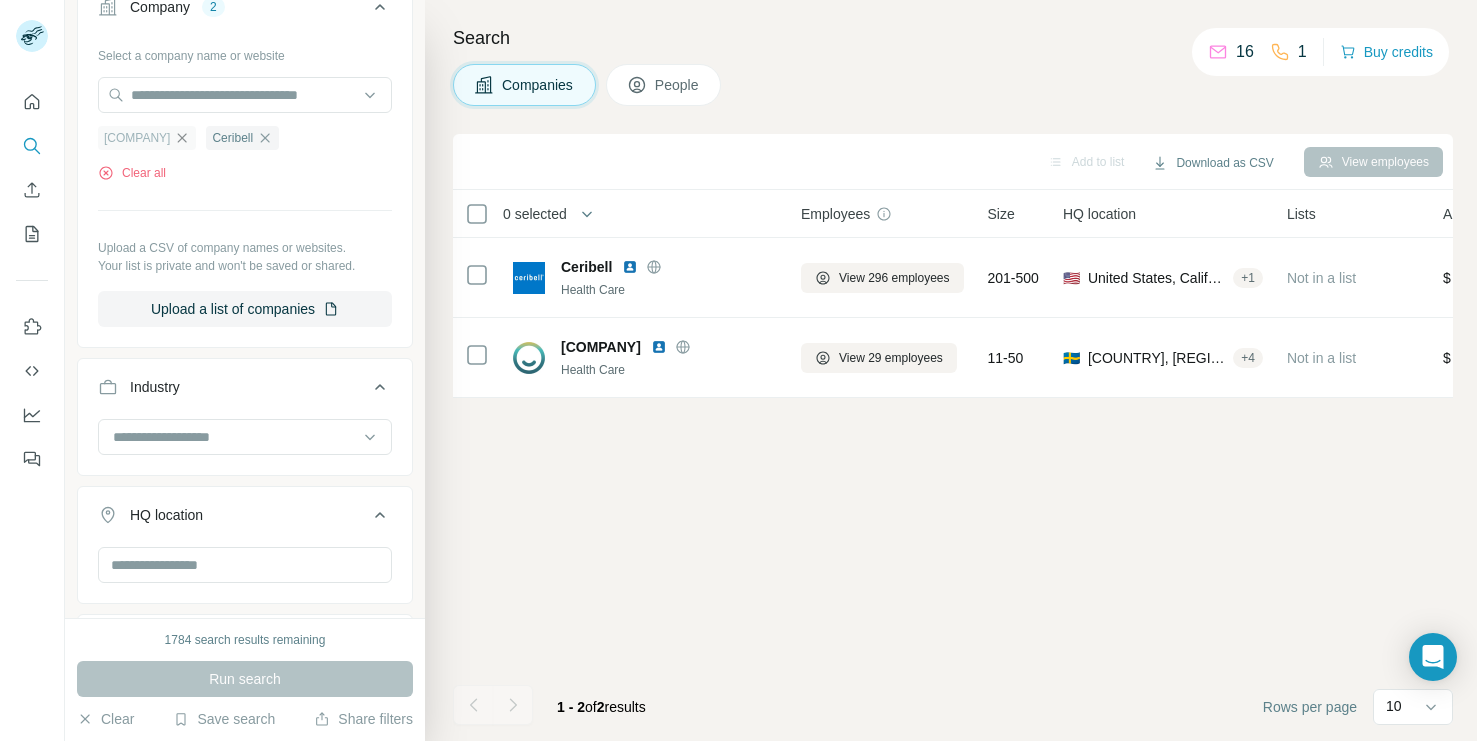 click 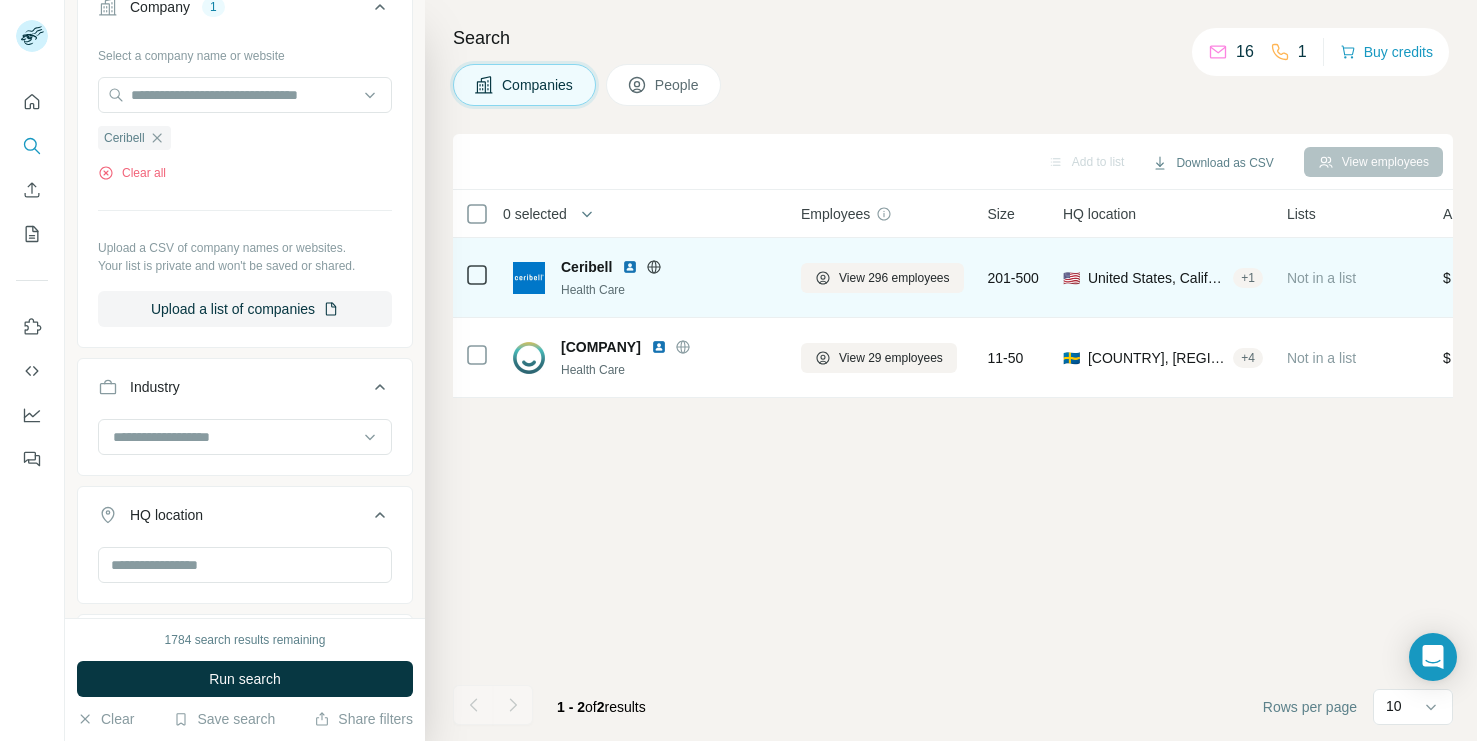 click 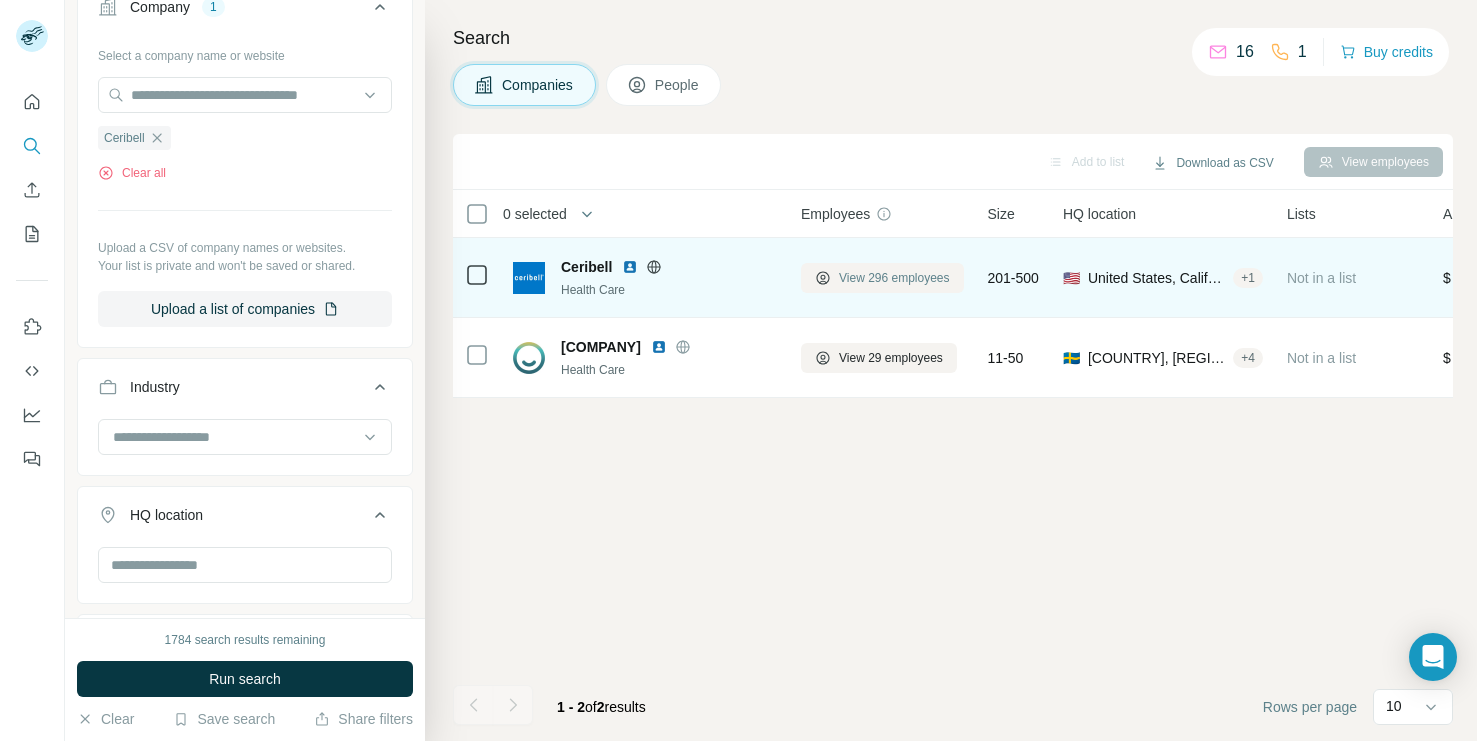 click on "View 296 employees" at bounding box center (894, 278) 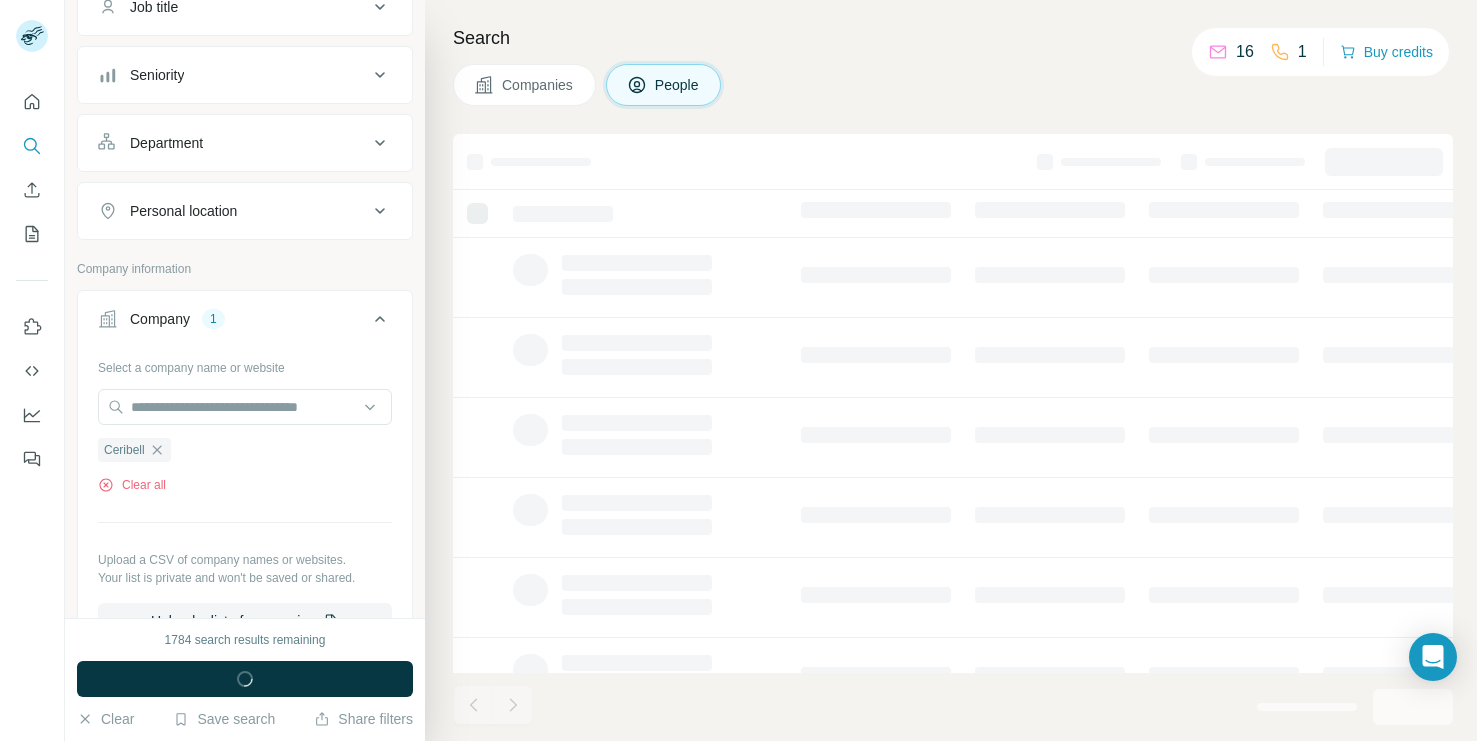 scroll, scrollTop: 494, scrollLeft: 0, axis: vertical 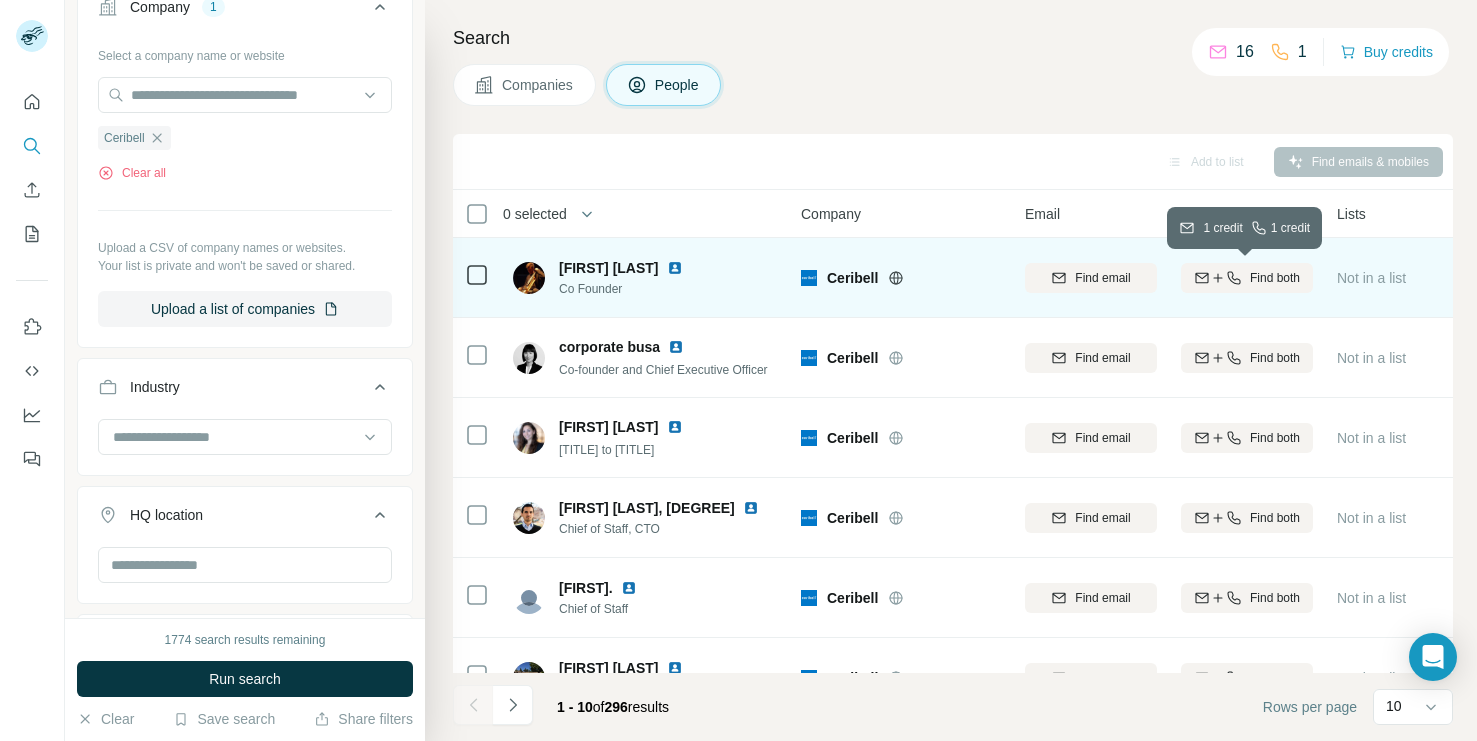 click on "Find both" at bounding box center [1247, 278] 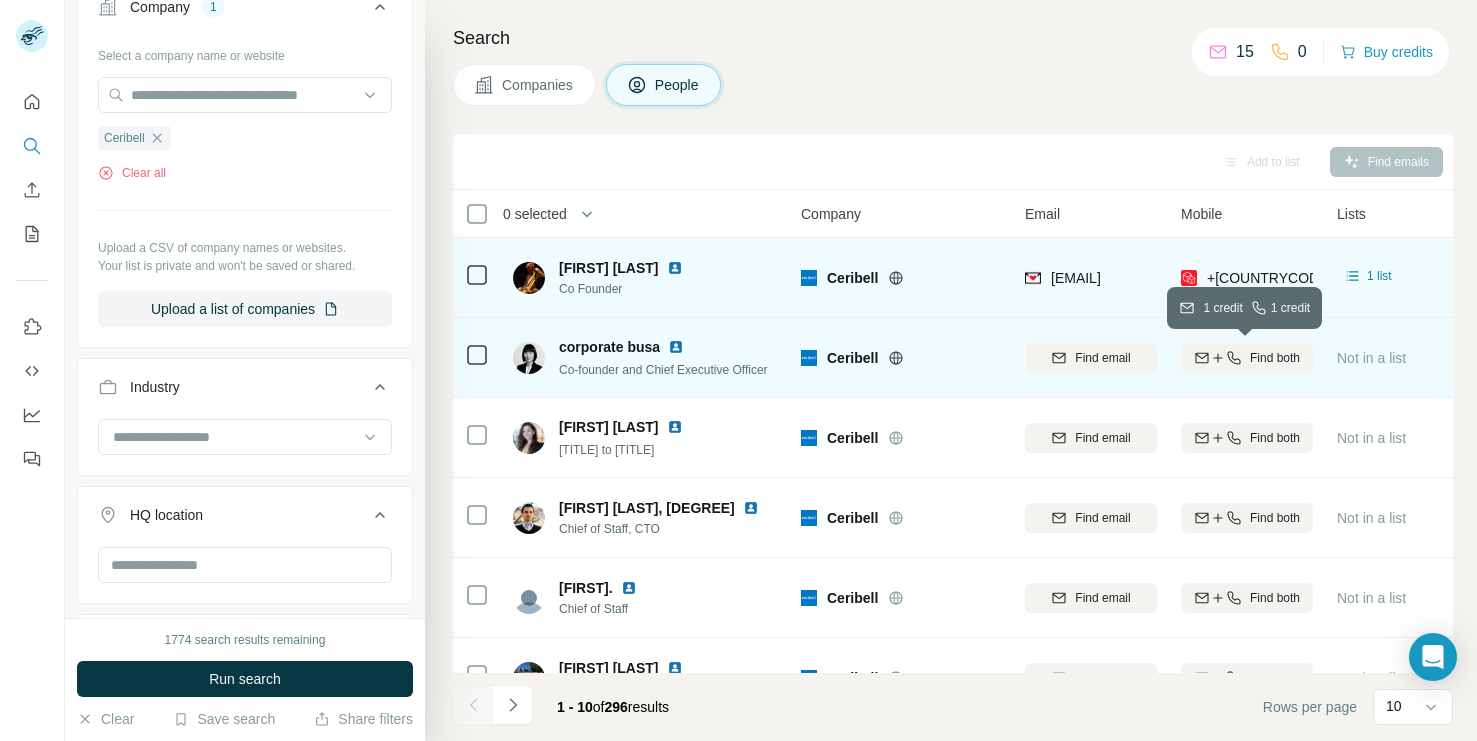 click on "Find both" at bounding box center (1275, 358) 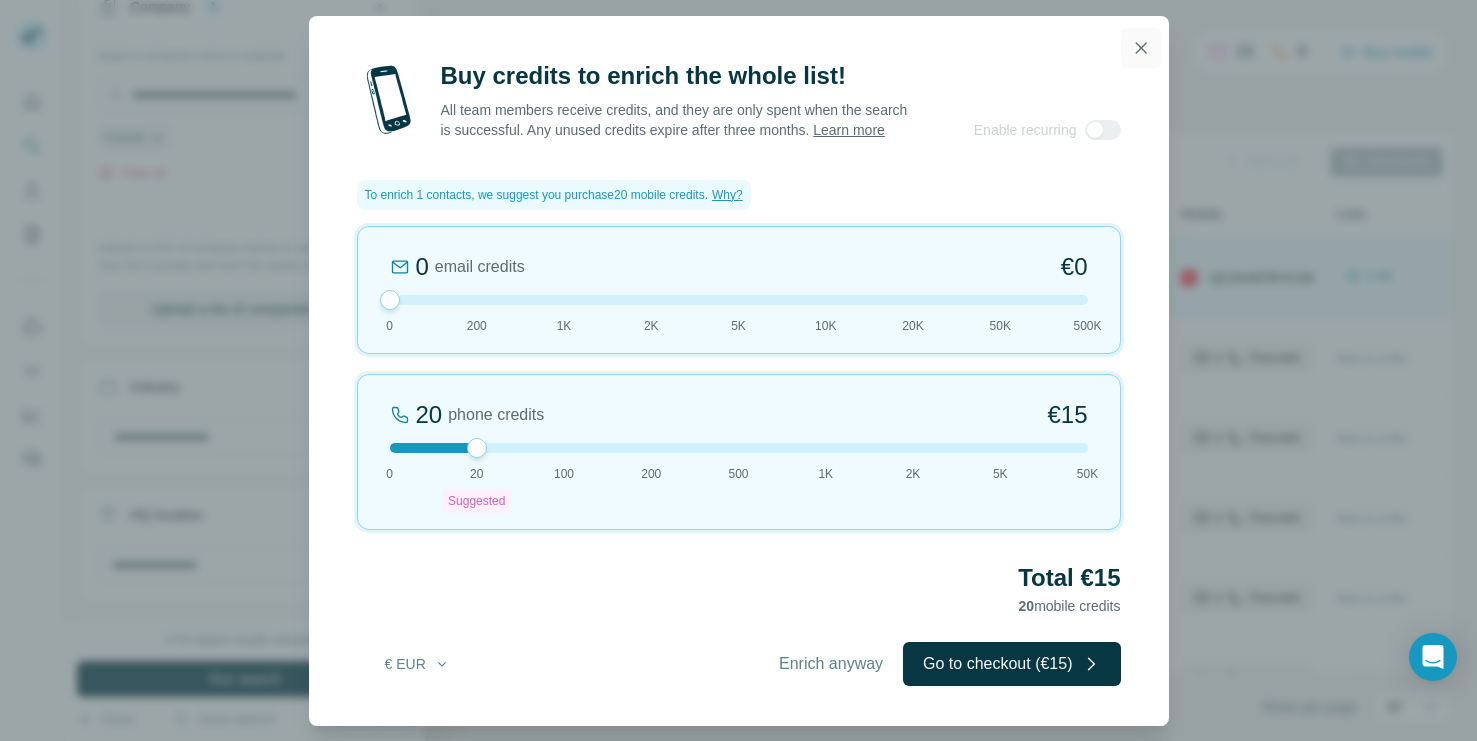 click 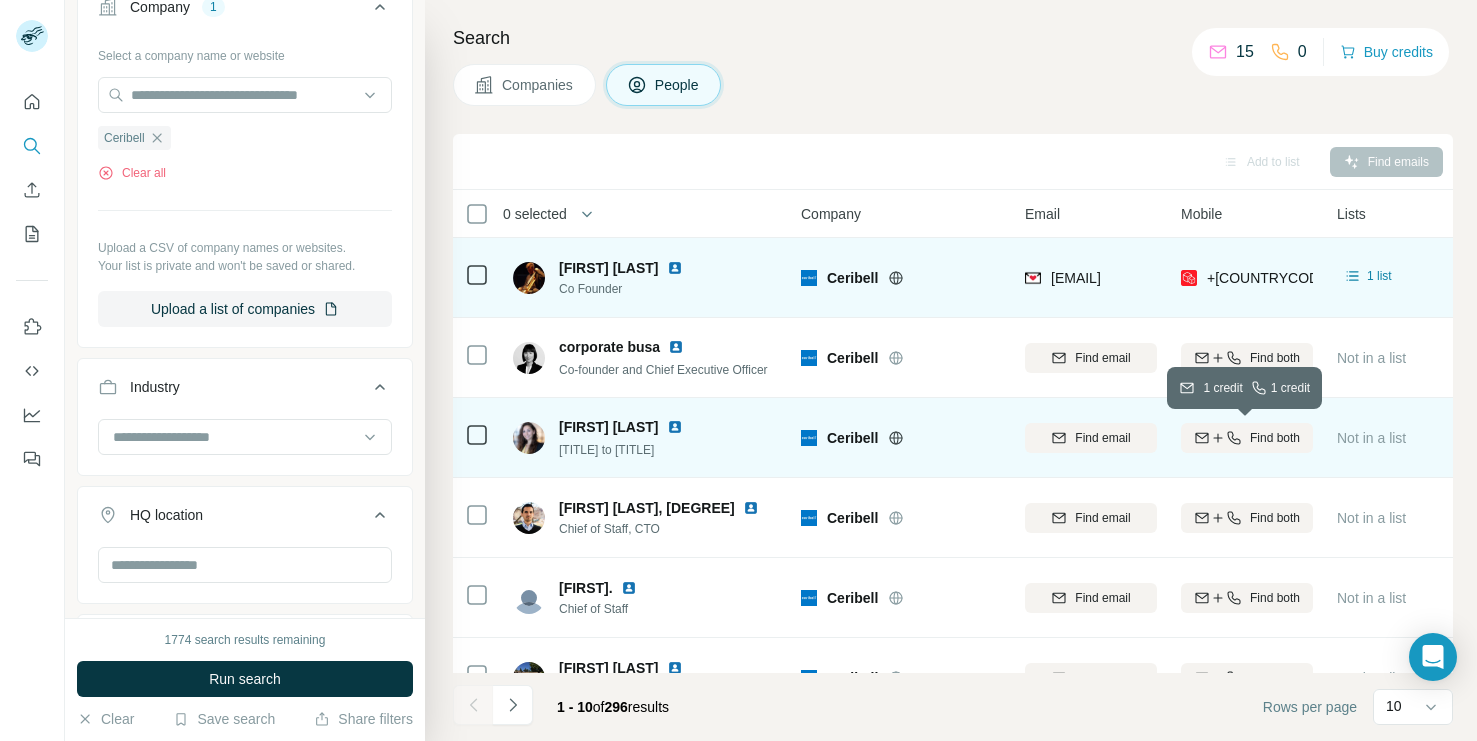 click on "Find both" at bounding box center (1247, 438) 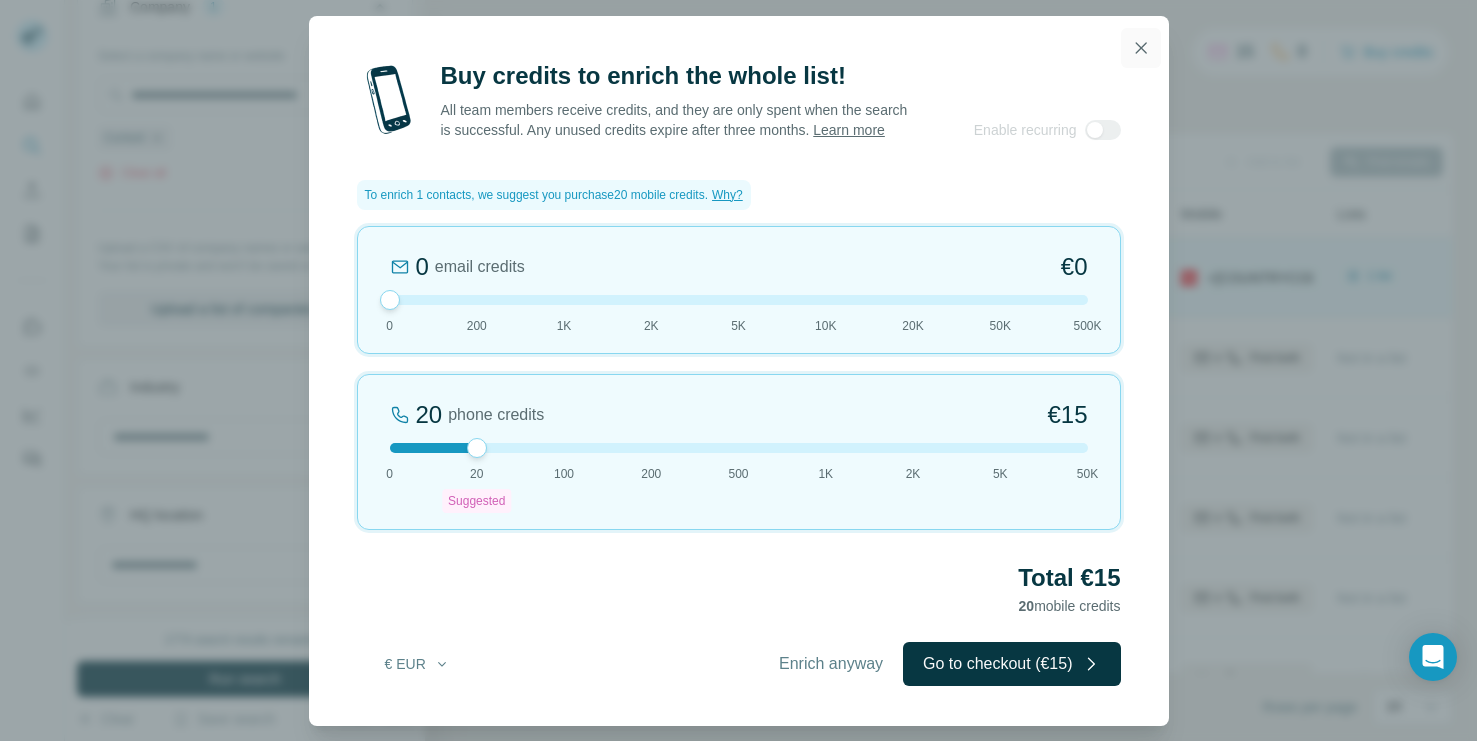 click 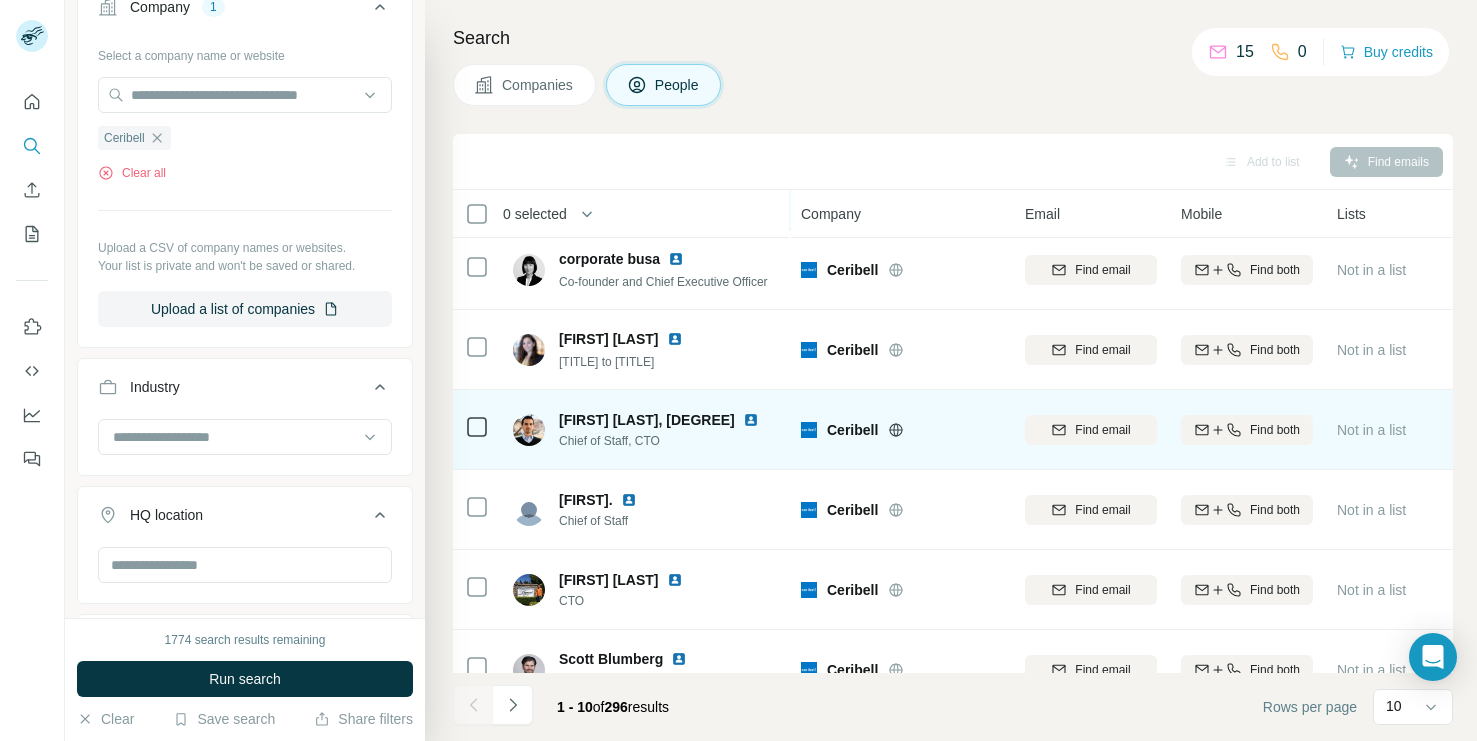 scroll, scrollTop: 94, scrollLeft: 0, axis: vertical 